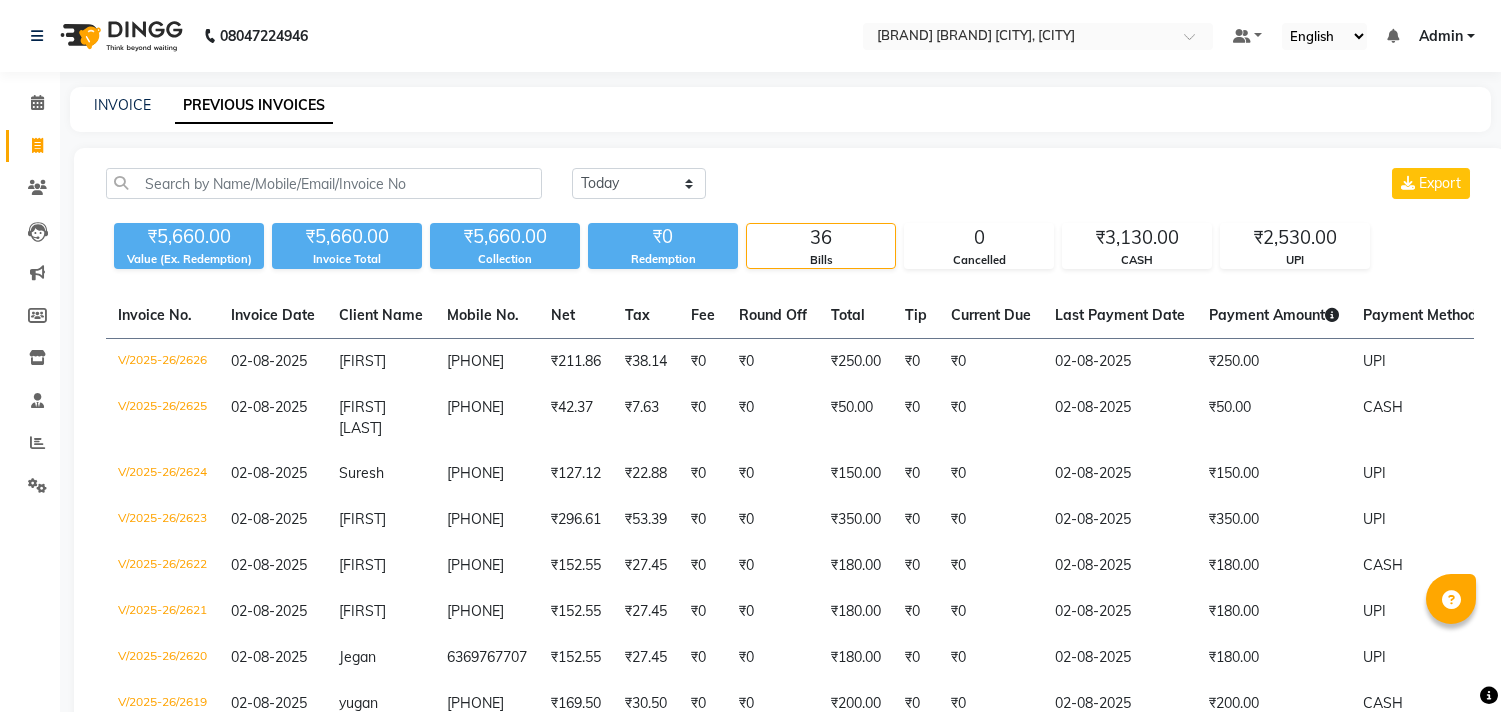 scroll, scrollTop: 0, scrollLeft: 0, axis: both 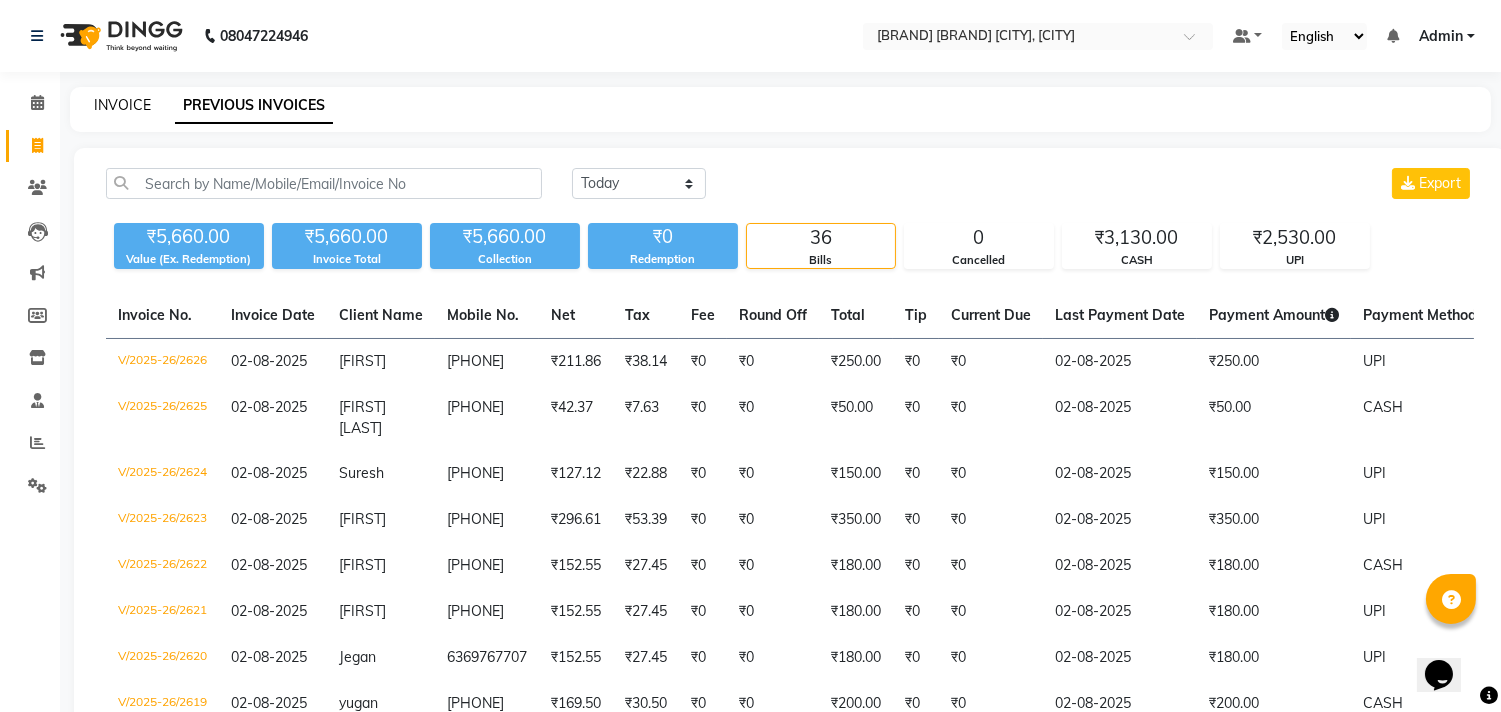 click on "INVOICE" 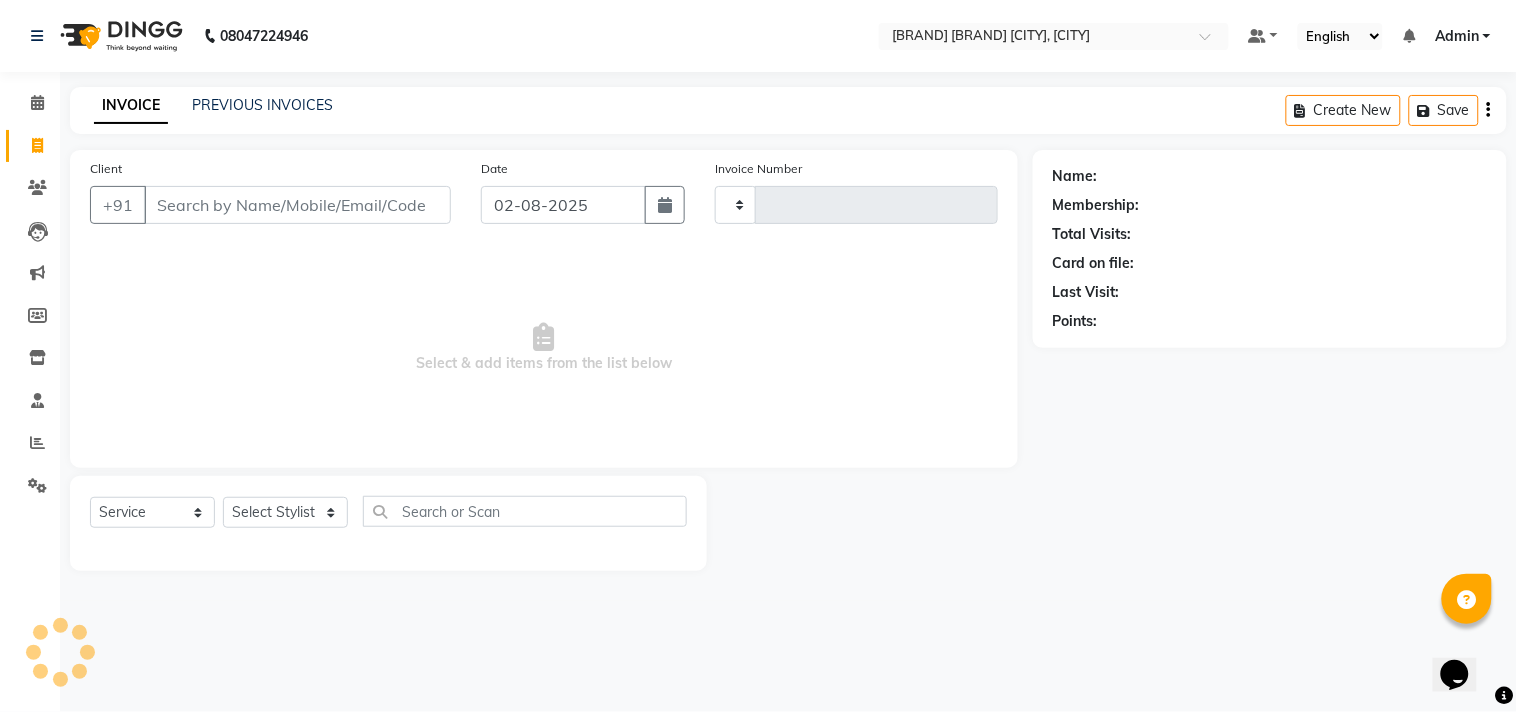 type on "2627" 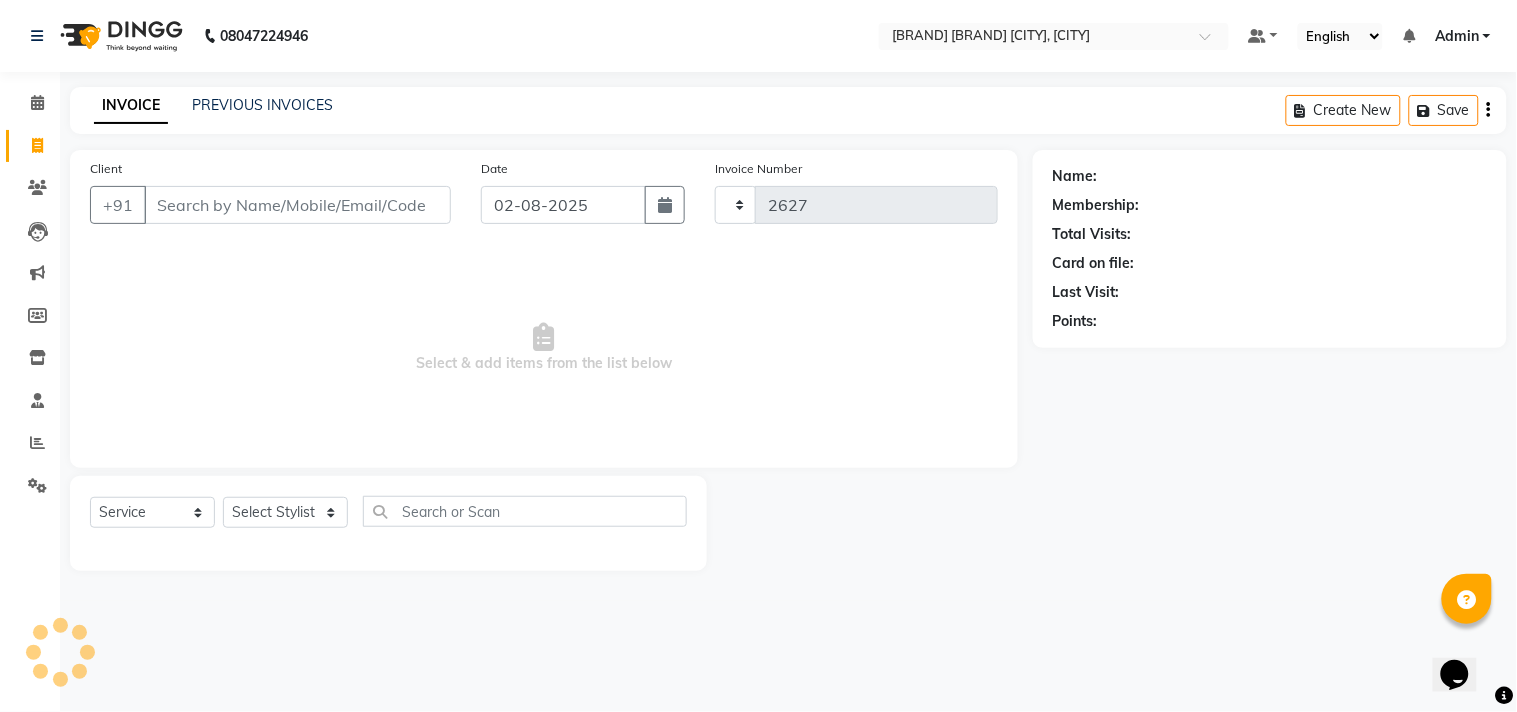 select on "8329" 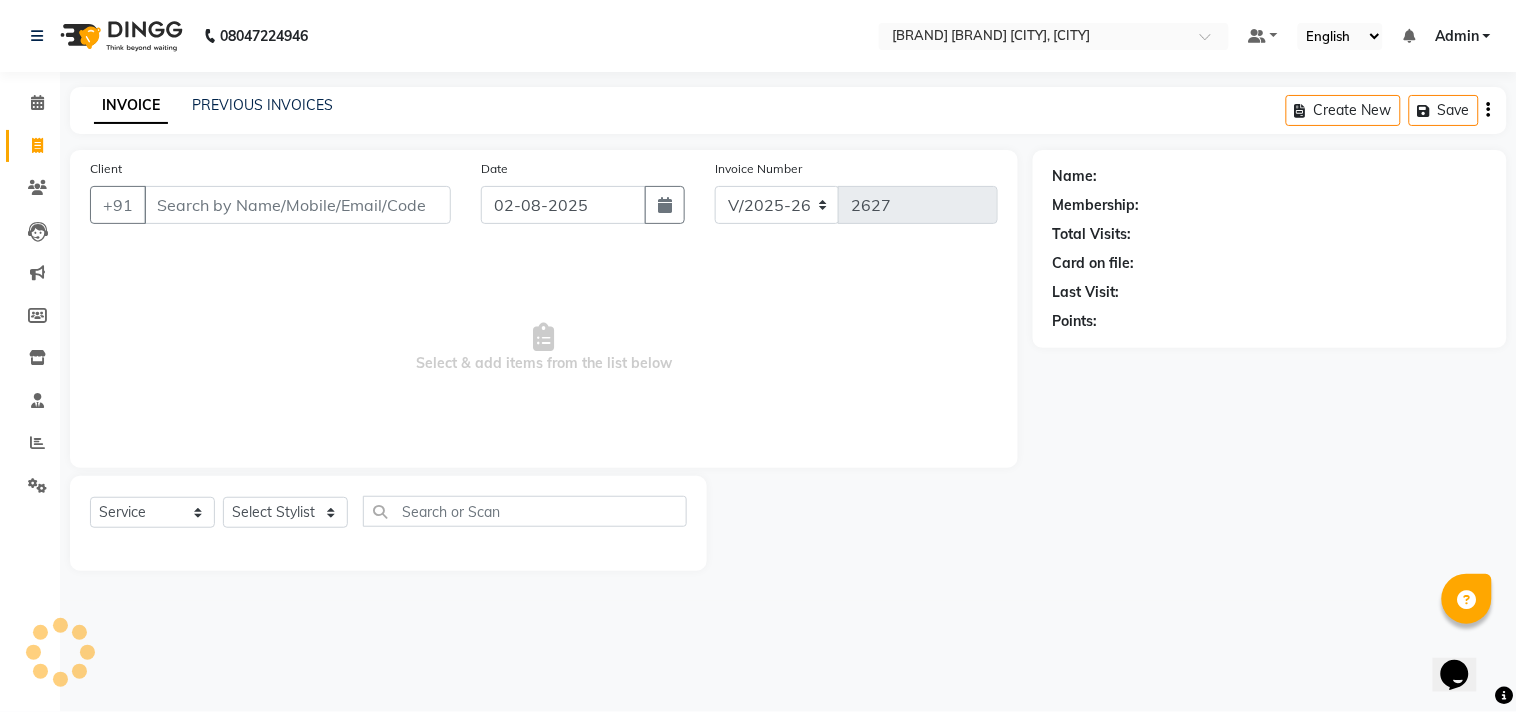 click on "Client" at bounding box center [297, 205] 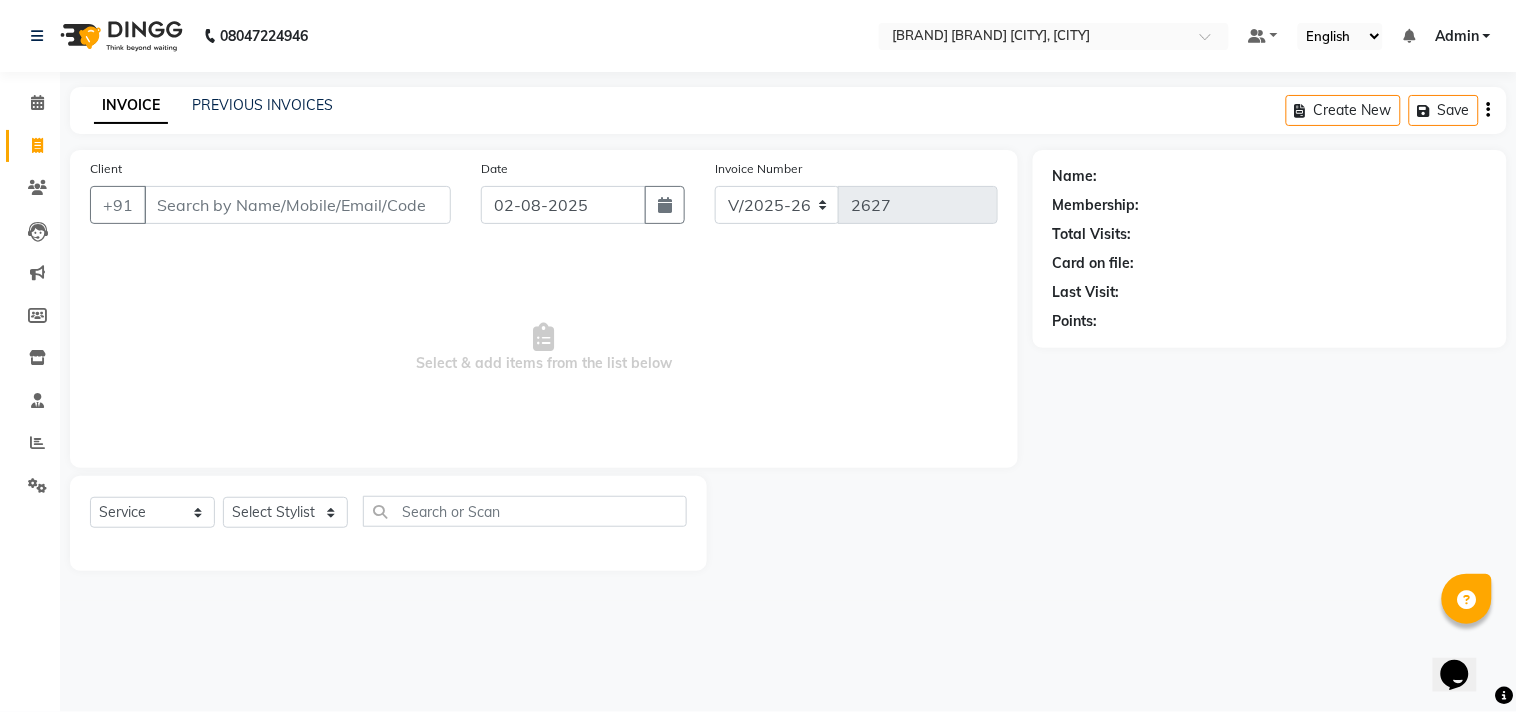 click on "PREVIOUS INVOICES" 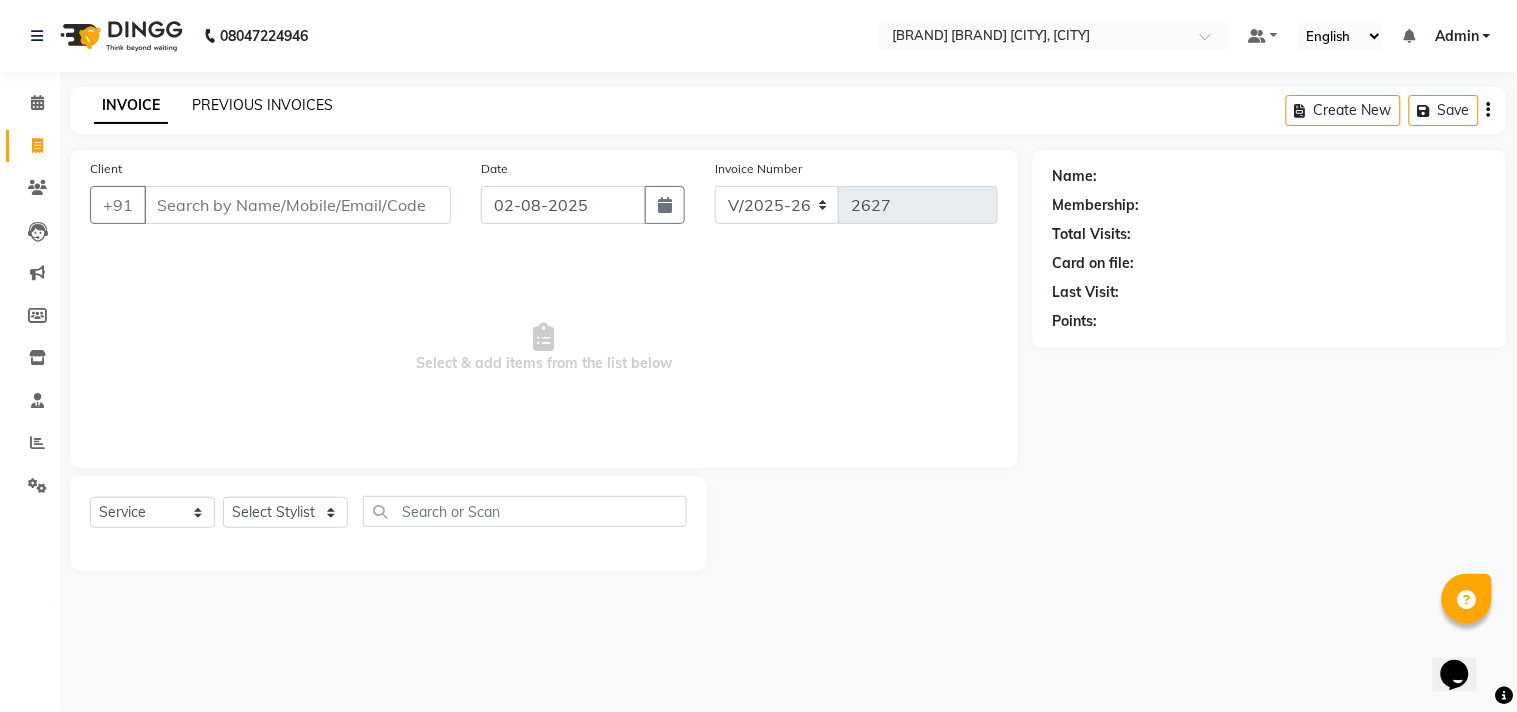 click on "PREVIOUS INVOICES" 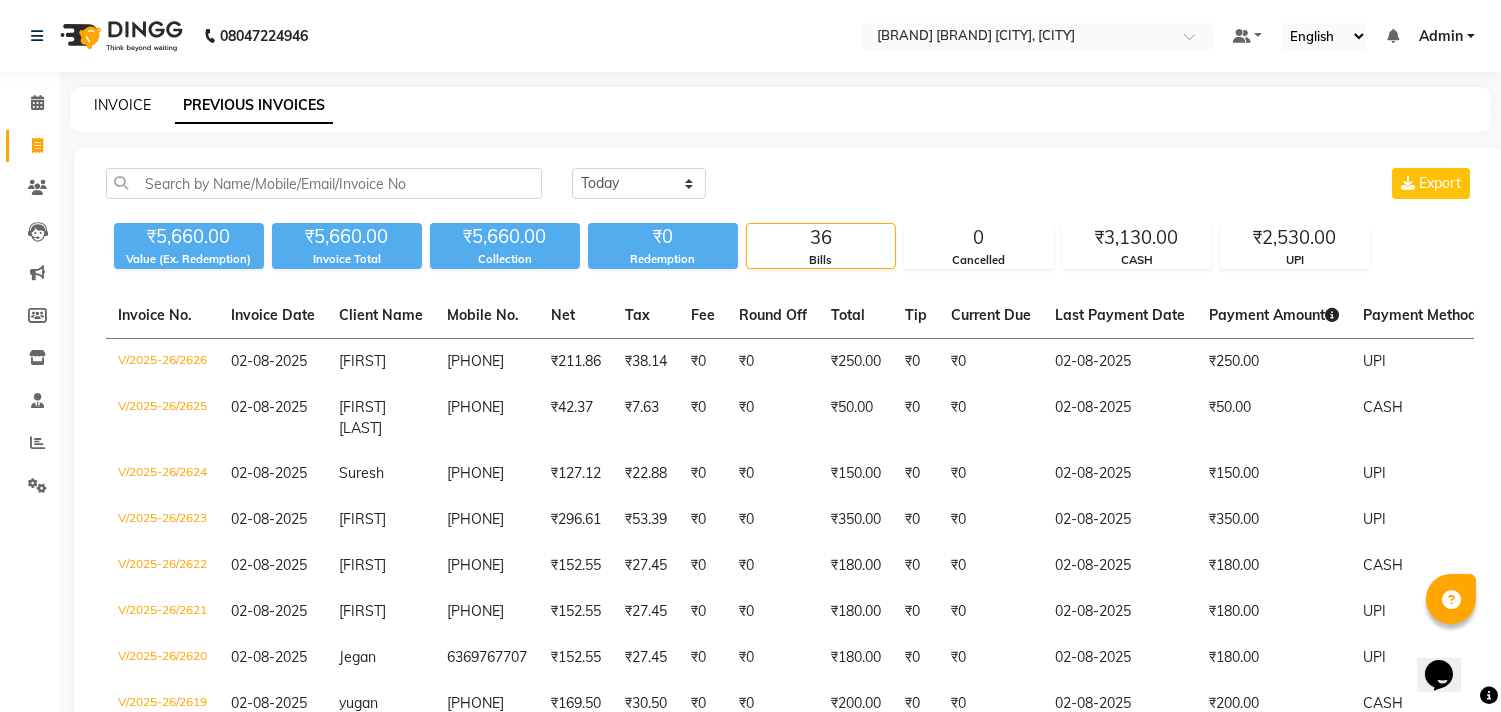 click on "INVOICE" 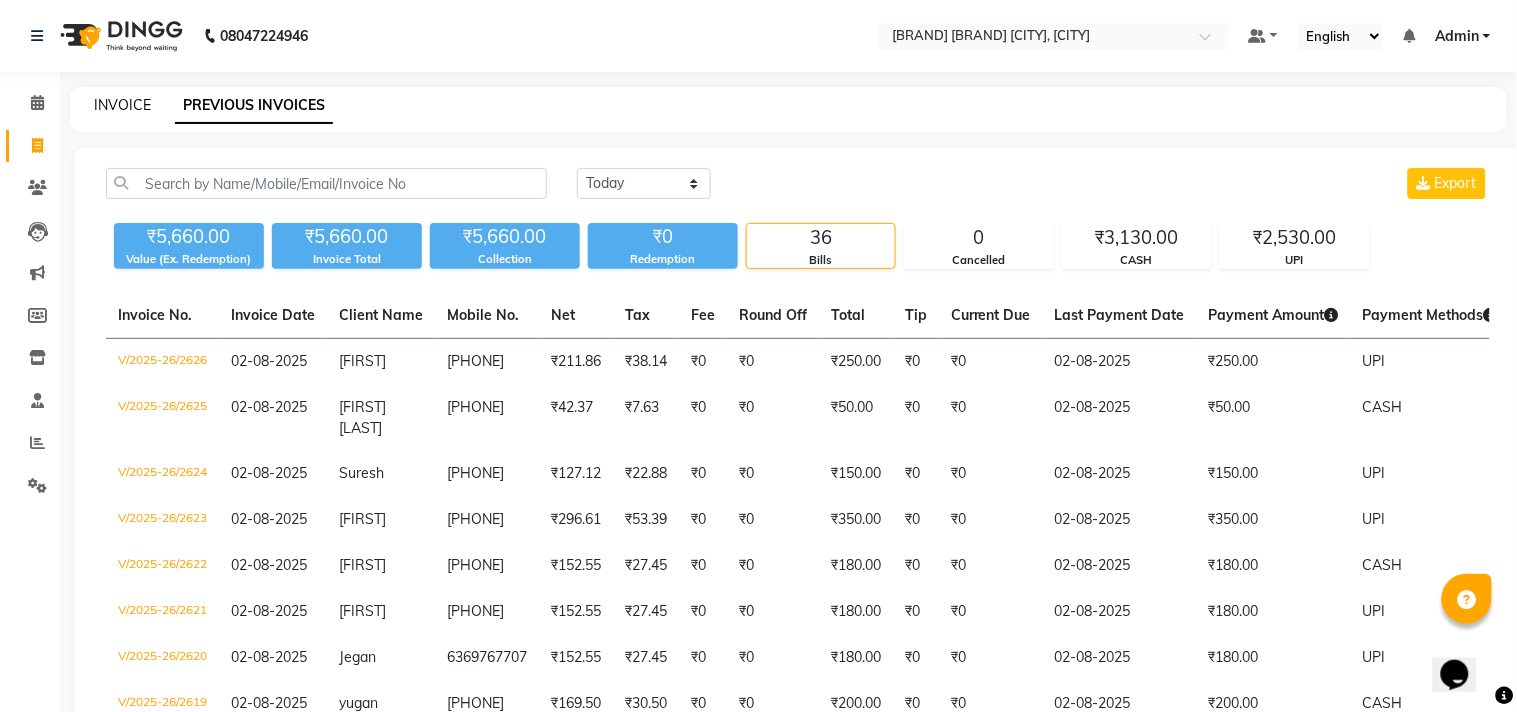 select on "service" 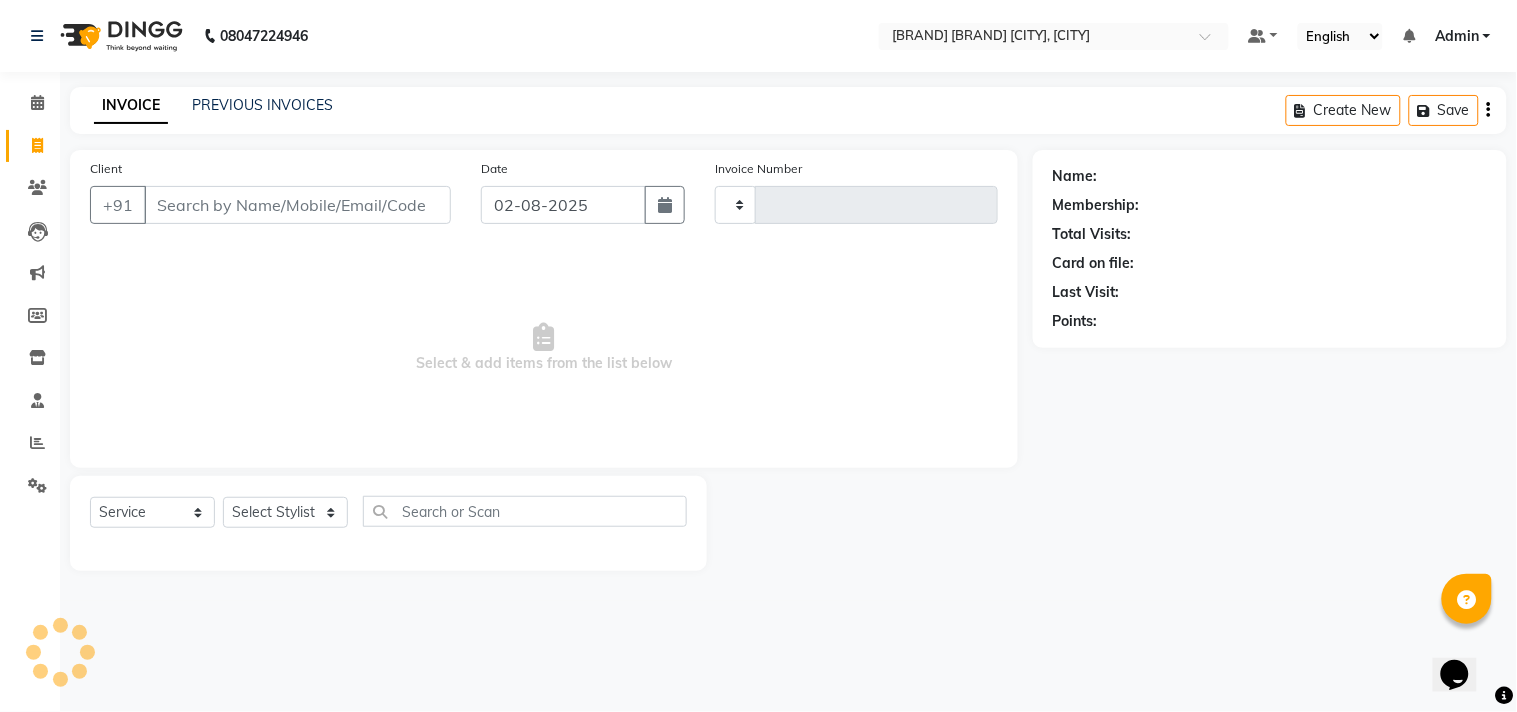 type on "2627" 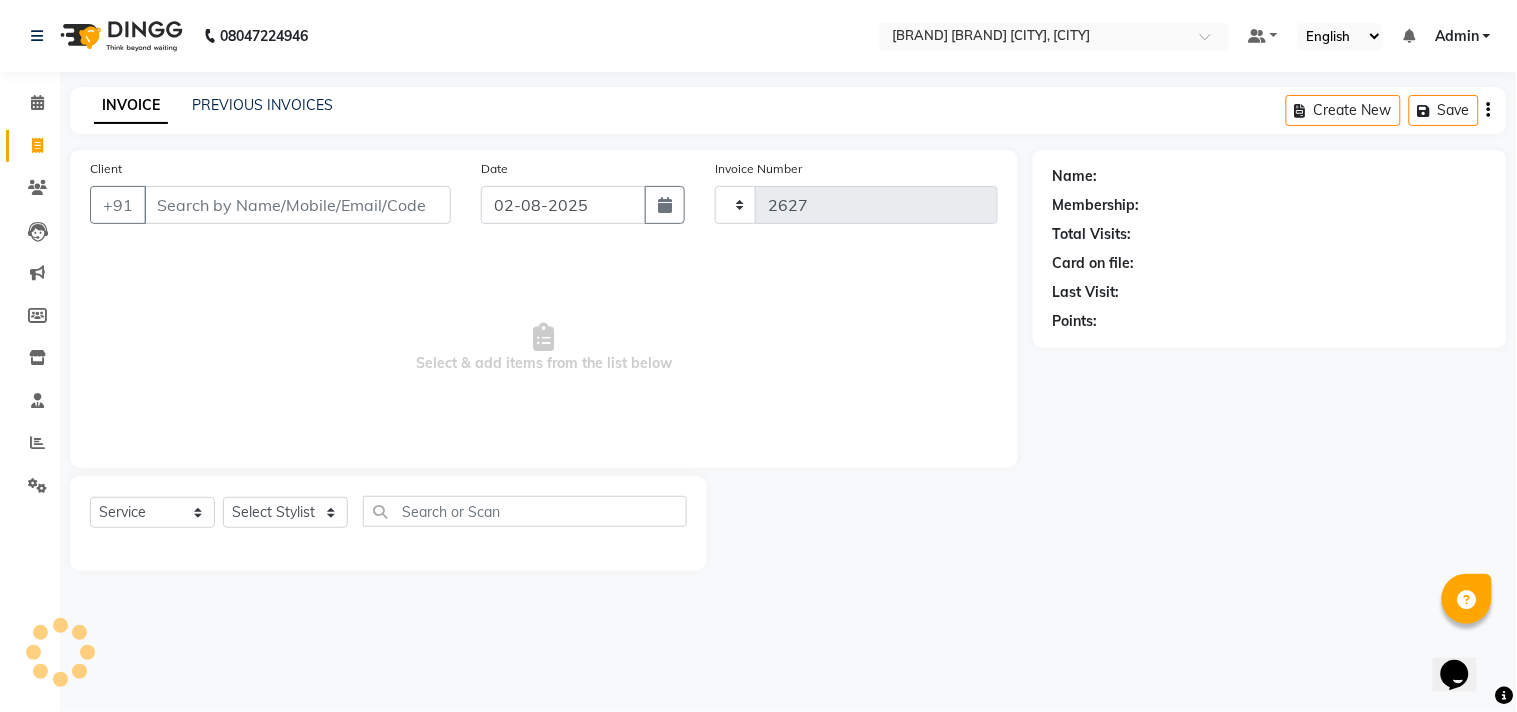 select on "8329" 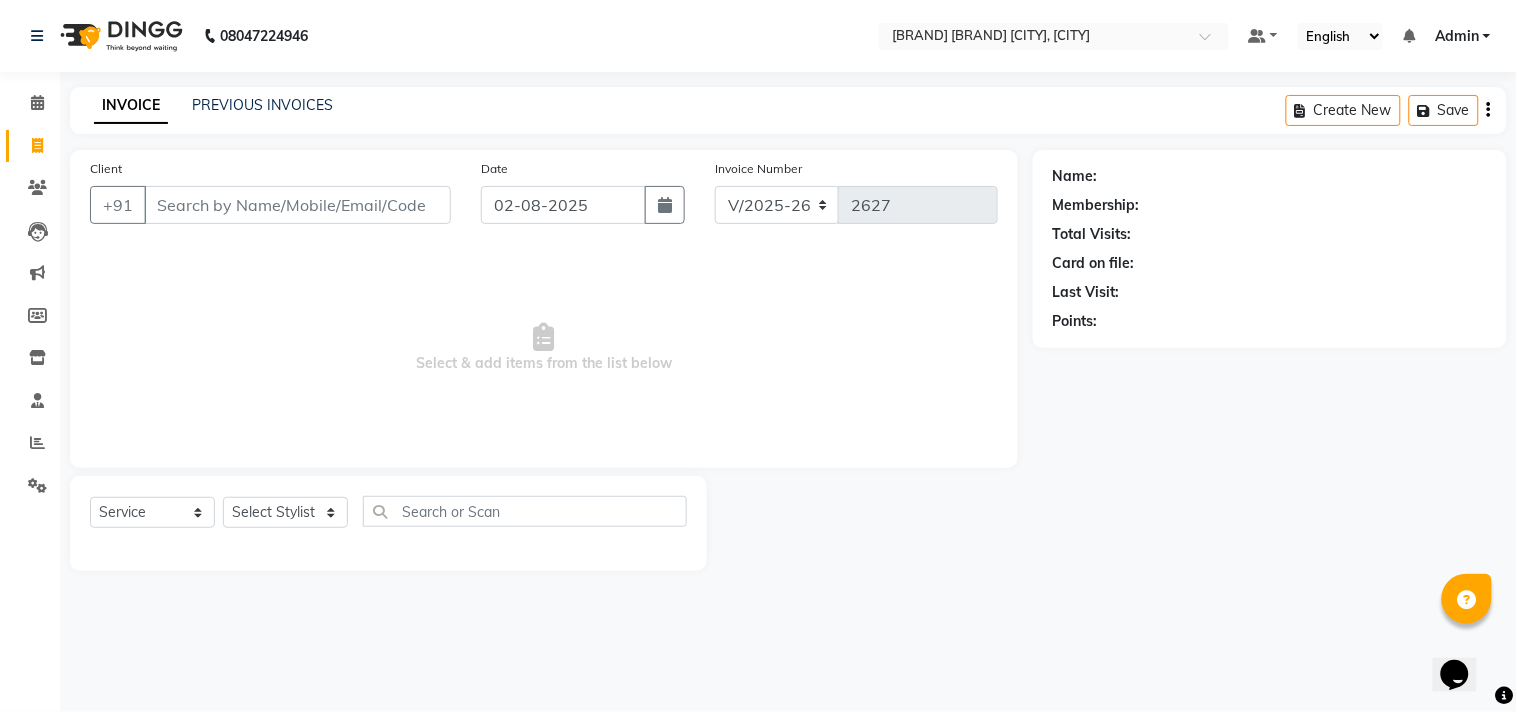 click on "Client +91" 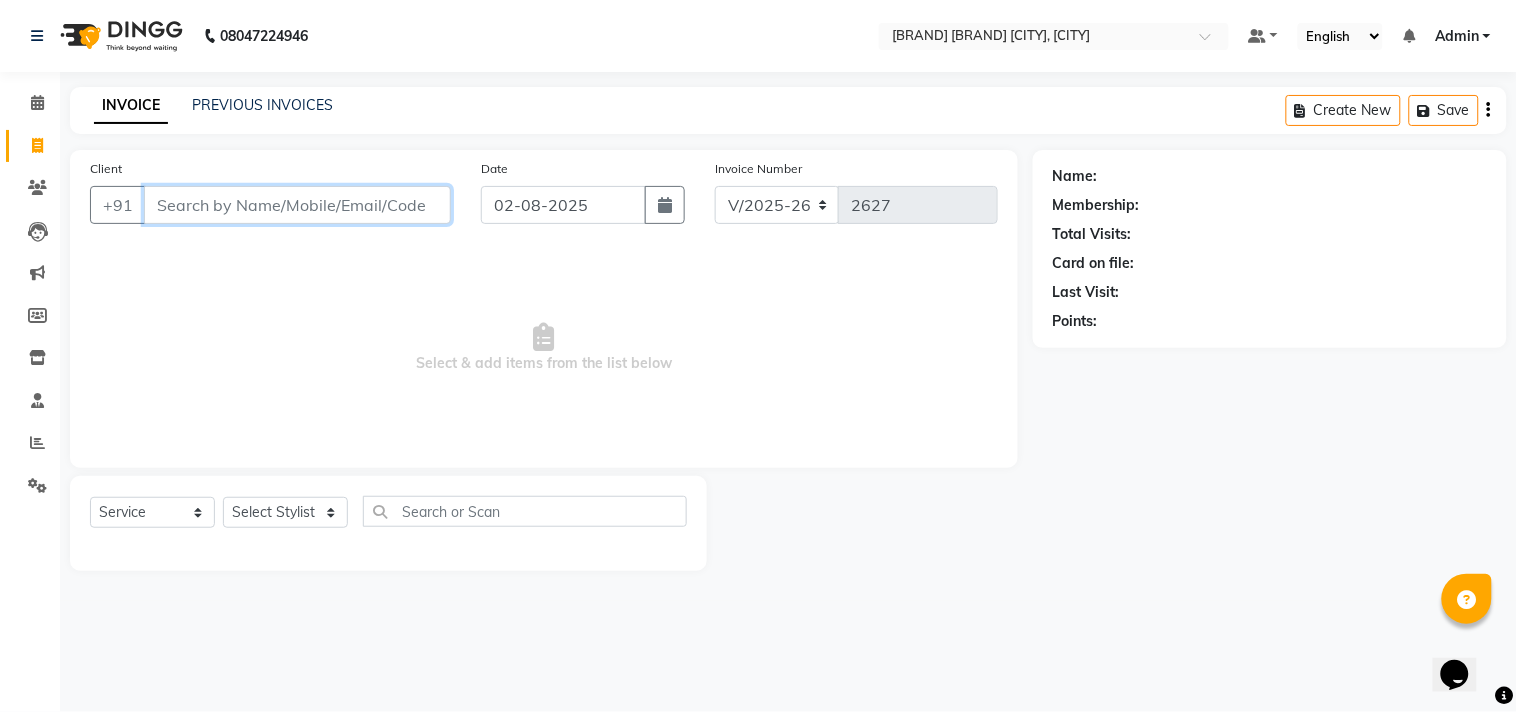 click on "Client" at bounding box center [297, 205] 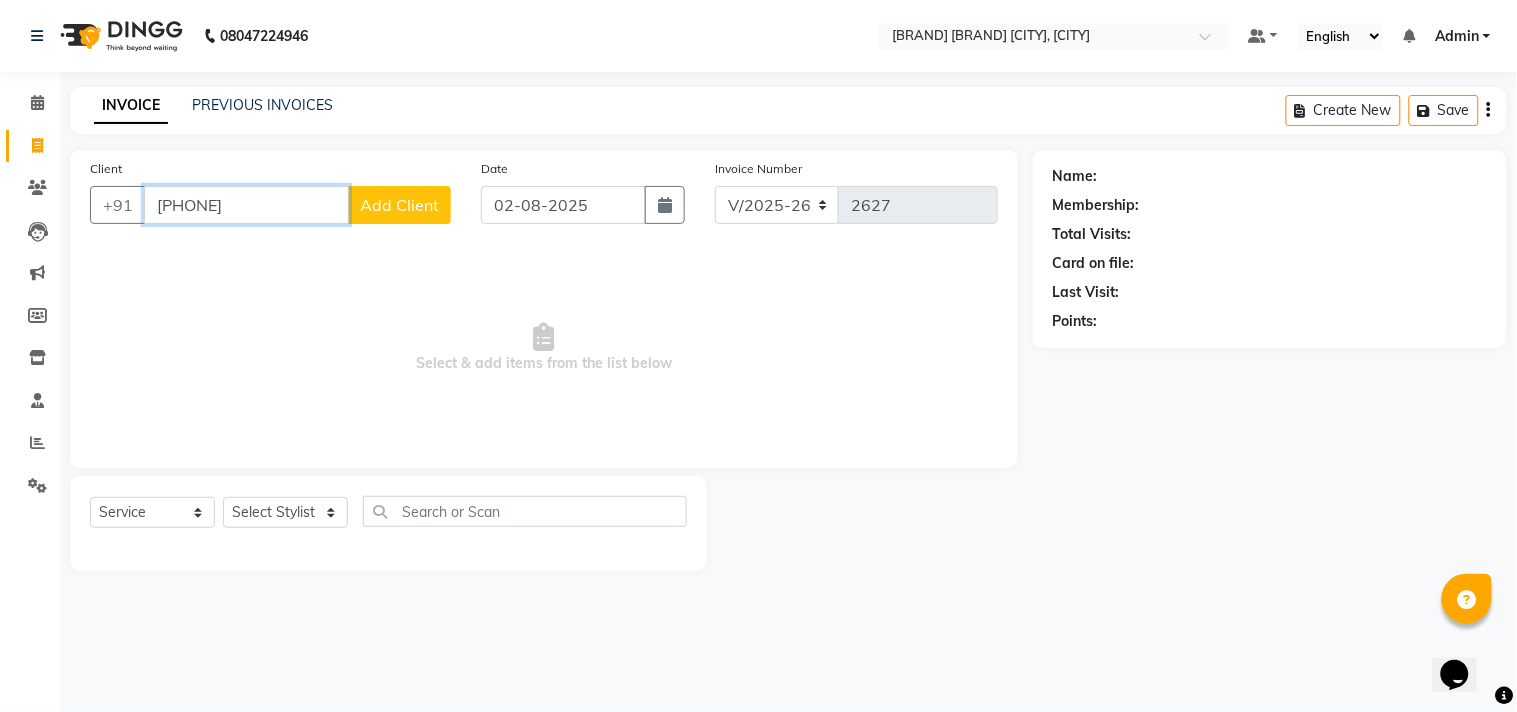 type on "[PHONE]" 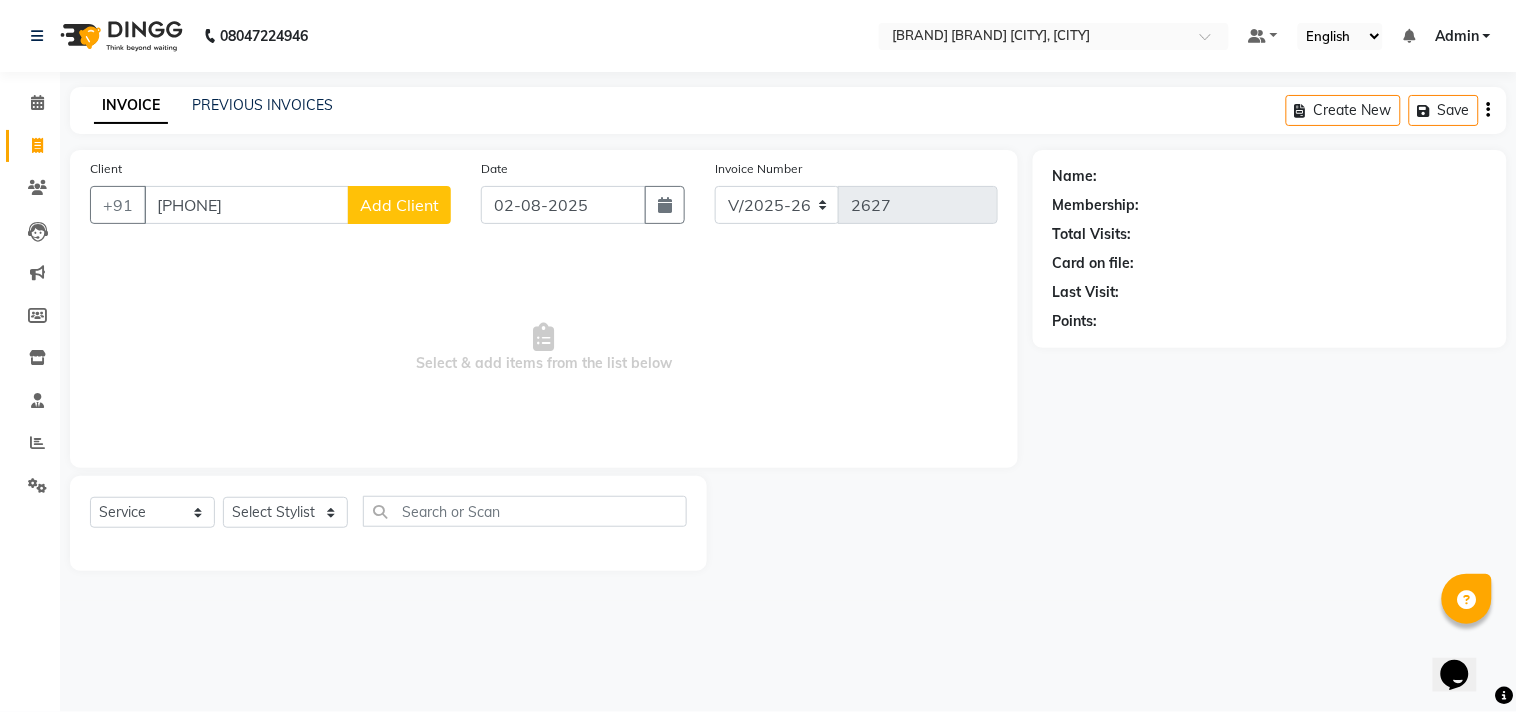 click on "Add Client" 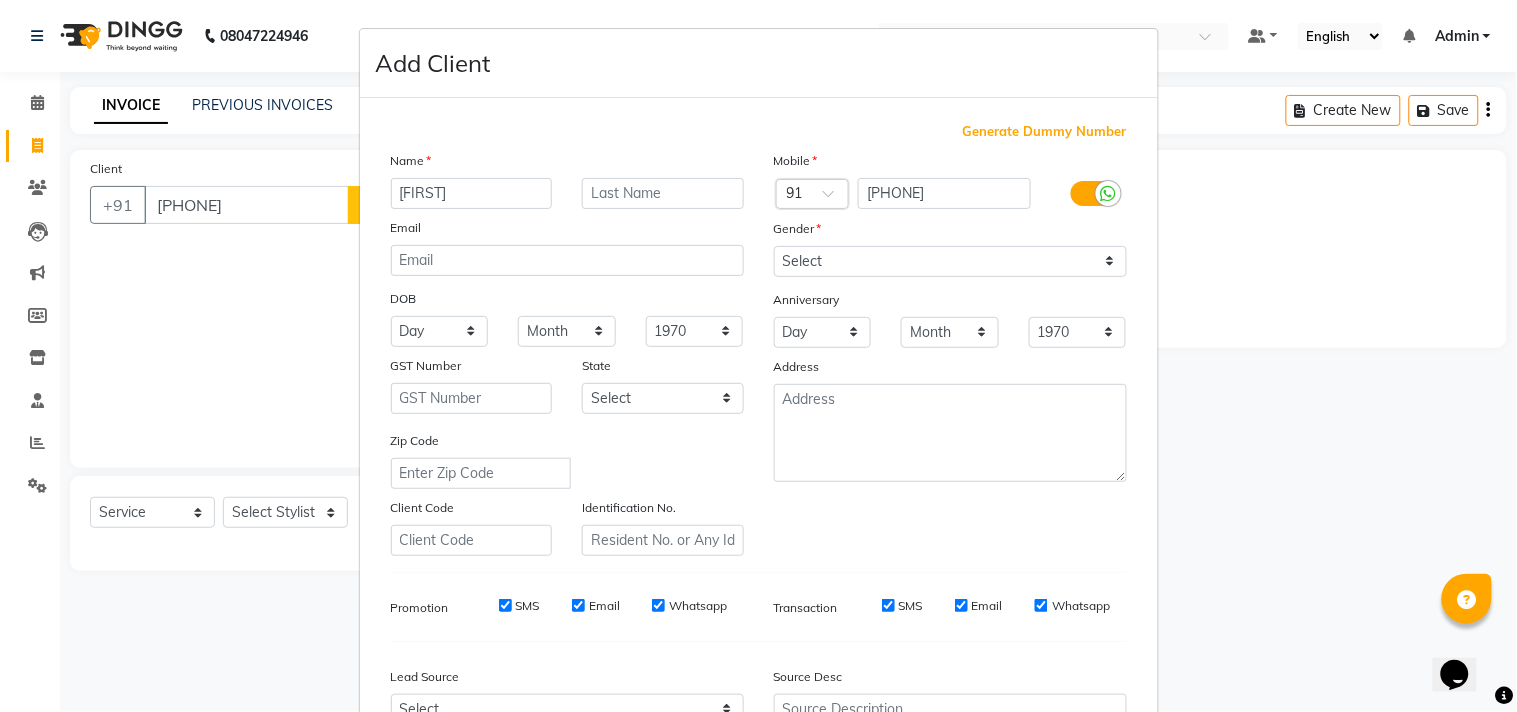 type on "[FIRST]" 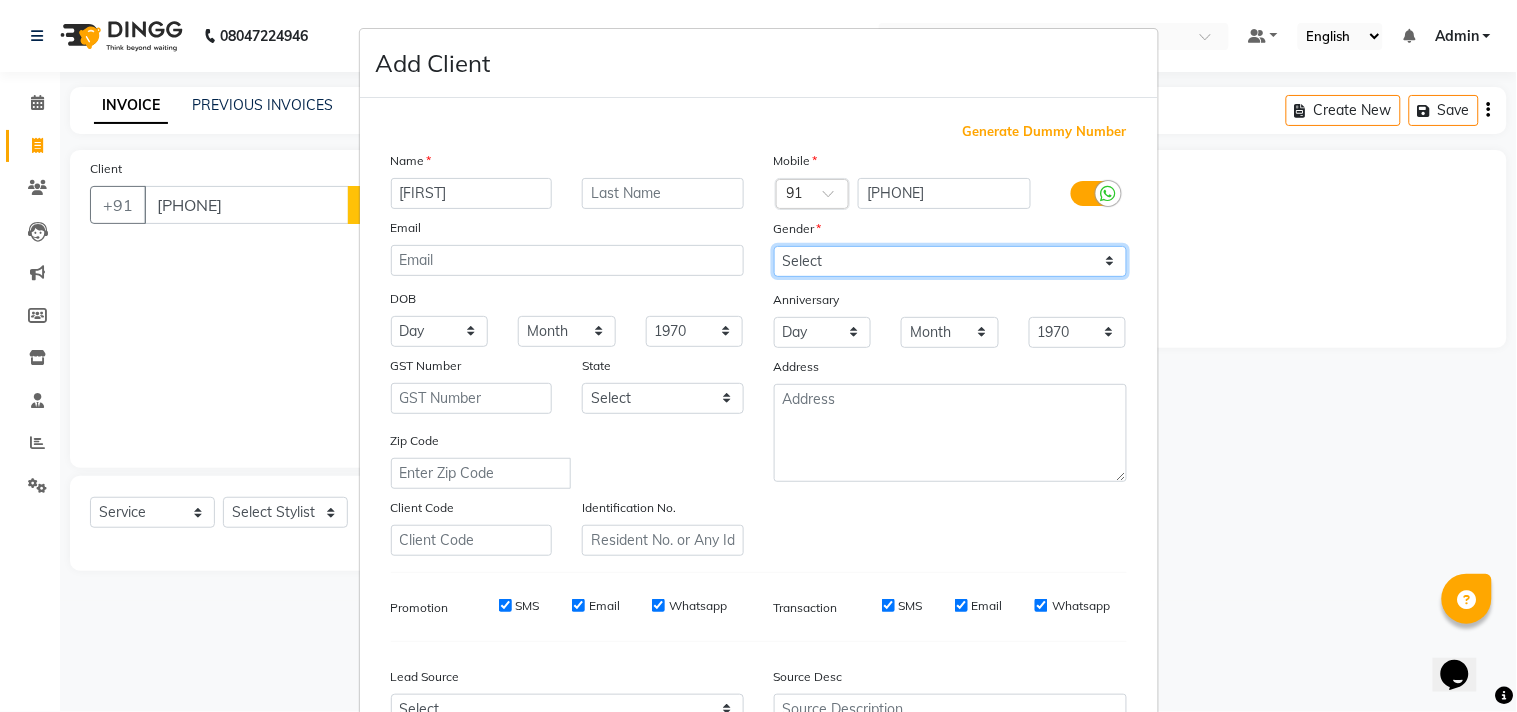 click on "Select Male Female Other Prefer Not To Say" at bounding box center [950, 261] 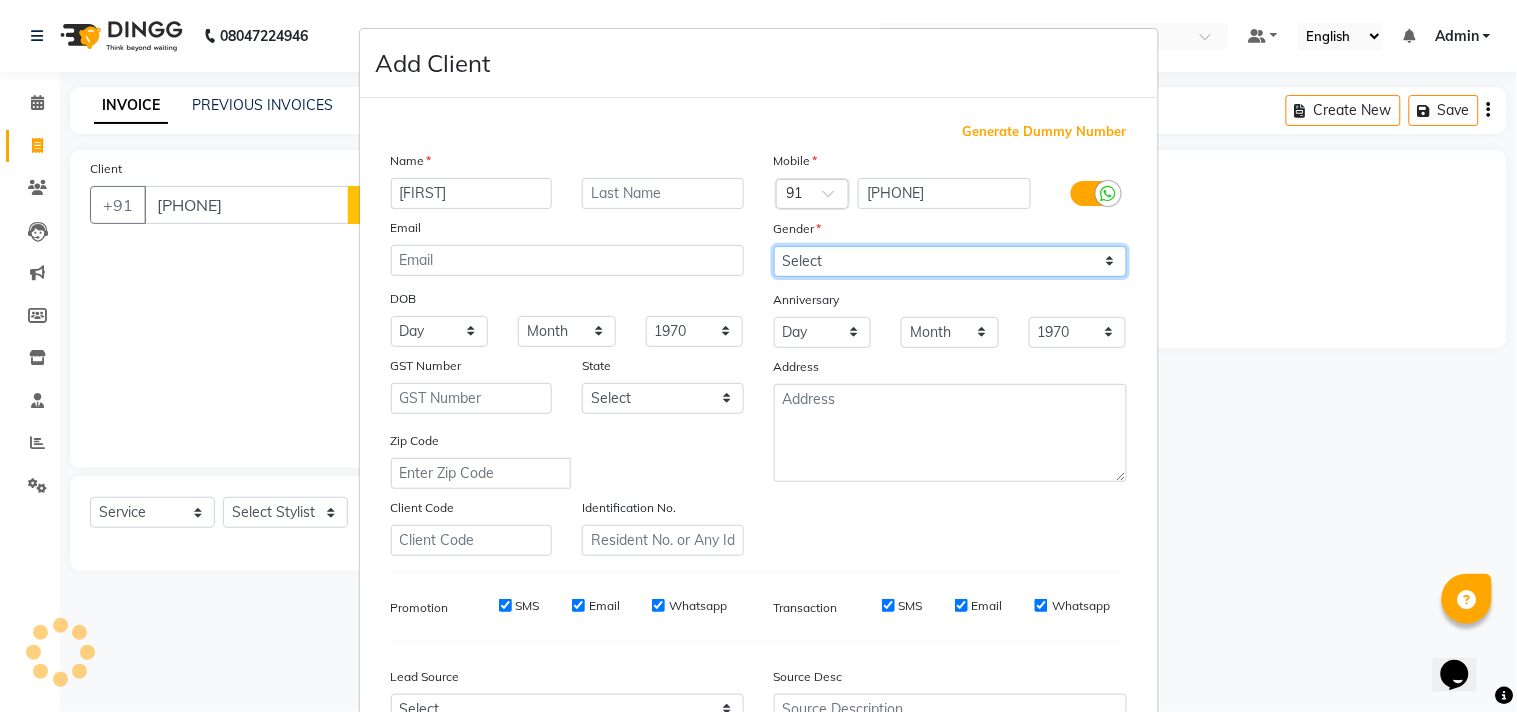 select on "male" 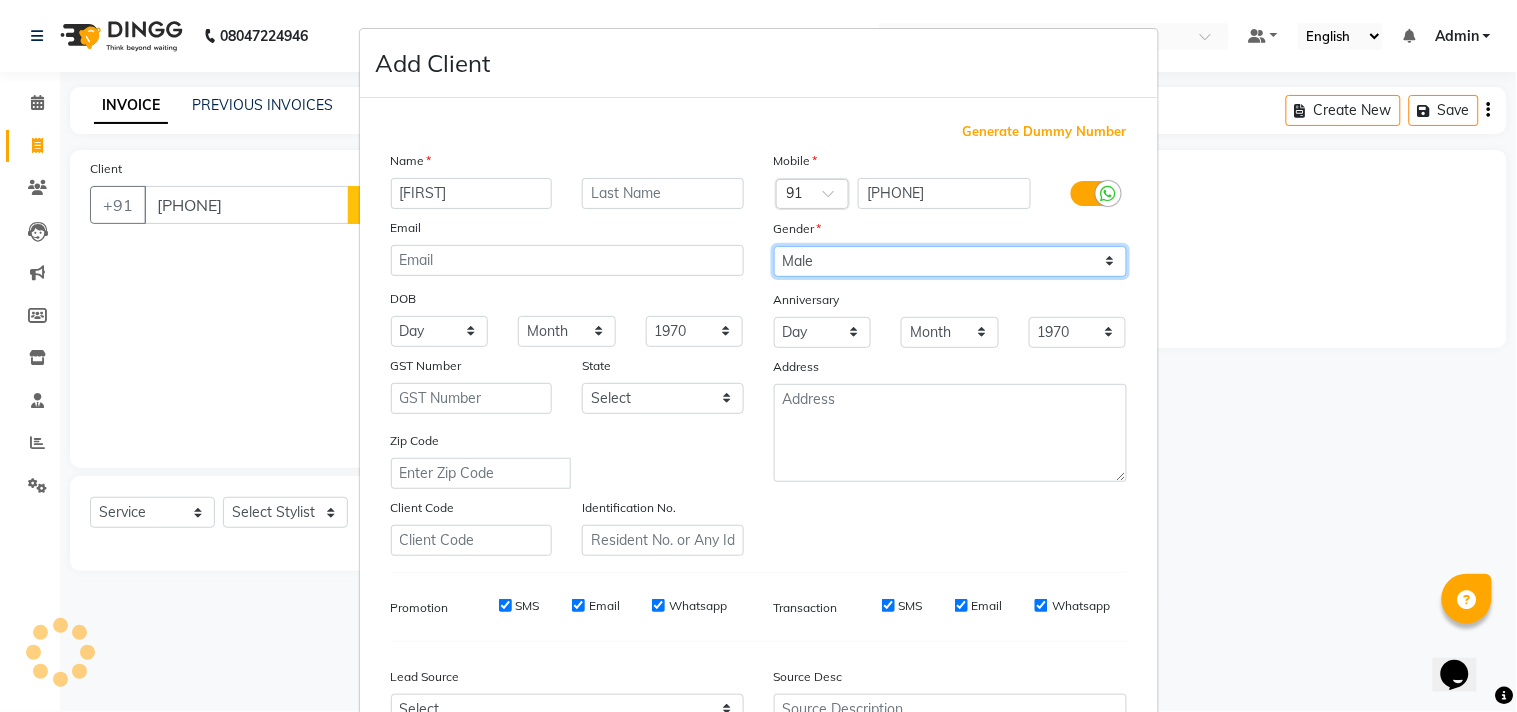 click on "Select Male Female Other Prefer Not To Say" at bounding box center (950, 261) 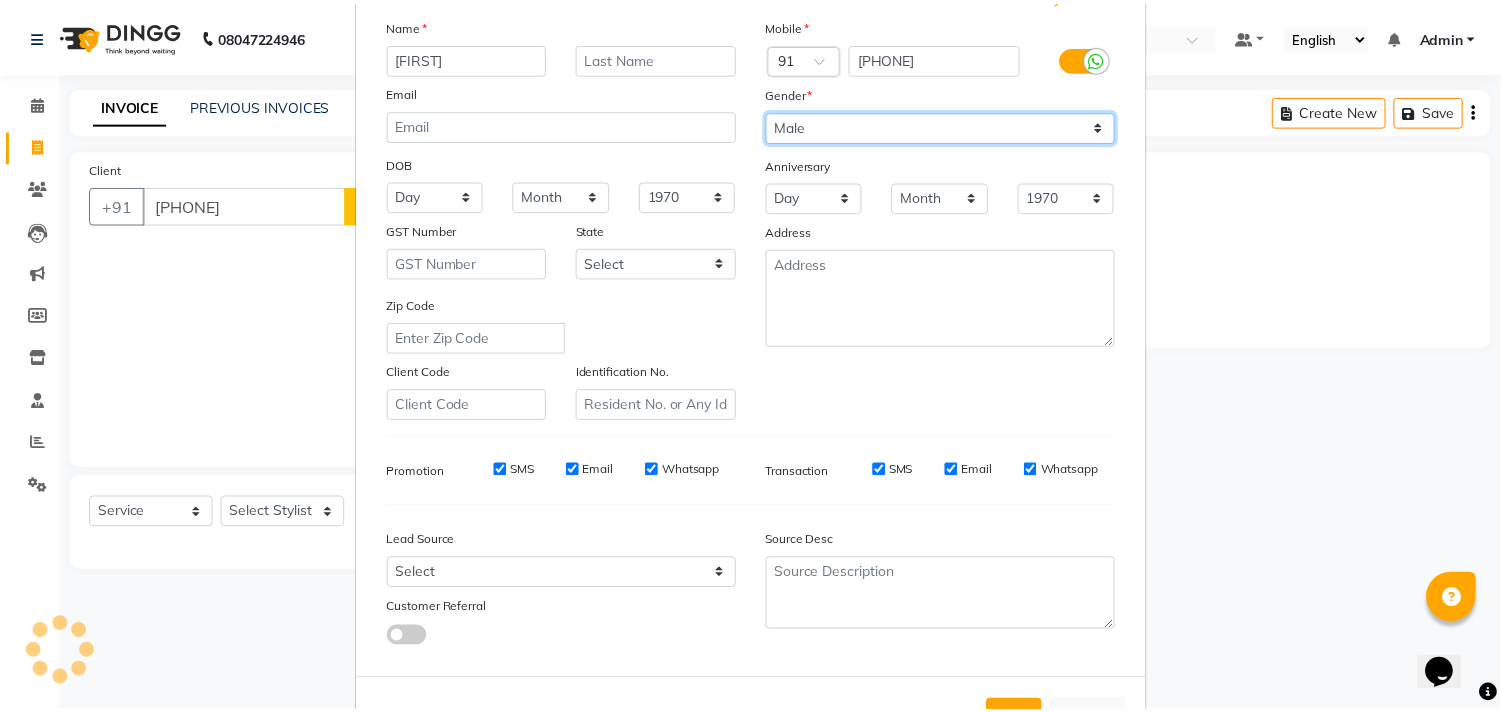 scroll, scrollTop: 212, scrollLeft: 0, axis: vertical 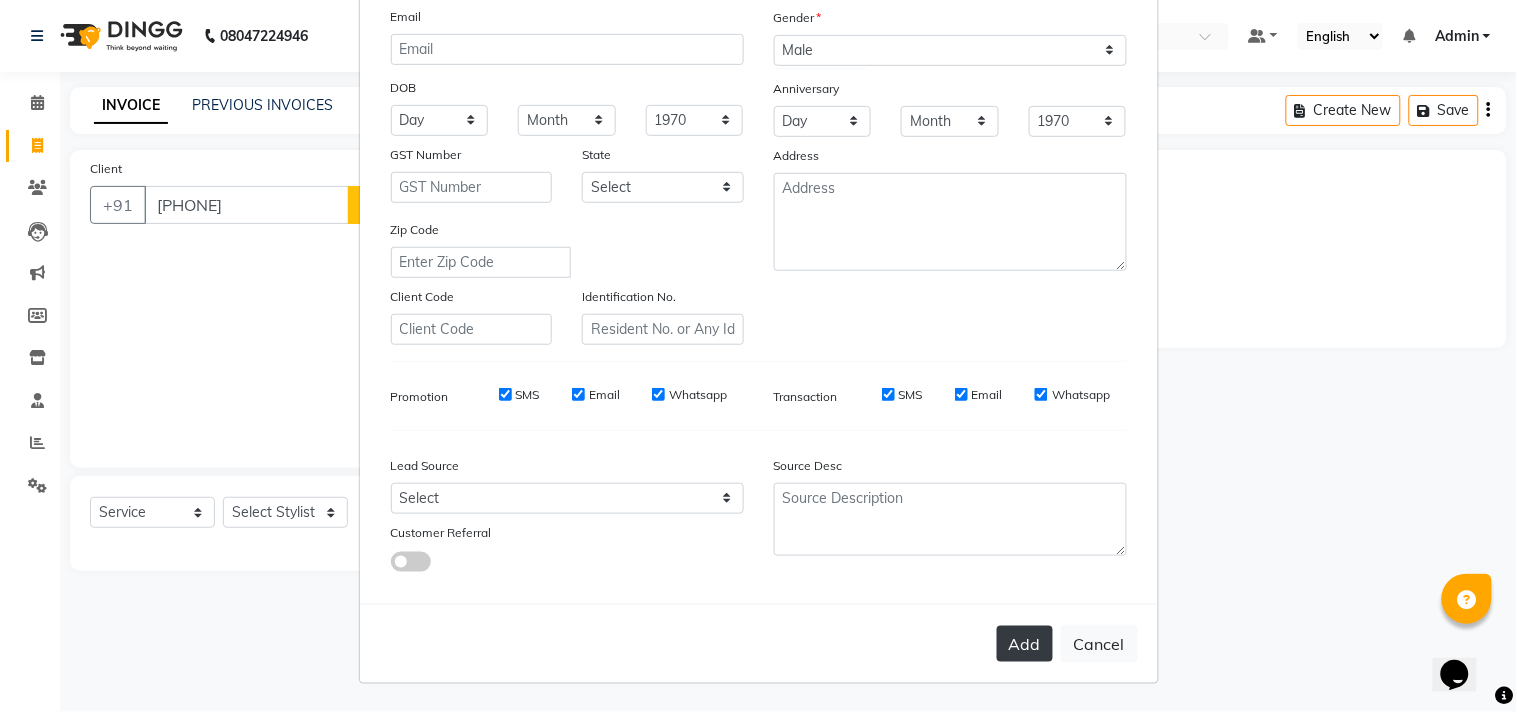 click on "Add" at bounding box center (1025, 644) 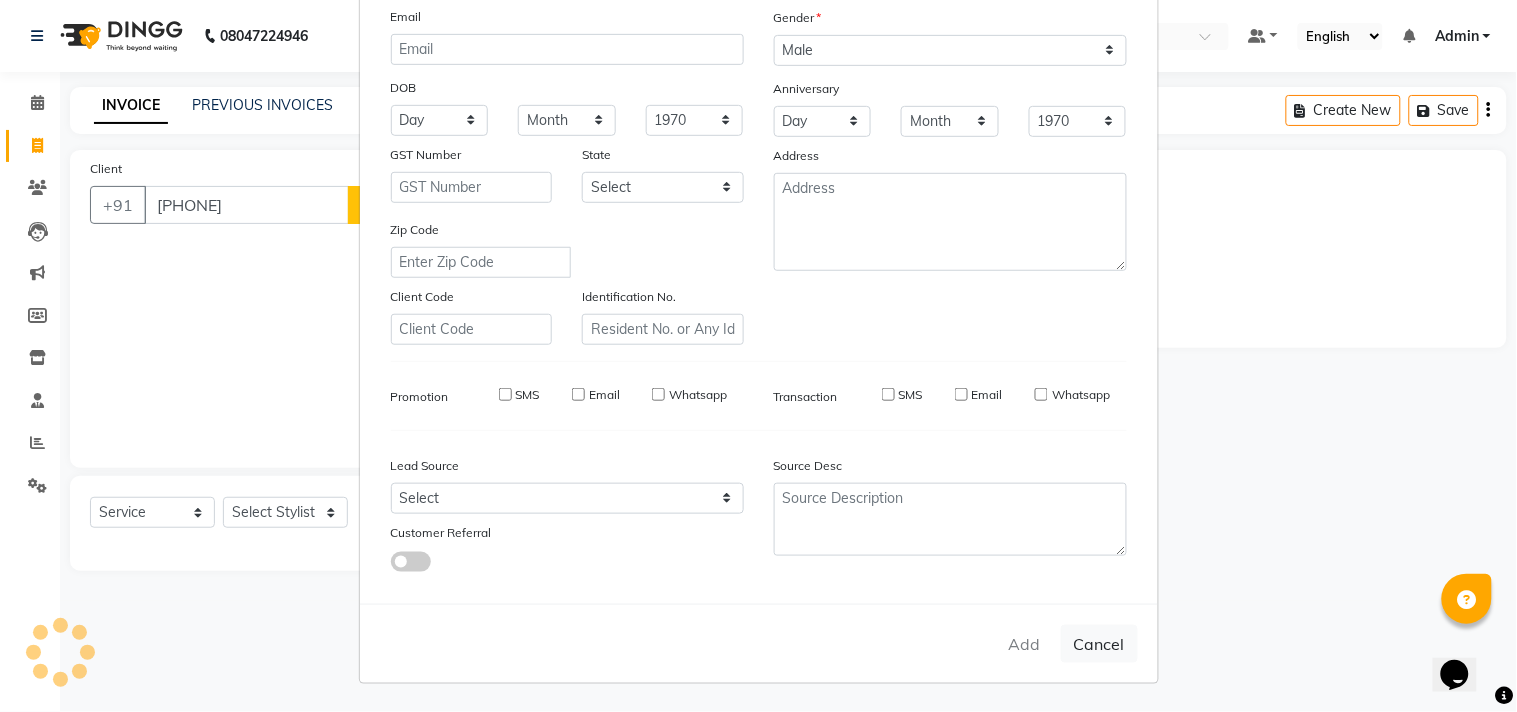 type 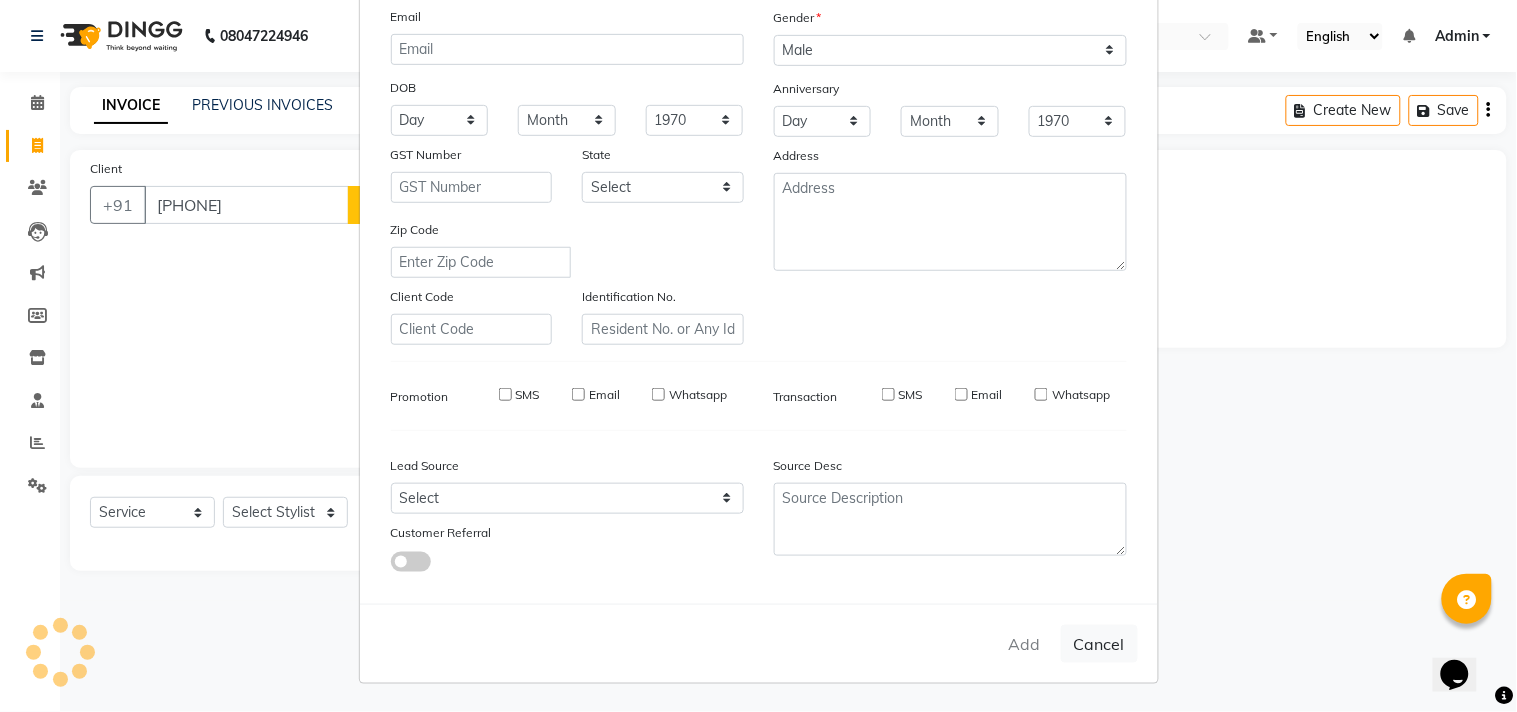 select 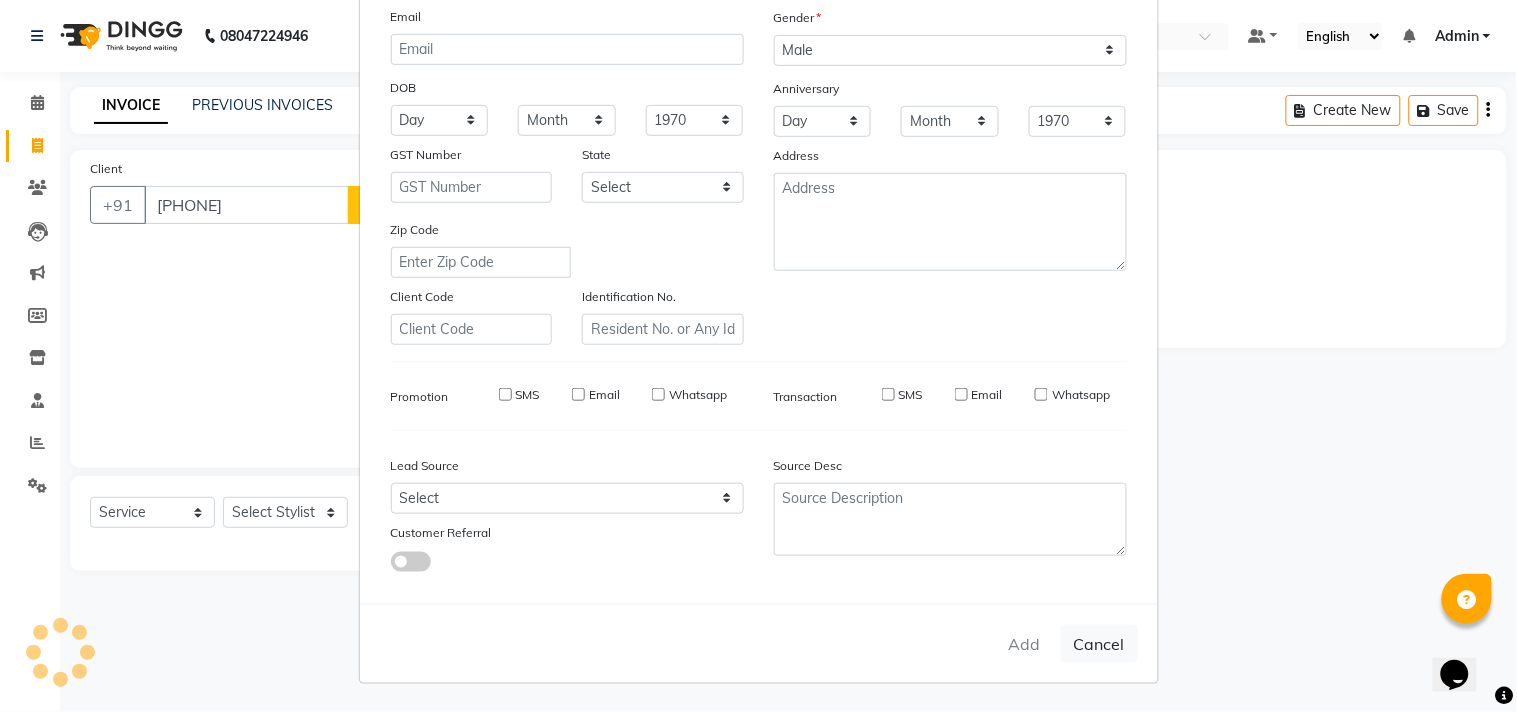 select 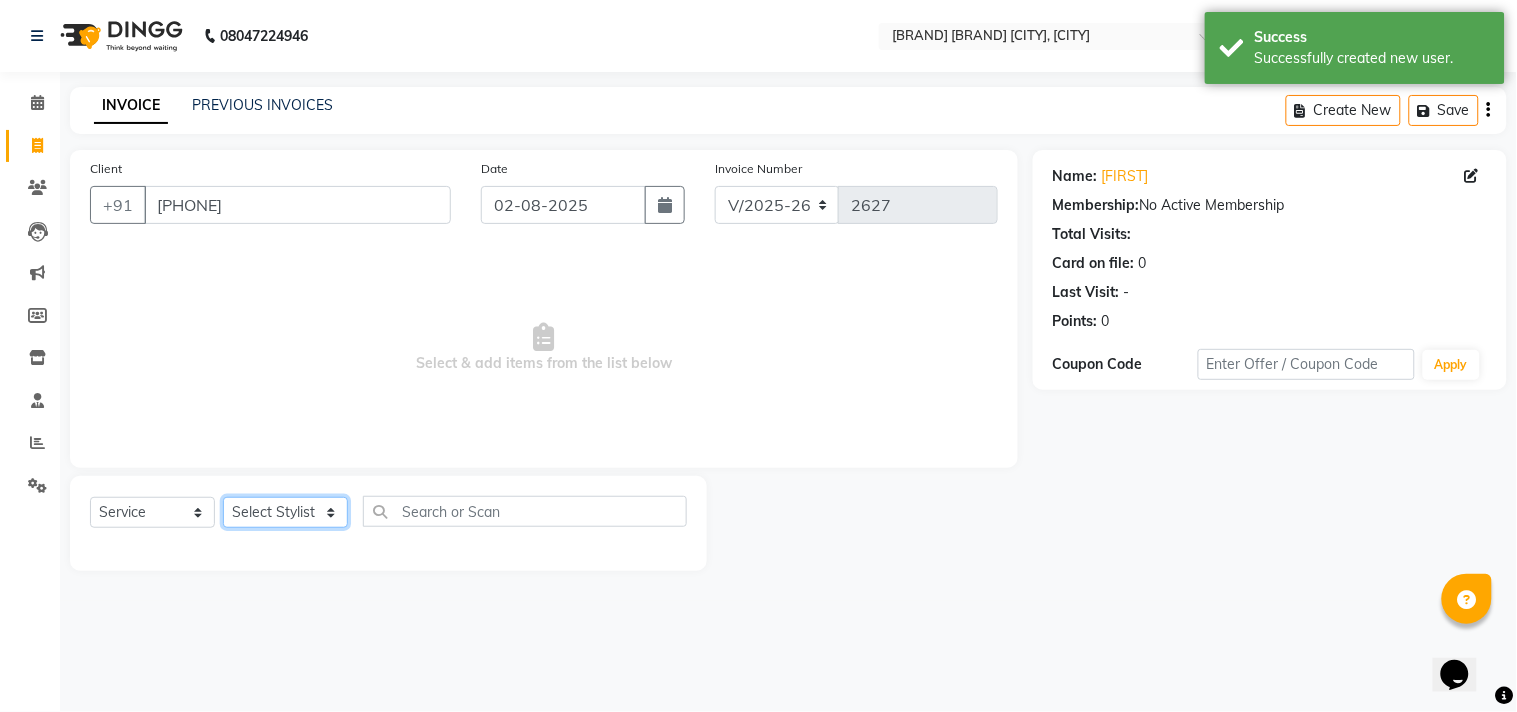 click on "Select Stylist Admin [FIRST] [LAST] [FIRST] [FIRST] [FIRST] [FIRST] [FIRST] [FIRST] [FIRST]" 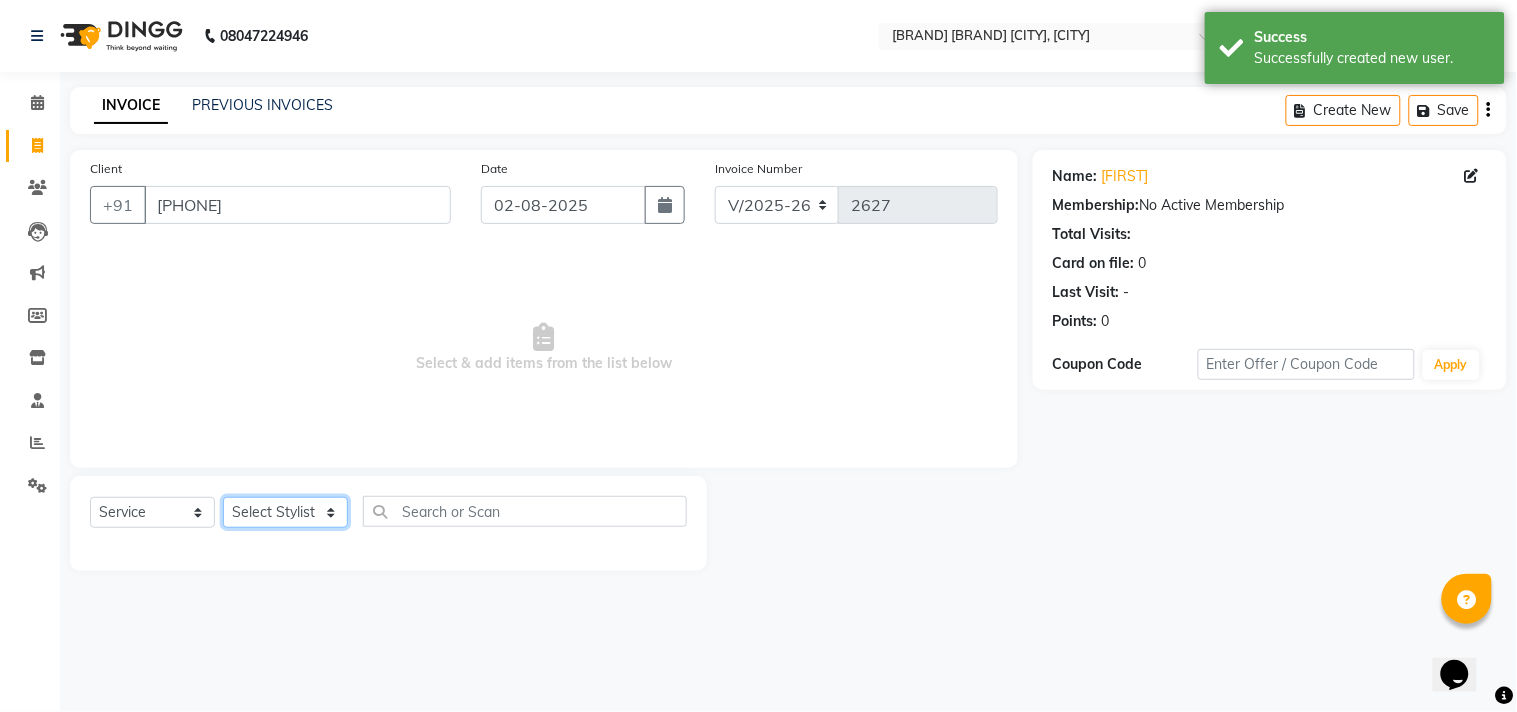 select on "85802" 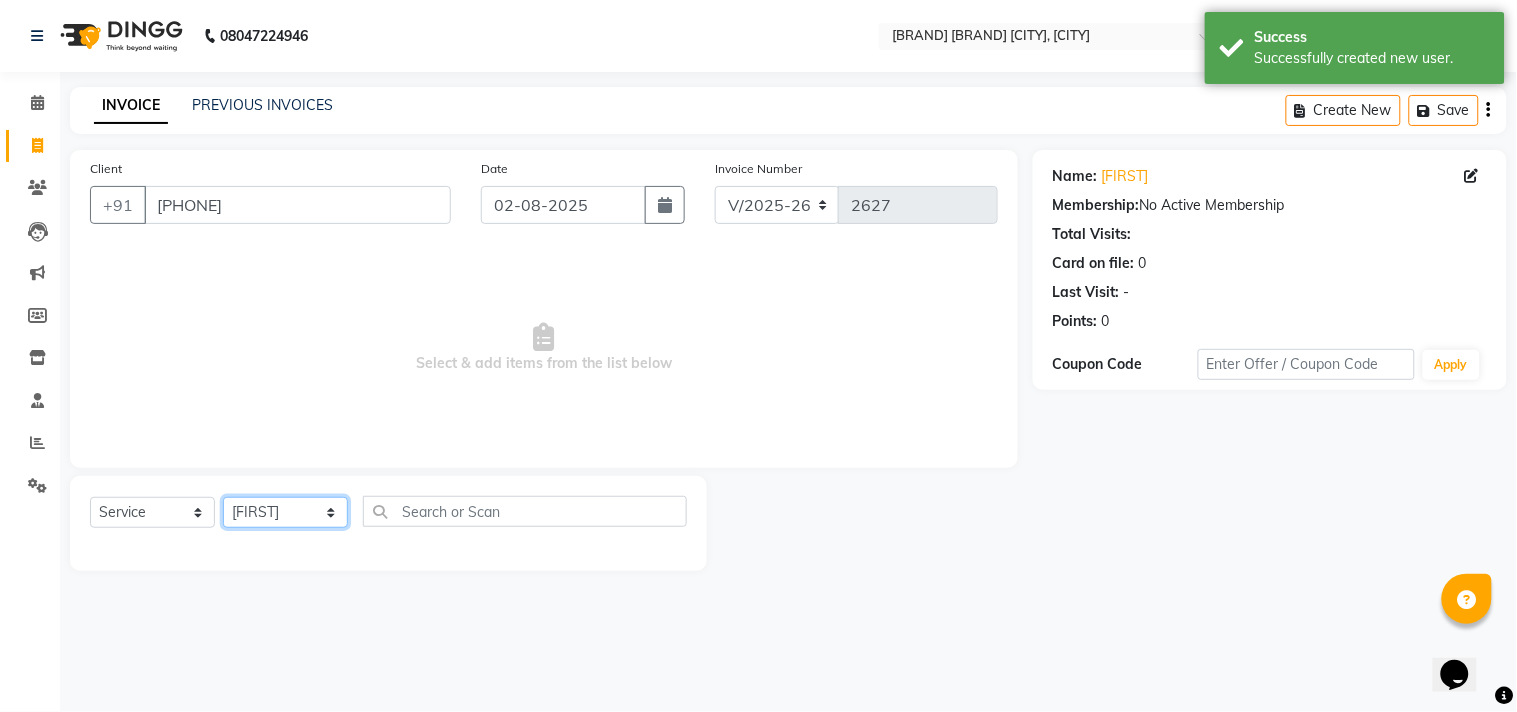 click on "Select Stylist Admin [FIRST] [LAST] [FIRST] [FIRST] [FIRST] [FIRST] [FIRST] [FIRST] [FIRST]" 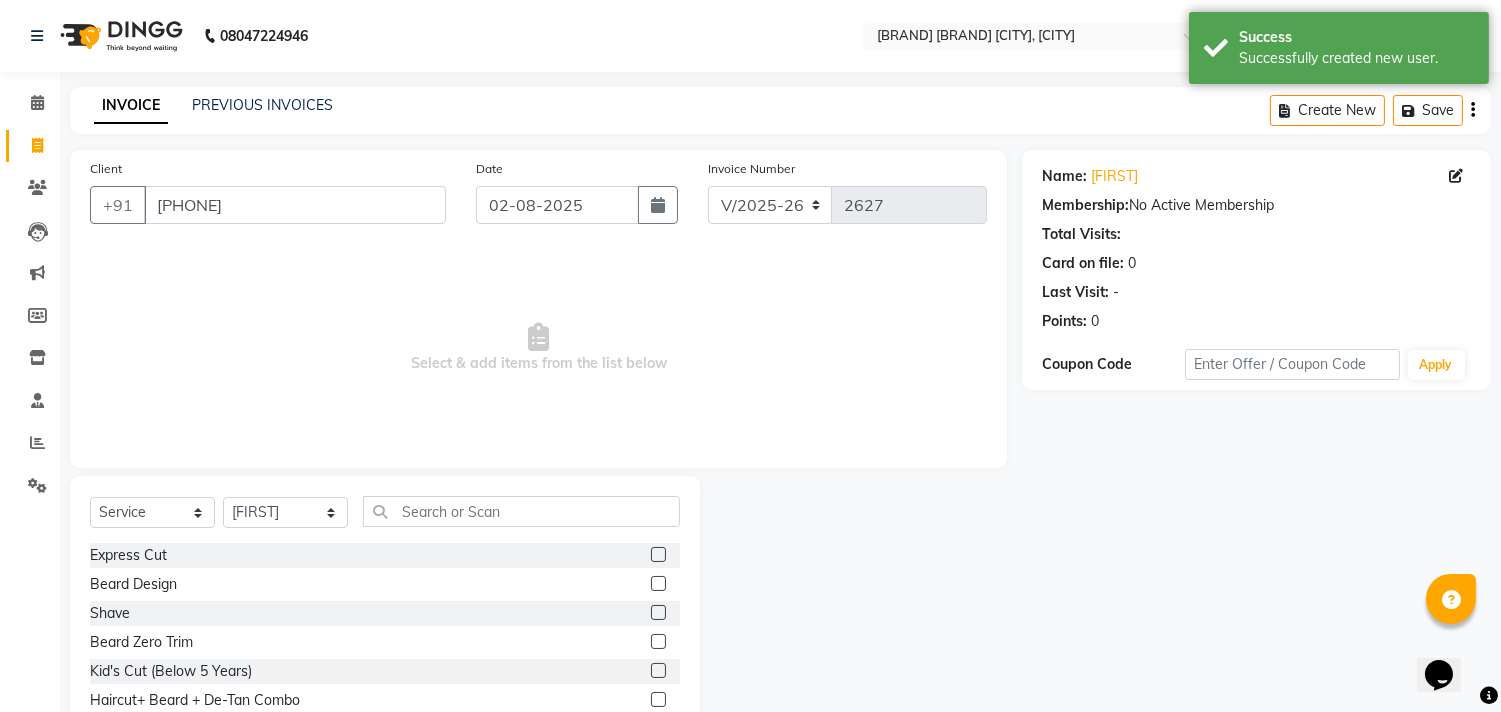 click 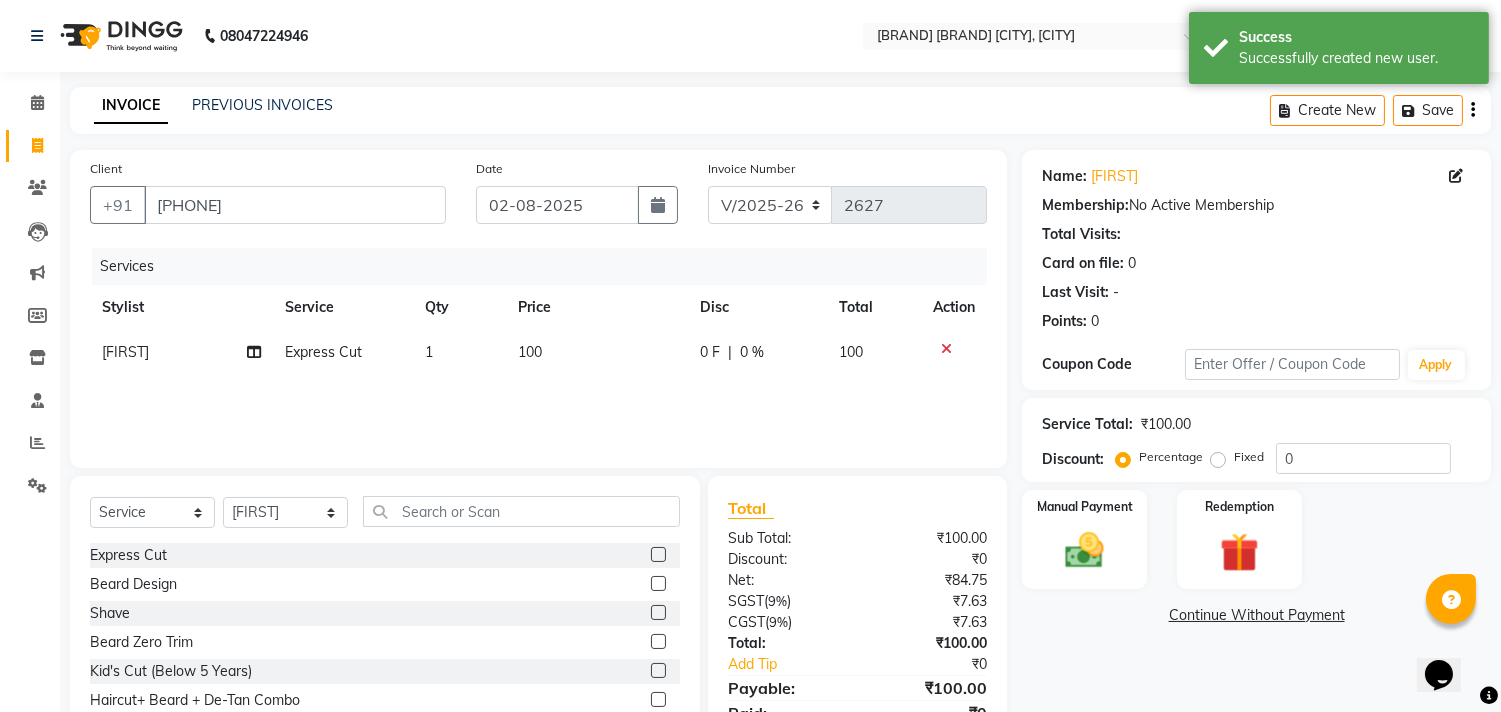 checkbox on "false" 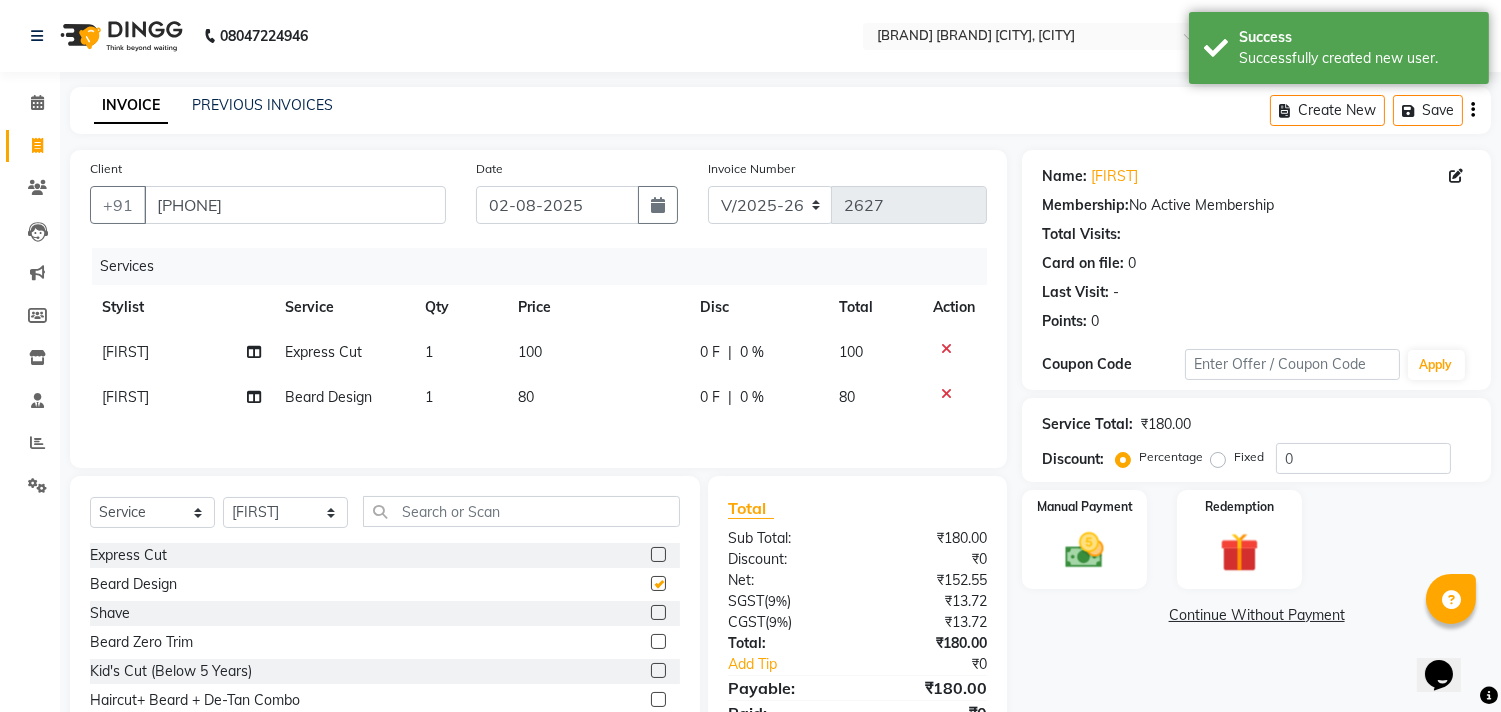 checkbox on "false" 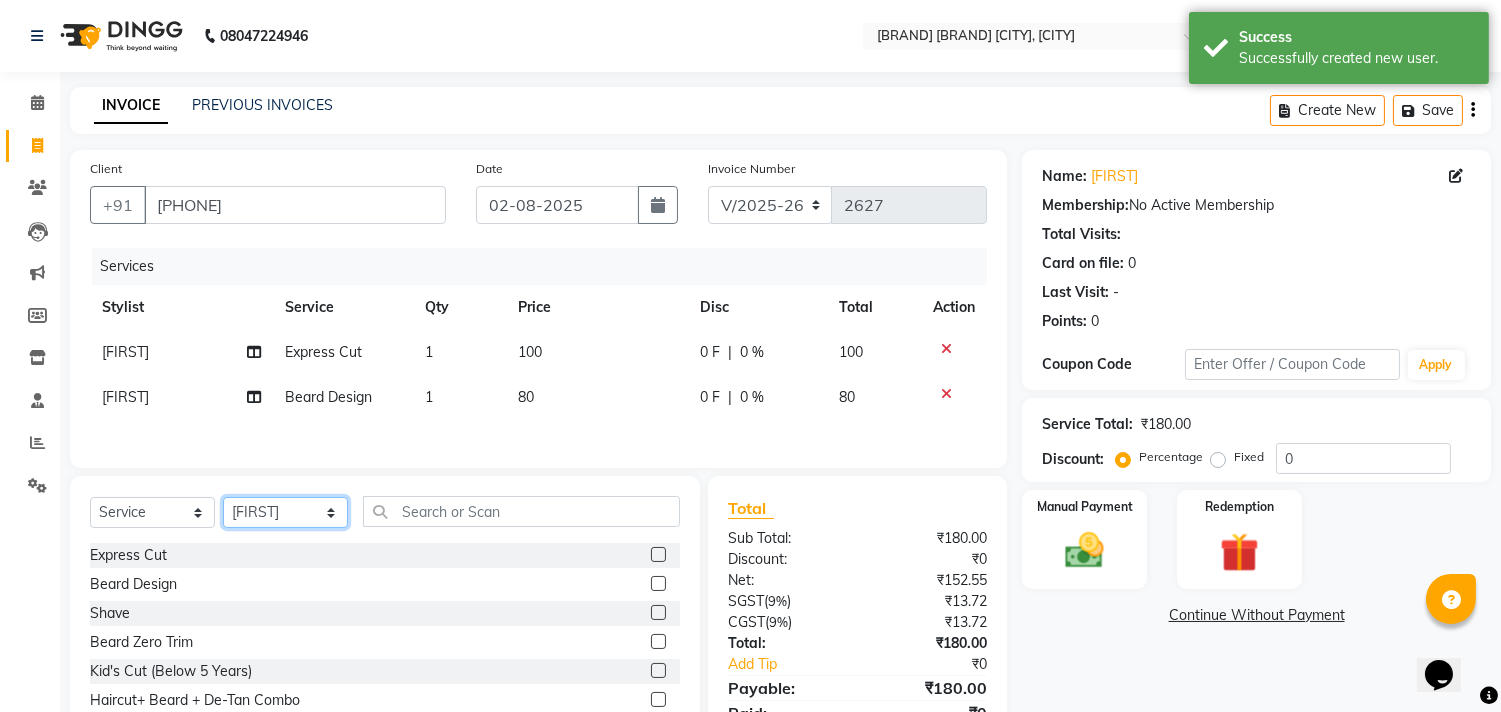 click on "Select Stylist Admin [FIRST] [LAST] [FIRST] [FIRST] [FIRST] [FIRST] [FIRST] [FIRST] [FIRST]" 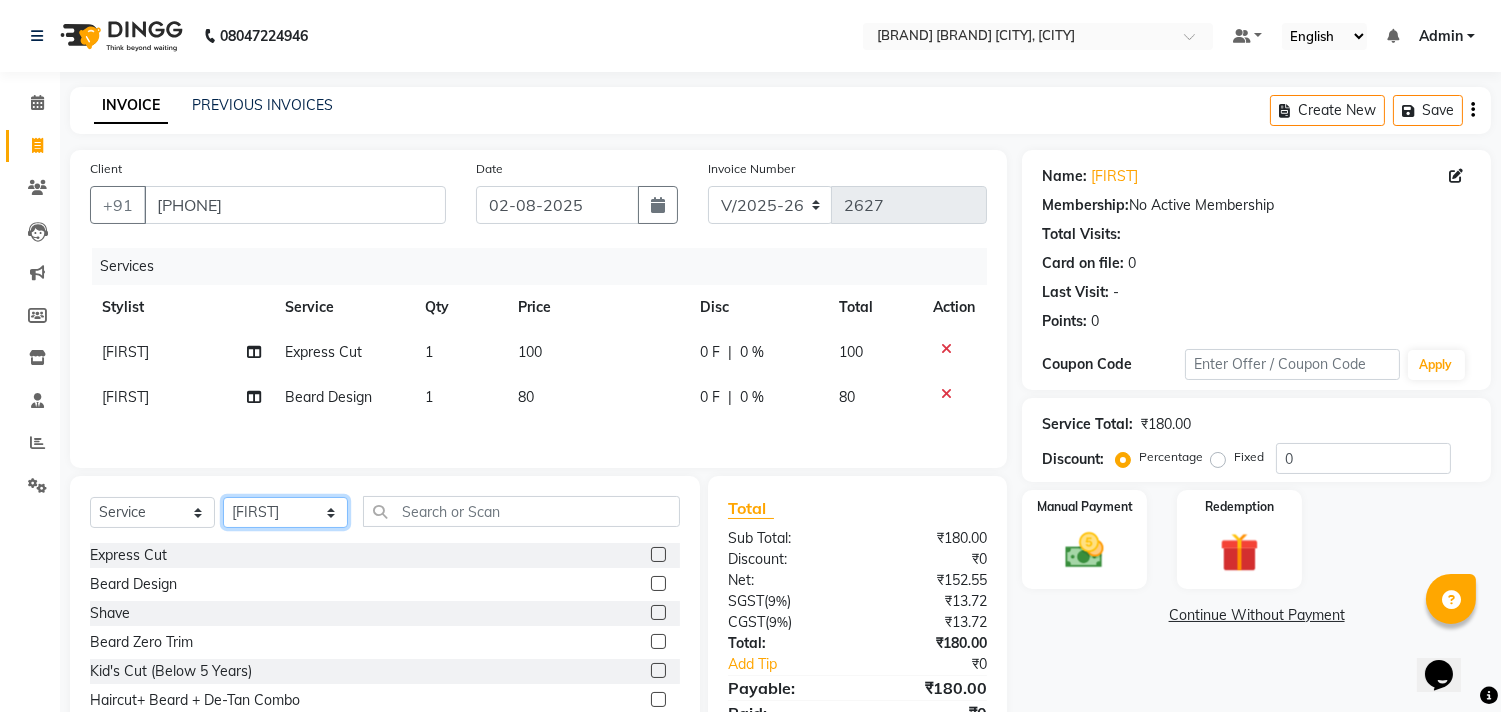 select on "85800" 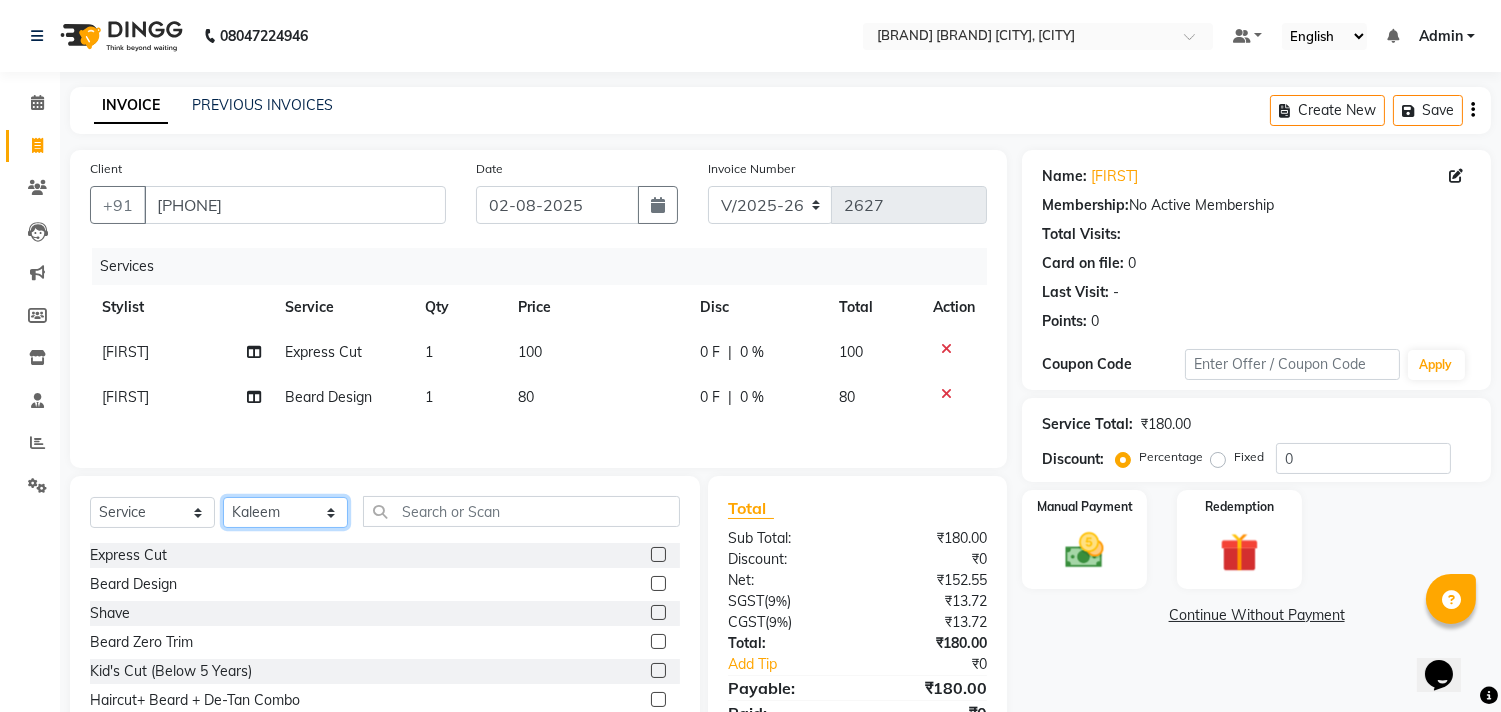 click on "Select Stylist Admin [FIRST] [LAST] [FIRST] [FIRST] [FIRST] [FIRST] [FIRST] [FIRST] [FIRST]" 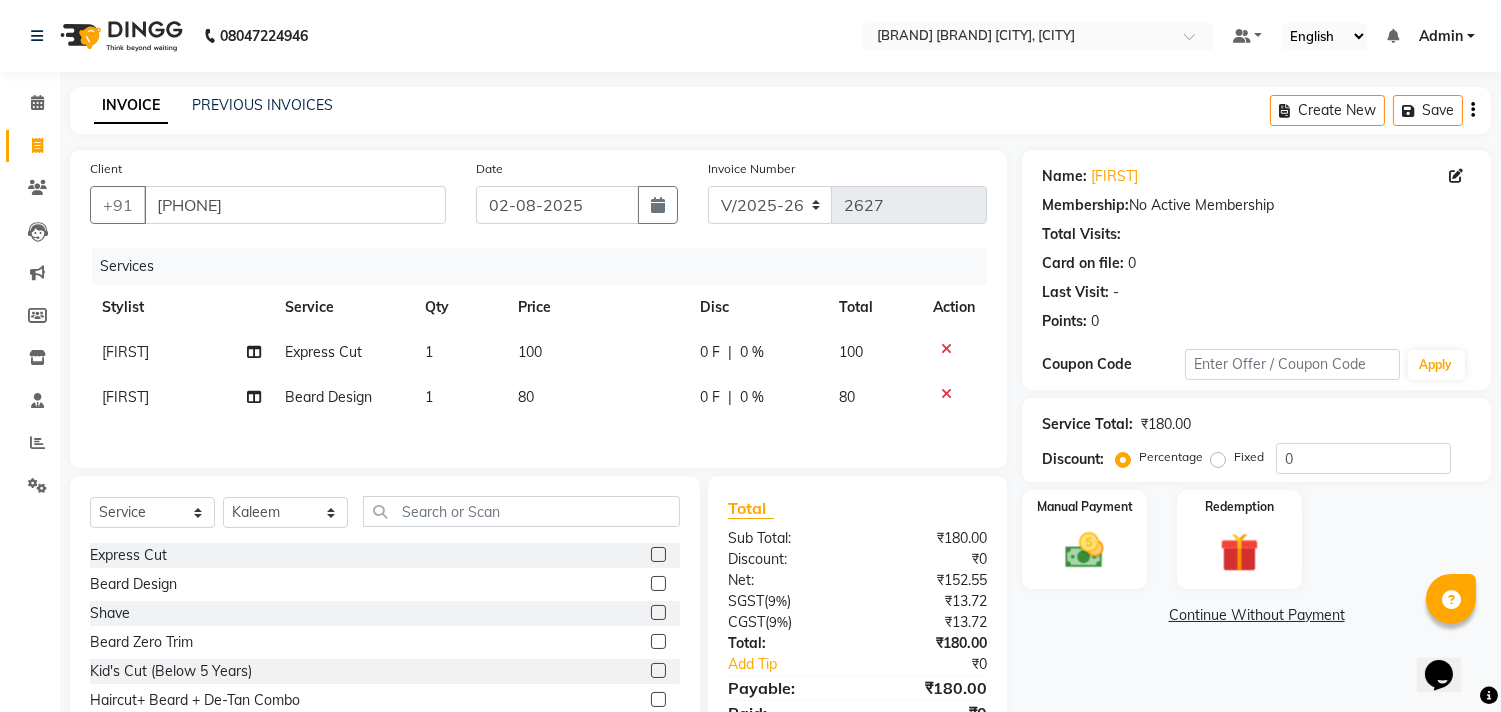 click 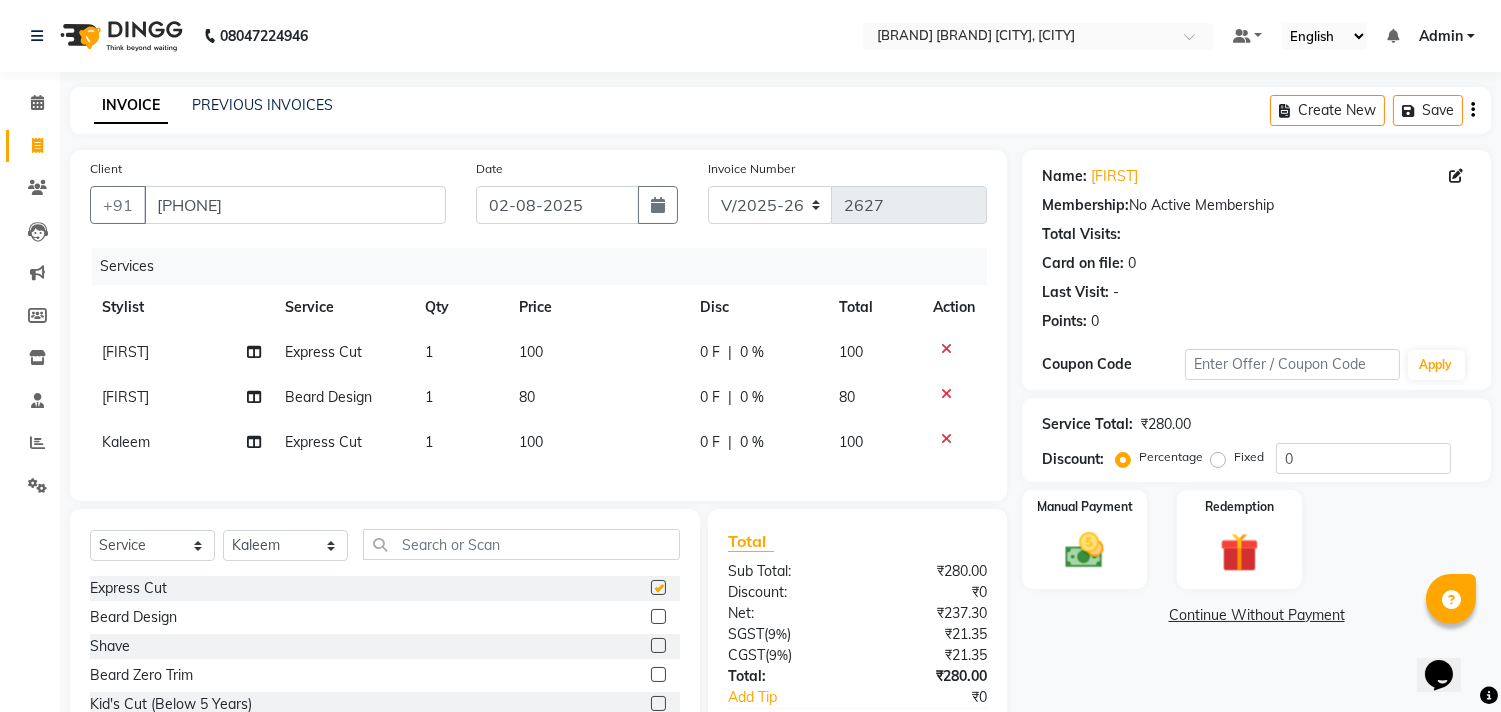 checkbox on "false" 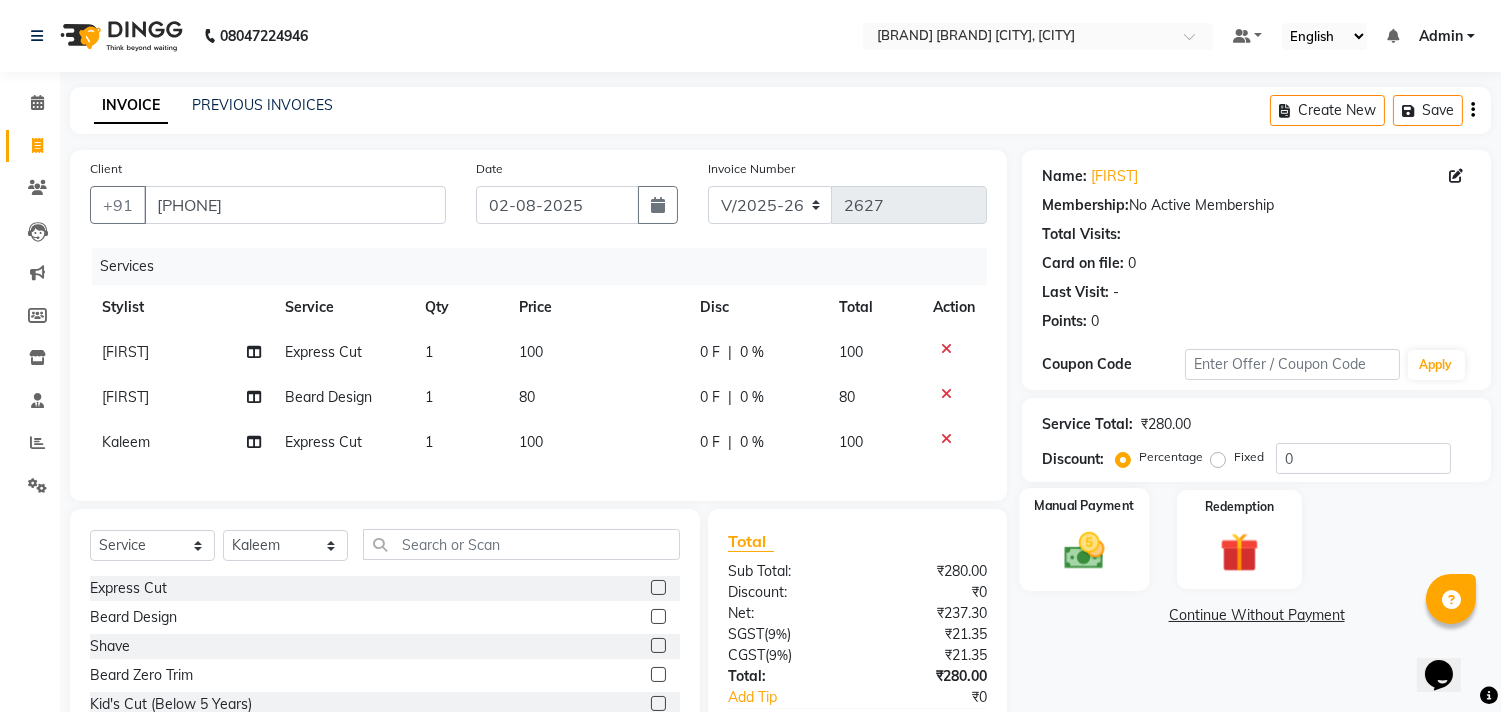 click on "Manual Payment" 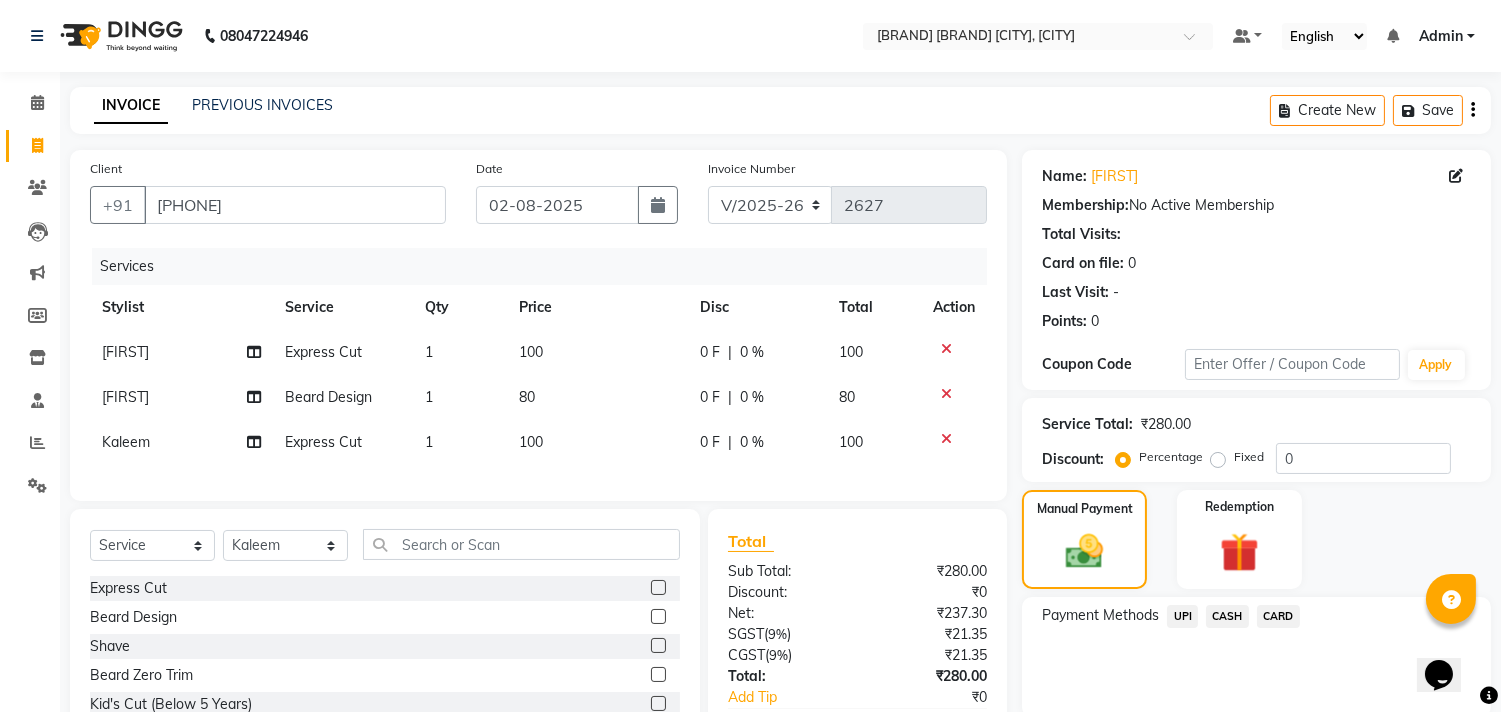click on "CASH" 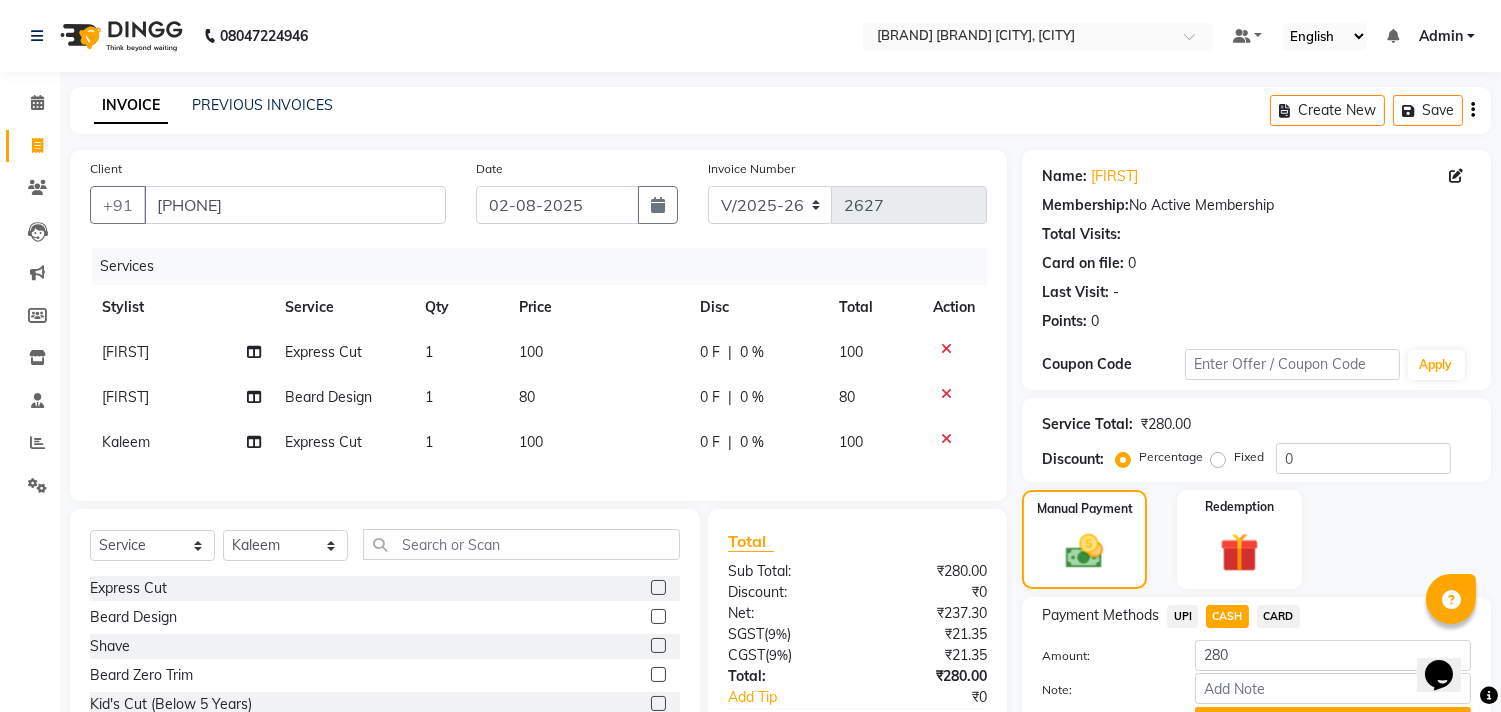 scroll, scrollTop: 138, scrollLeft: 0, axis: vertical 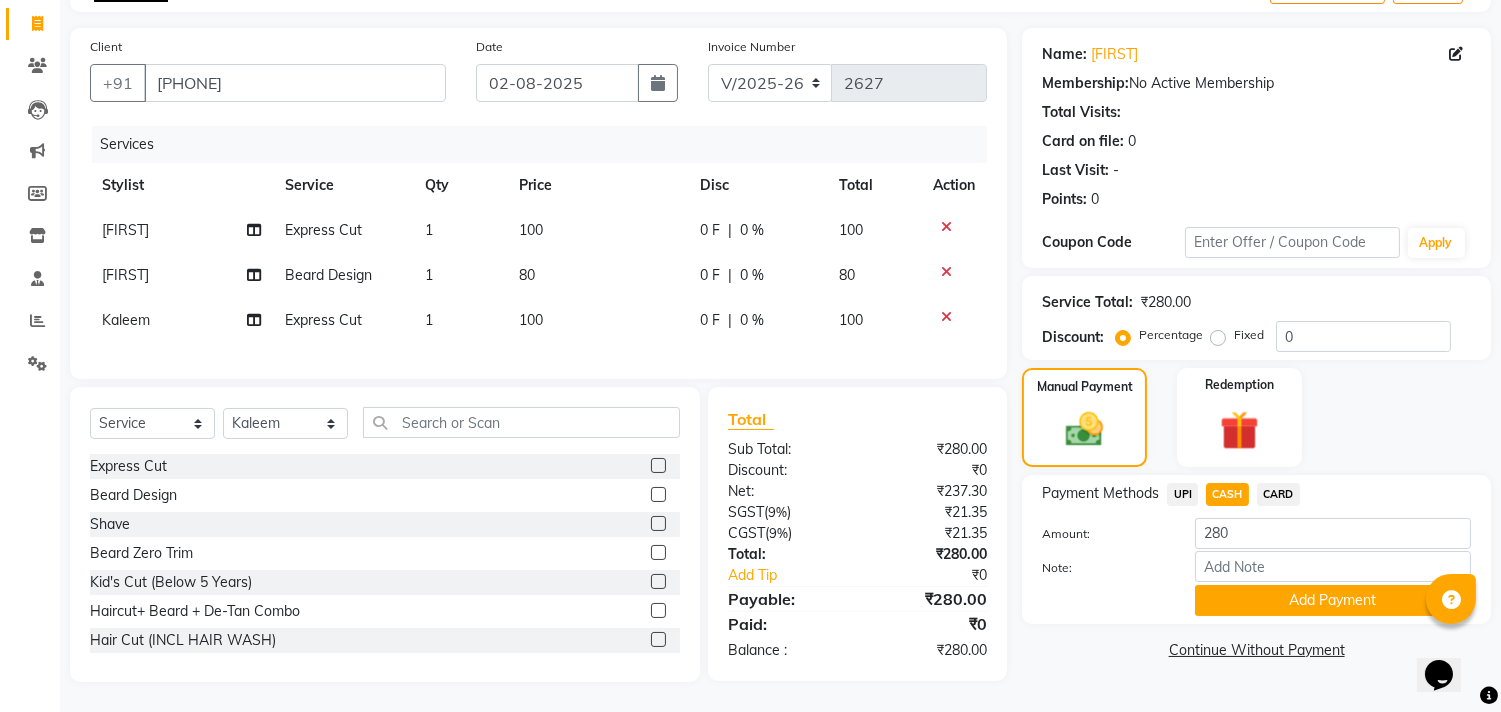 click on "Name: [FIRST] Membership: No Active Membership Total Visits: Card on file: 0 Points: 0 Coupon Code Apply Service Total: ₹[PRICE].00 Discount: Percentage Fixed 0 Manual Payment Redemption Payment Methods UPI CASH CARD Amount: [PRICE] Note: Add Payment Continue Without Payment" 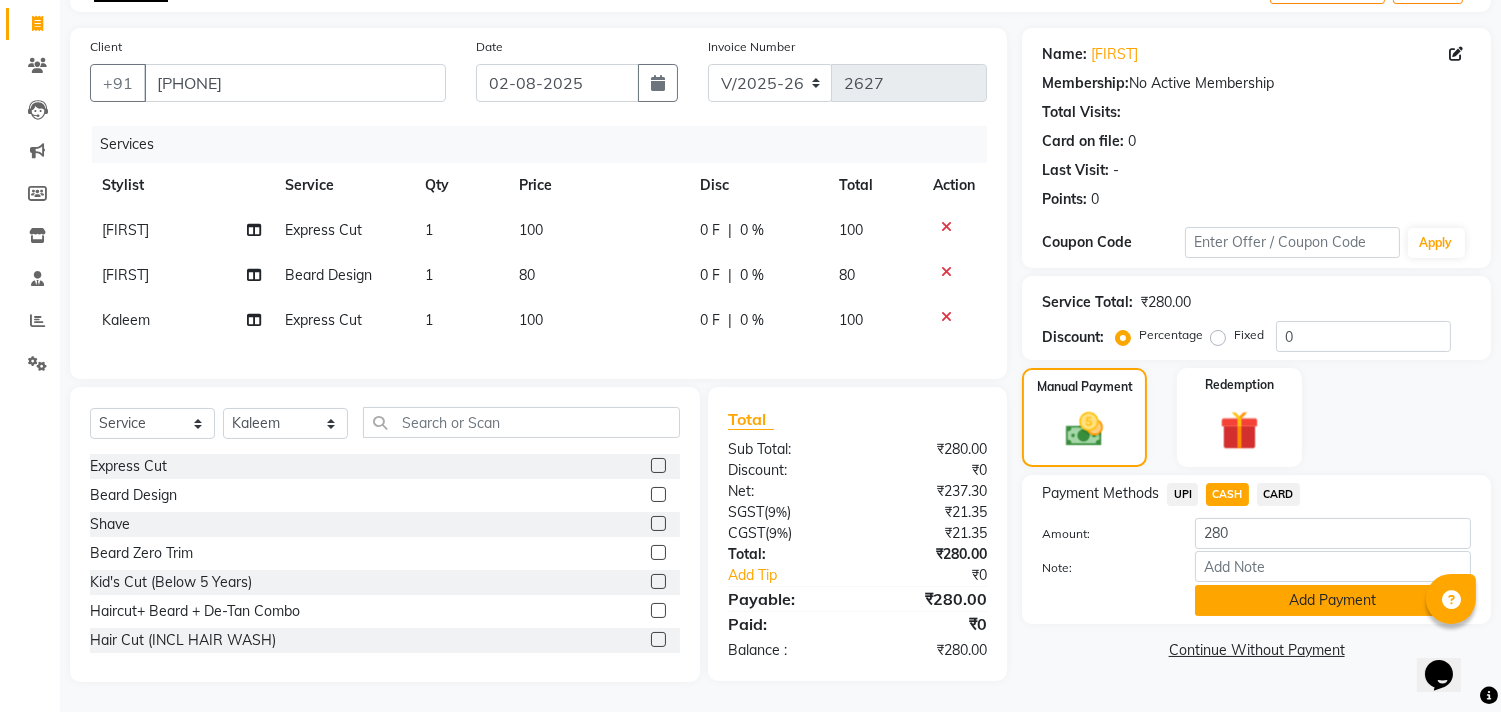 click on "Add Payment" 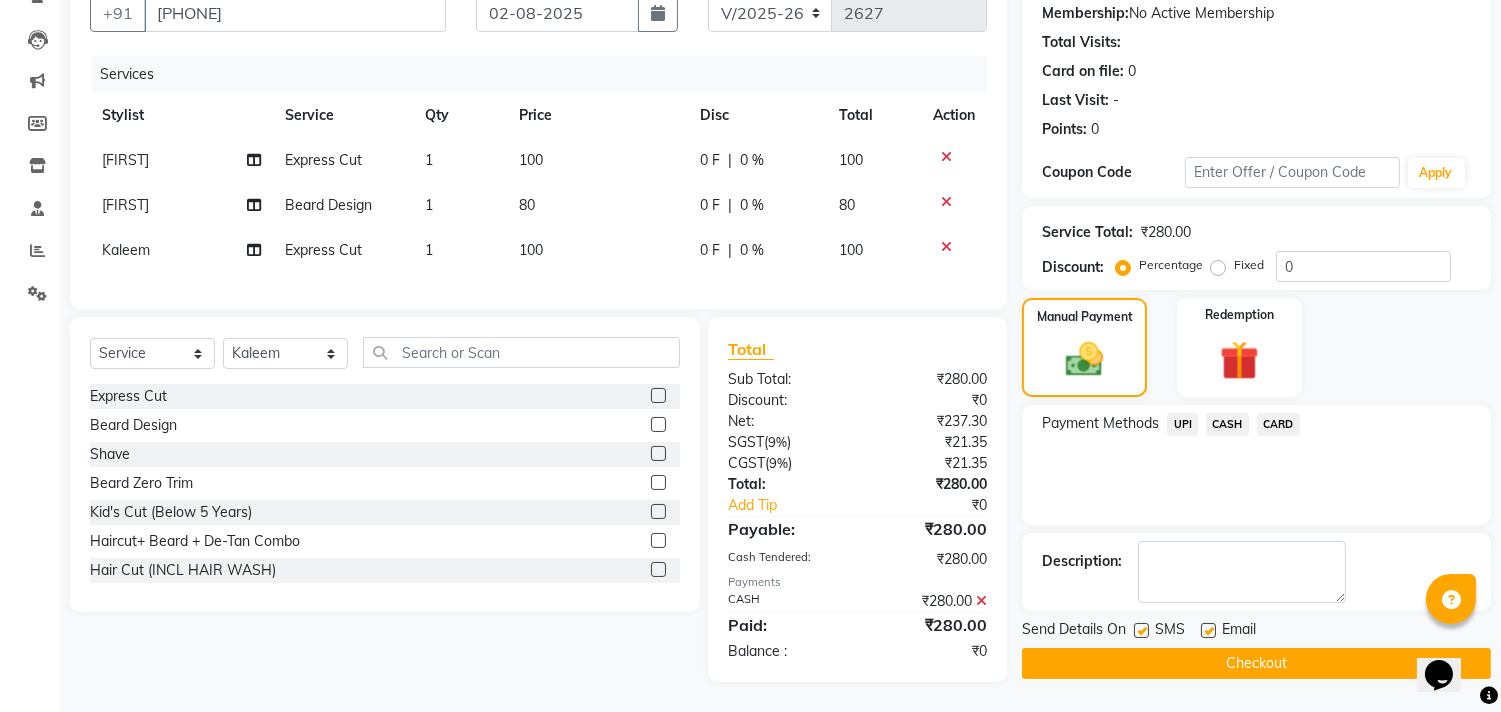 click on "Checkout" 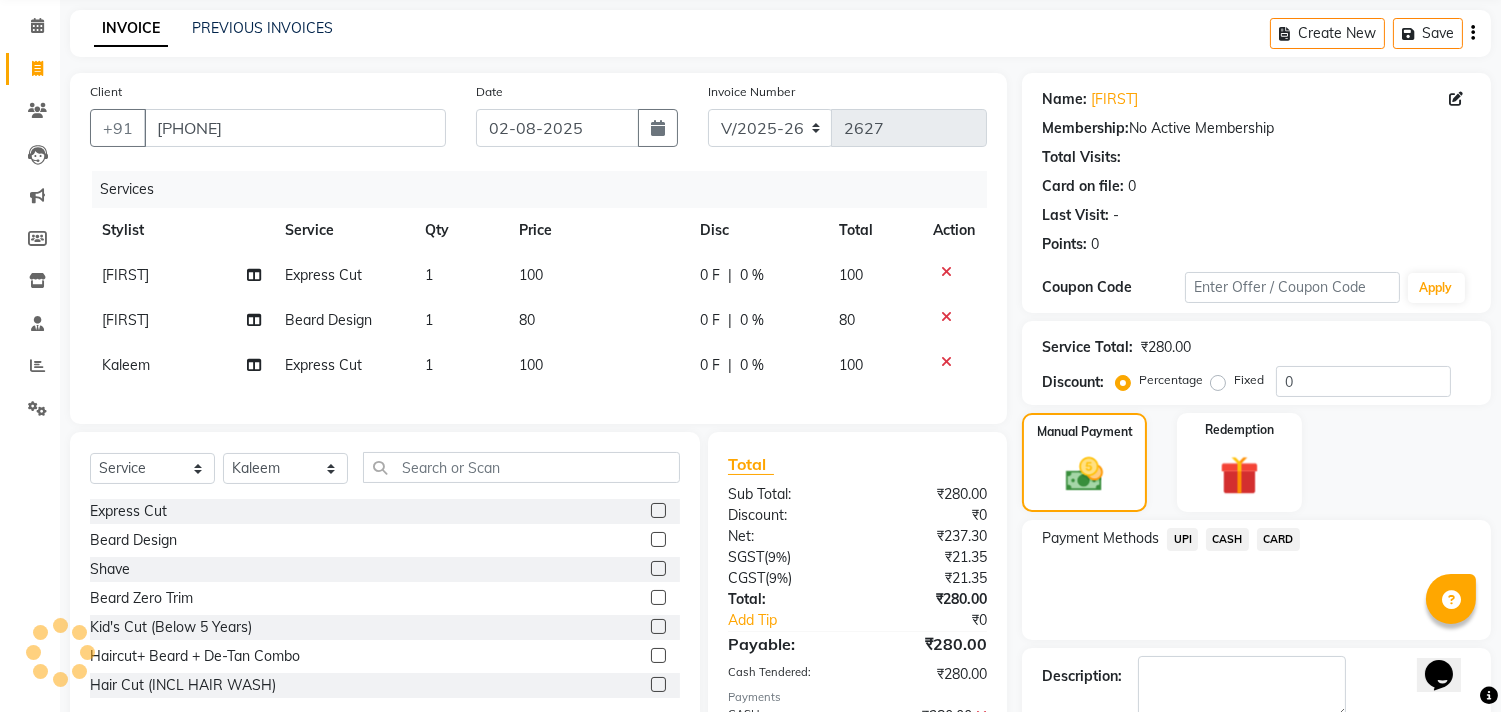 scroll, scrollTop: 0, scrollLeft: 0, axis: both 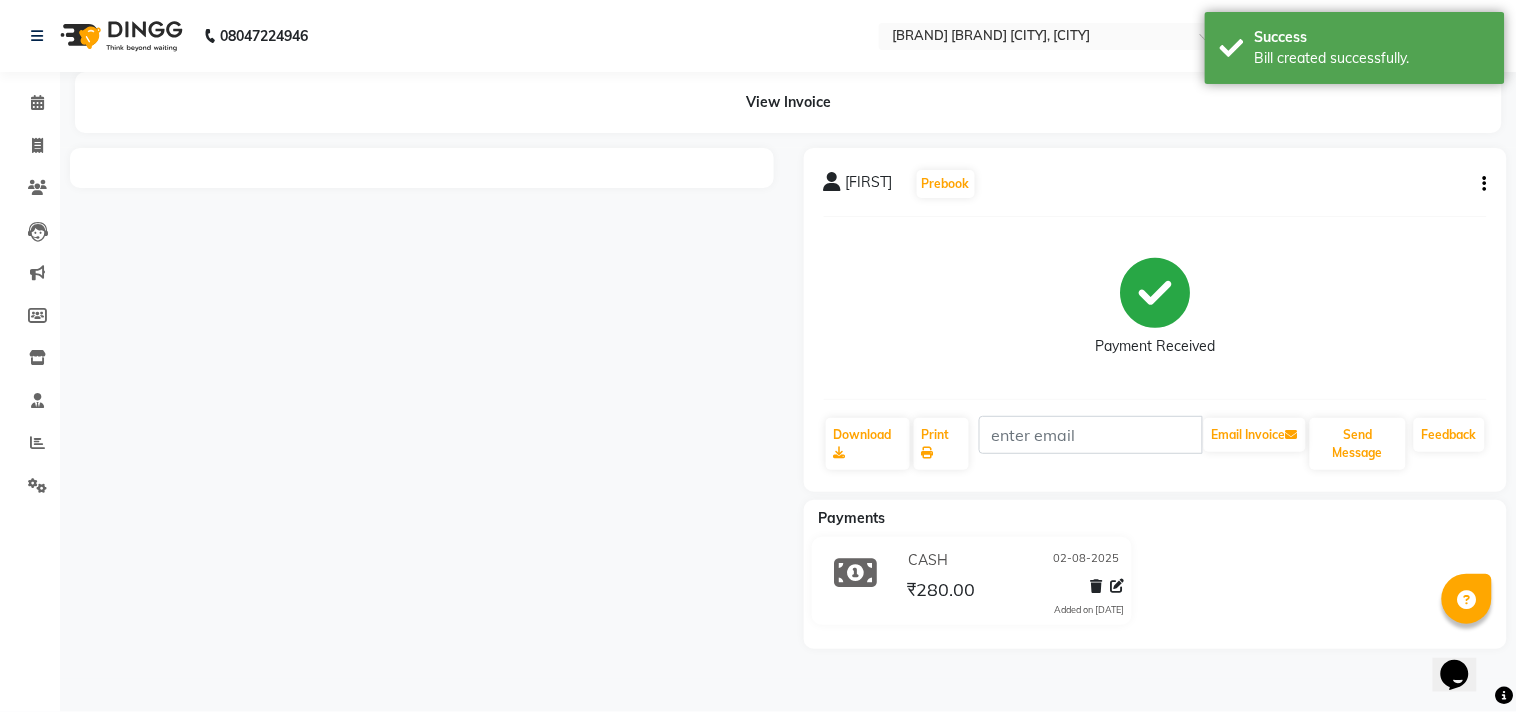 click at bounding box center (422, 398) 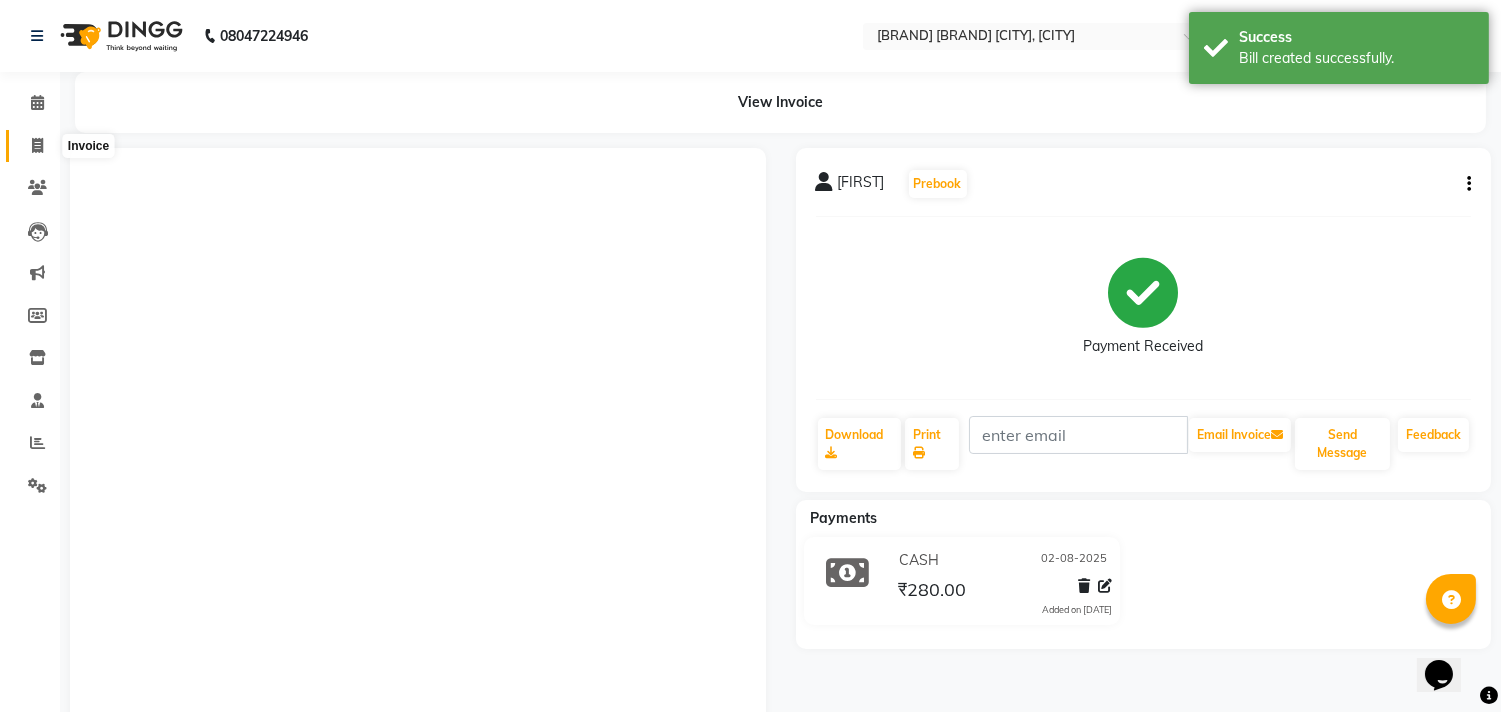 click 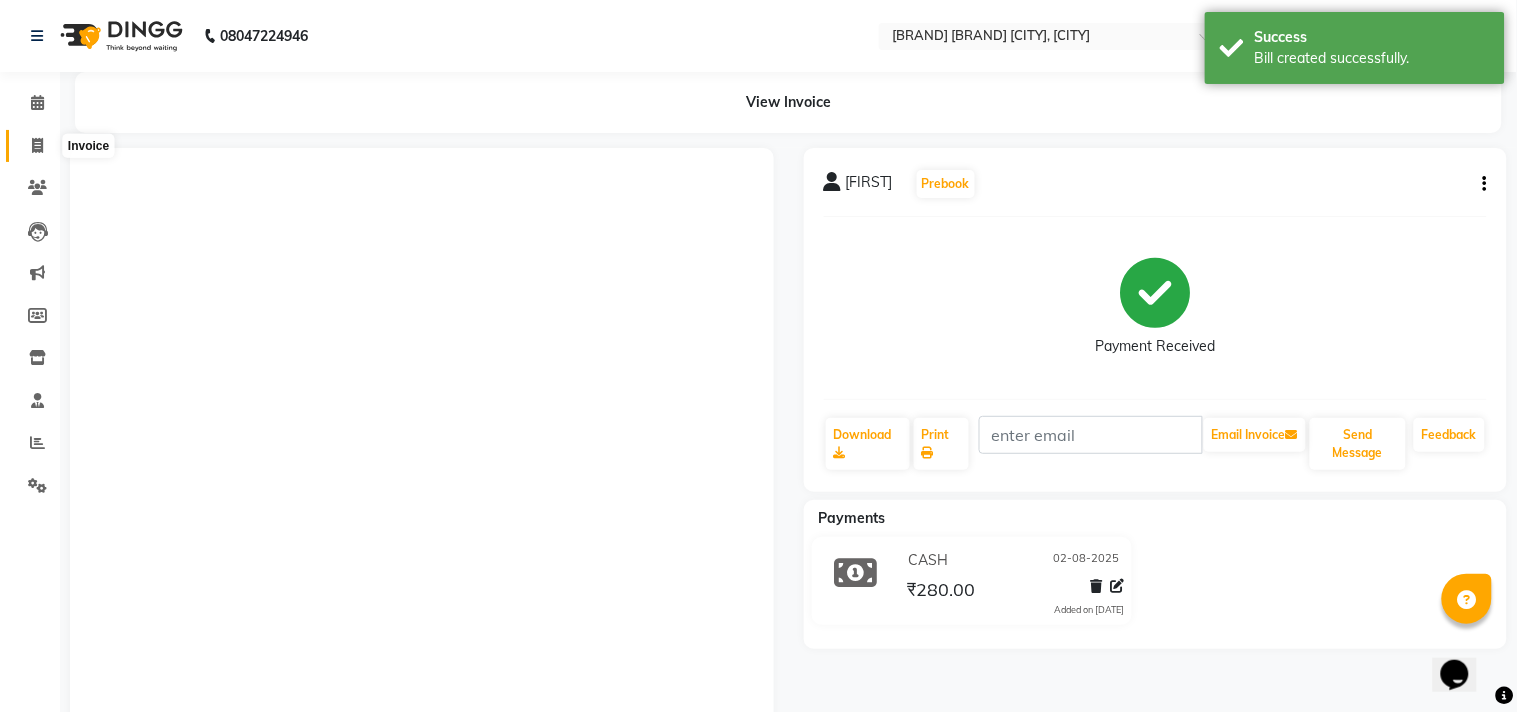 select on "8329" 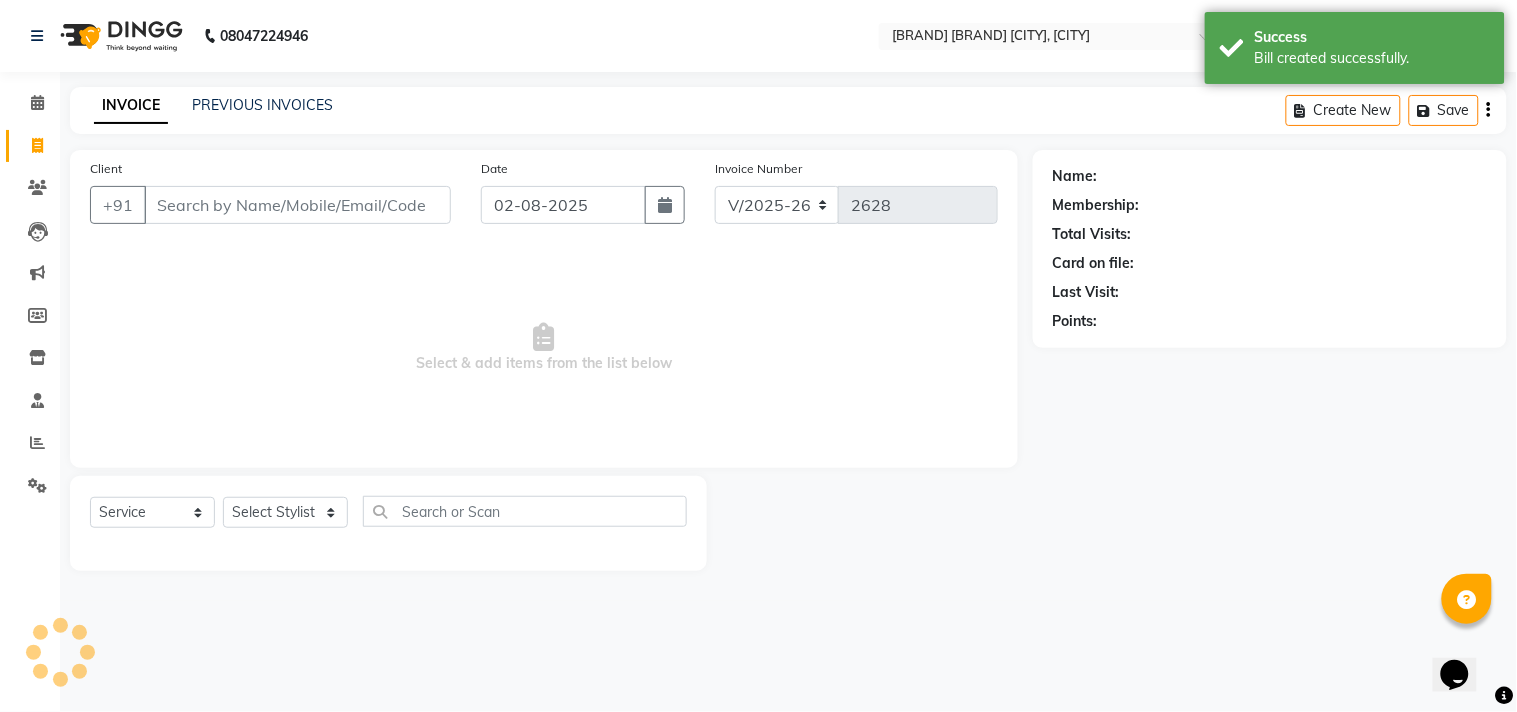 click on "Client" at bounding box center [297, 205] 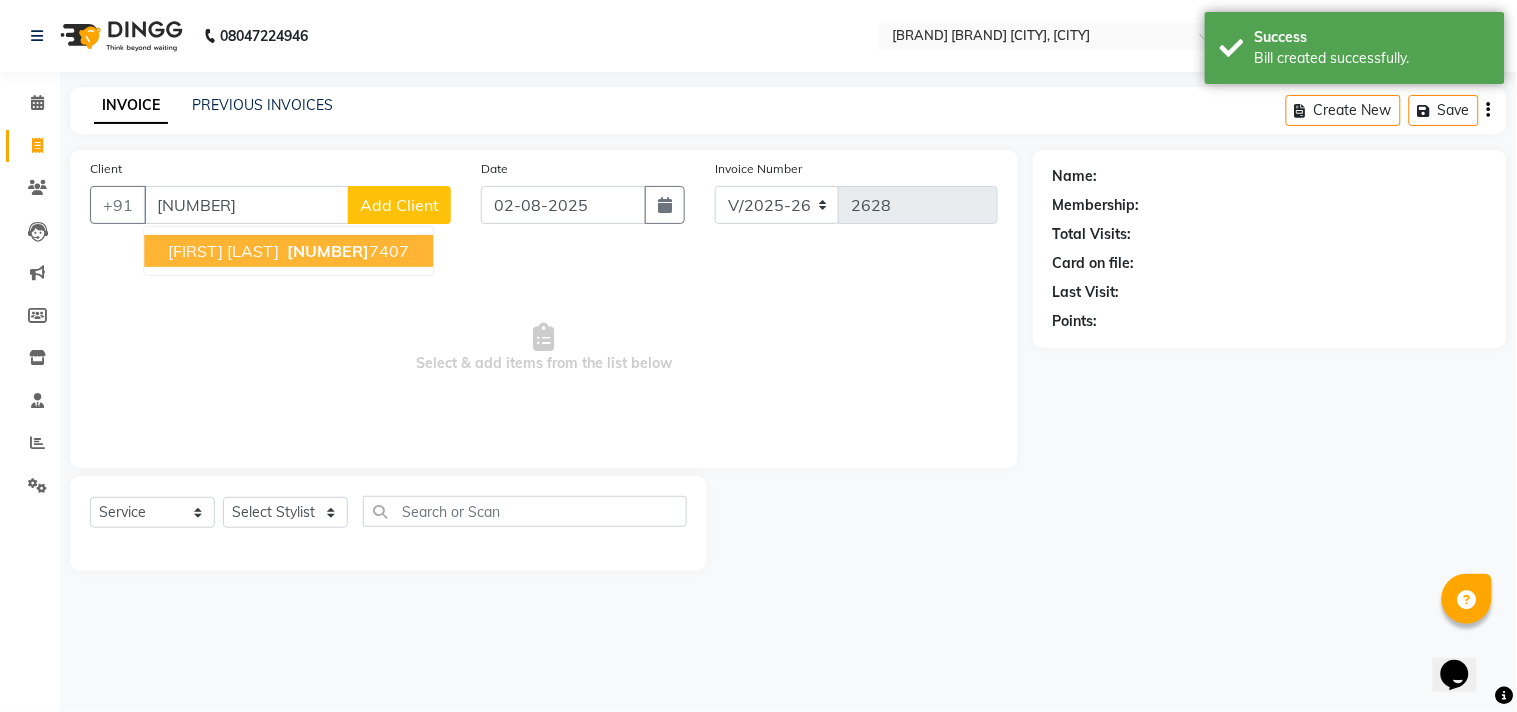 click on "[FIRST] [LAST]" at bounding box center [223, 251] 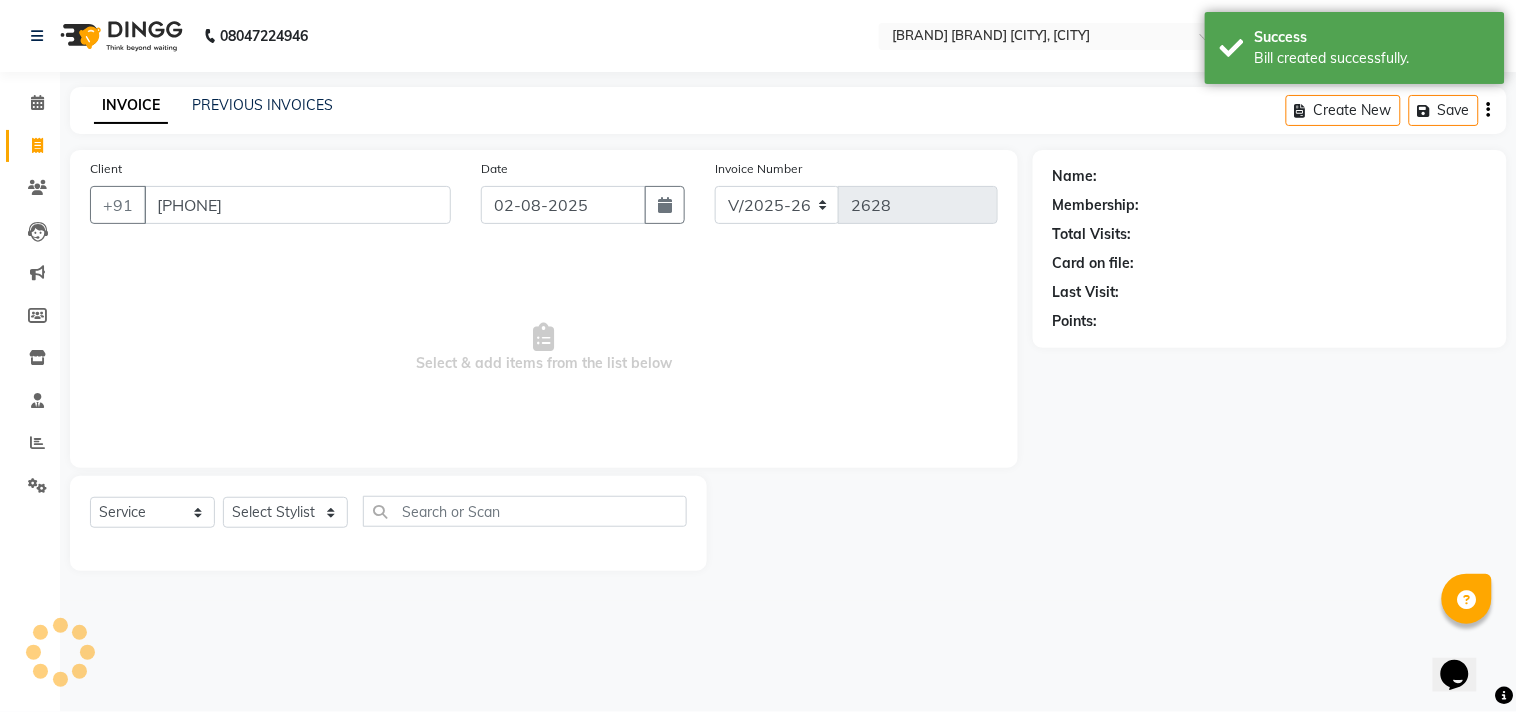 type on "[PHONE]" 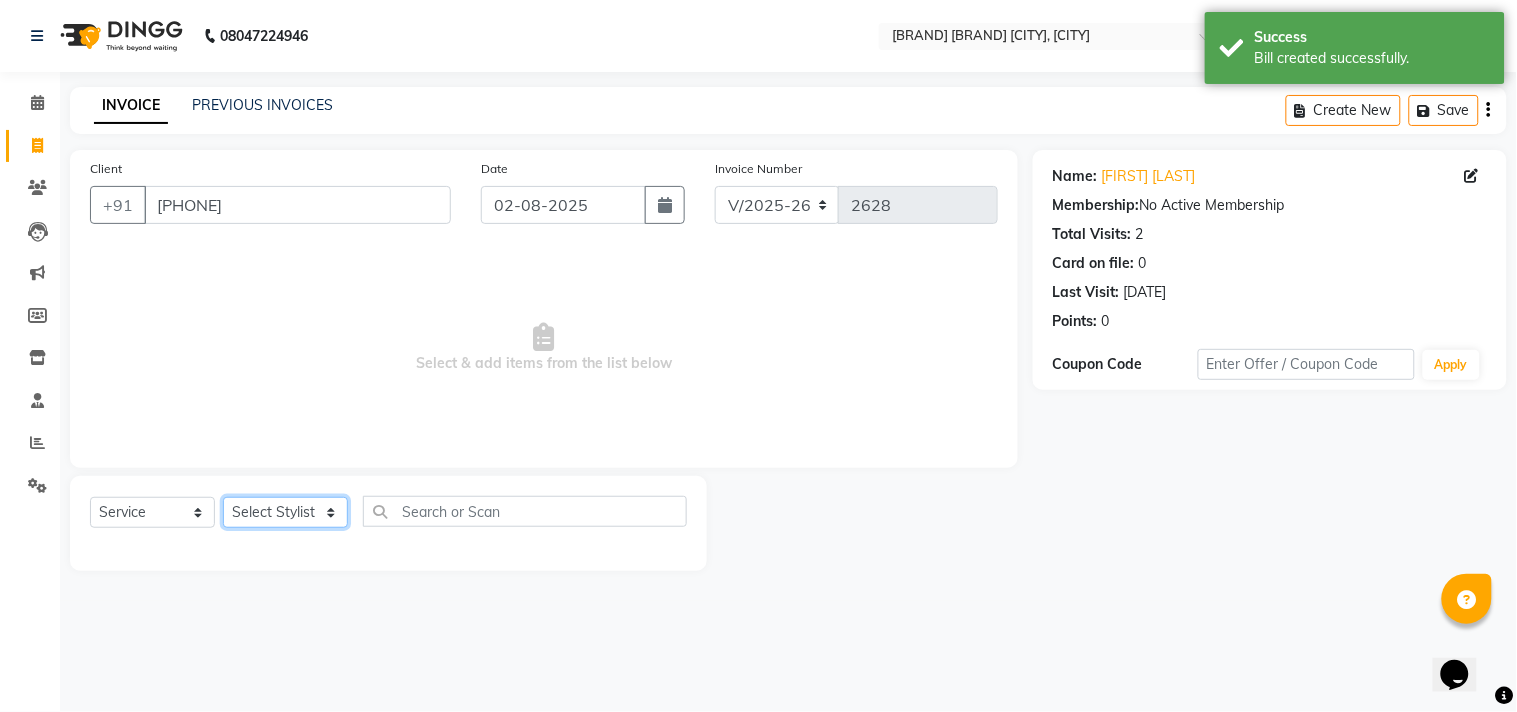 click on "Select Stylist Admin [FIRST] [LAST] [FIRST] [FIRST] [FIRST] [FIRST] [FIRST] [FIRST] [FIRST]" 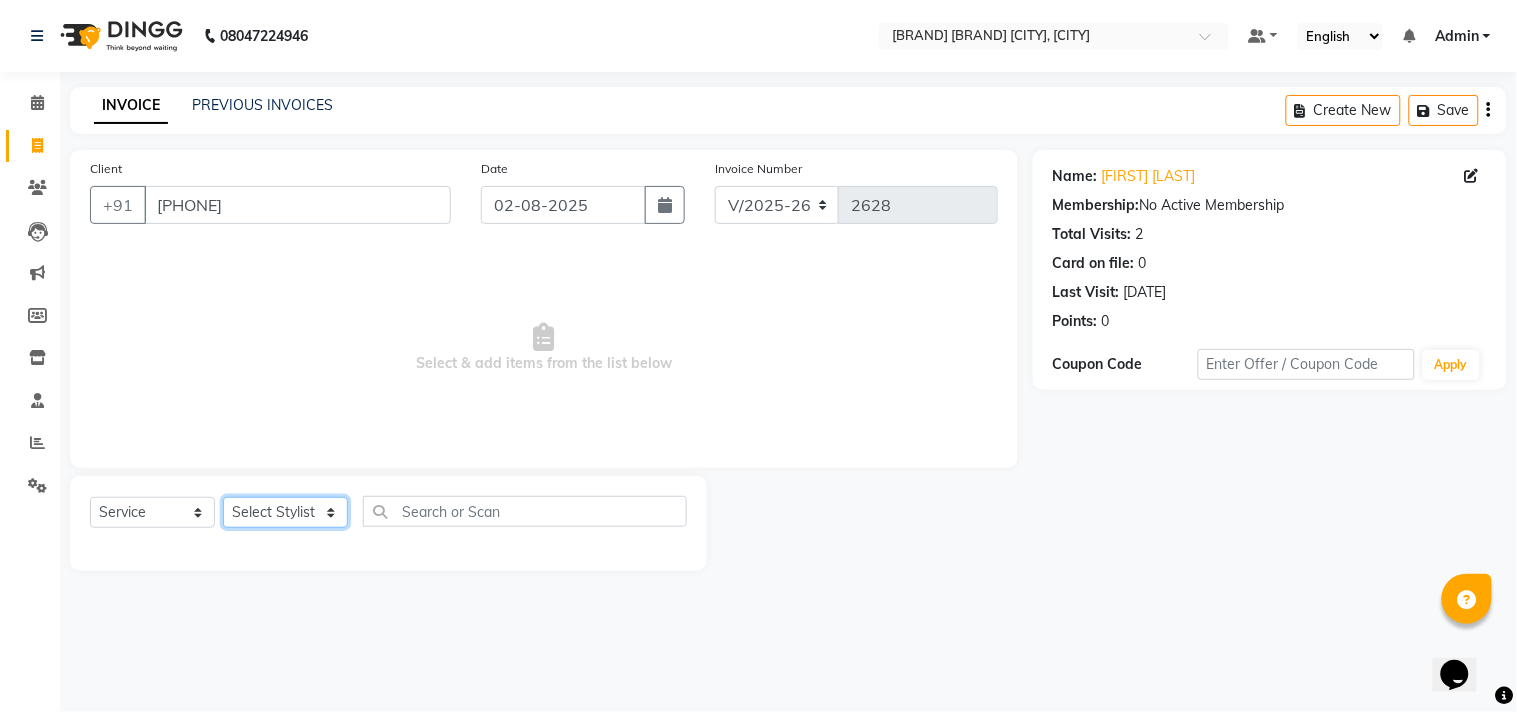 select on "85801" 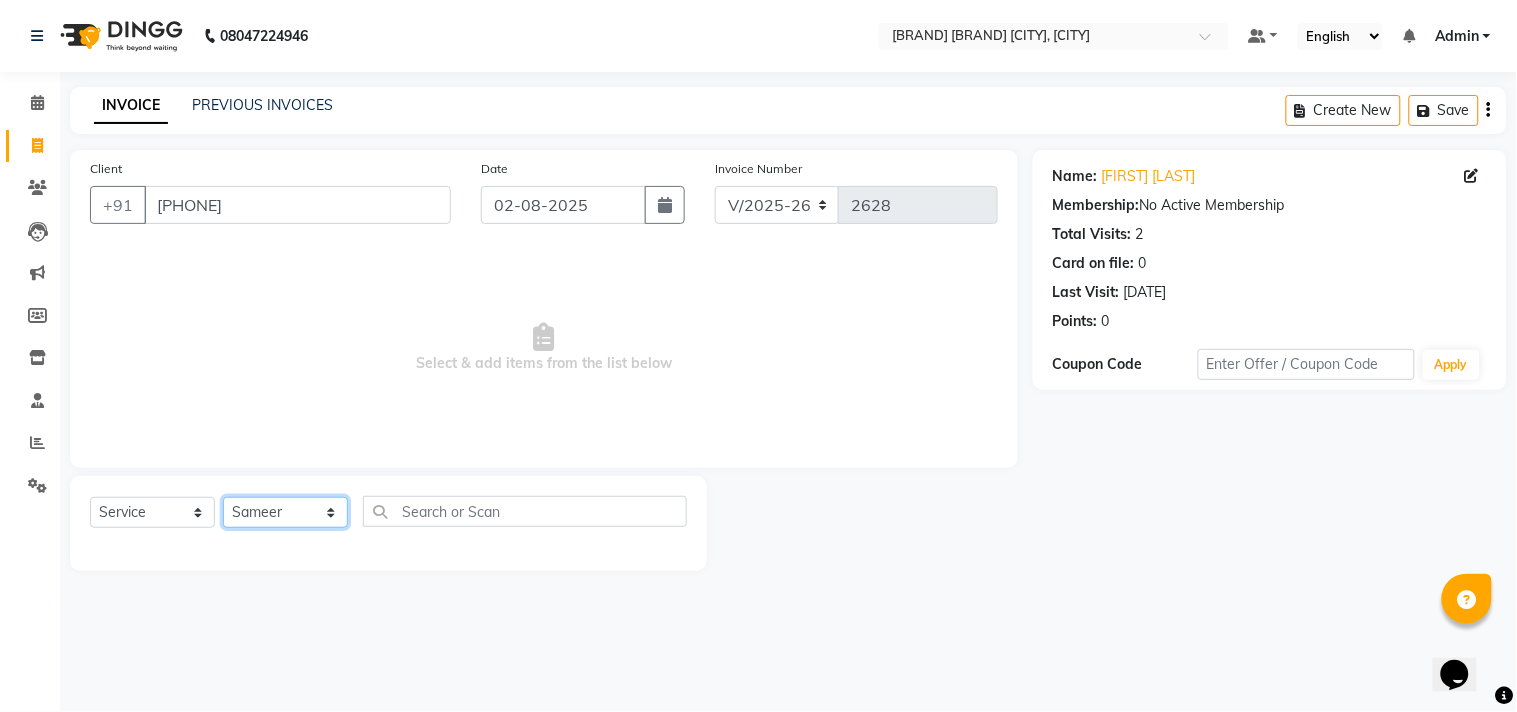 click on "Select Stylist Admin [FIRST] [LAST] [FIRST] [FIRST] [FIRST] [FIRST] [FIRST] [FIRST] [FIRST]" 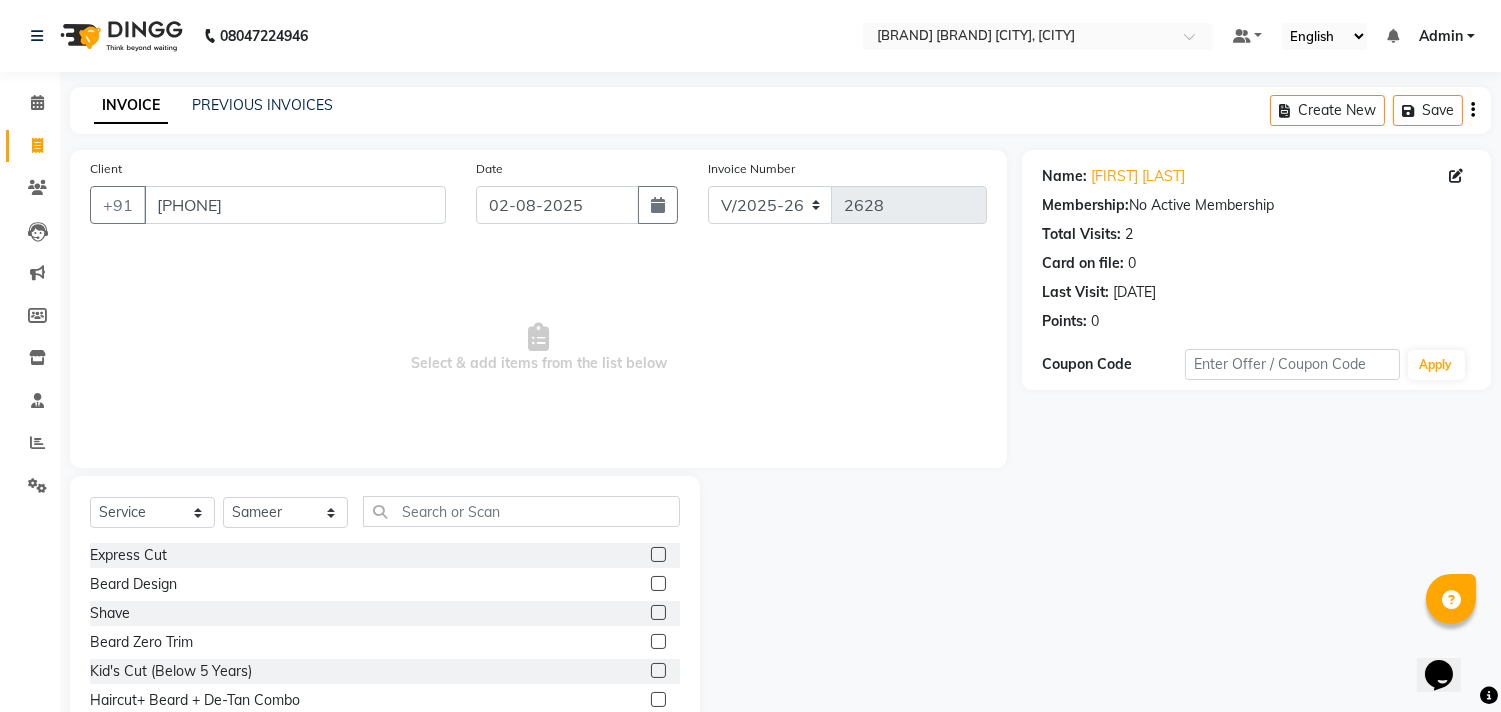 click 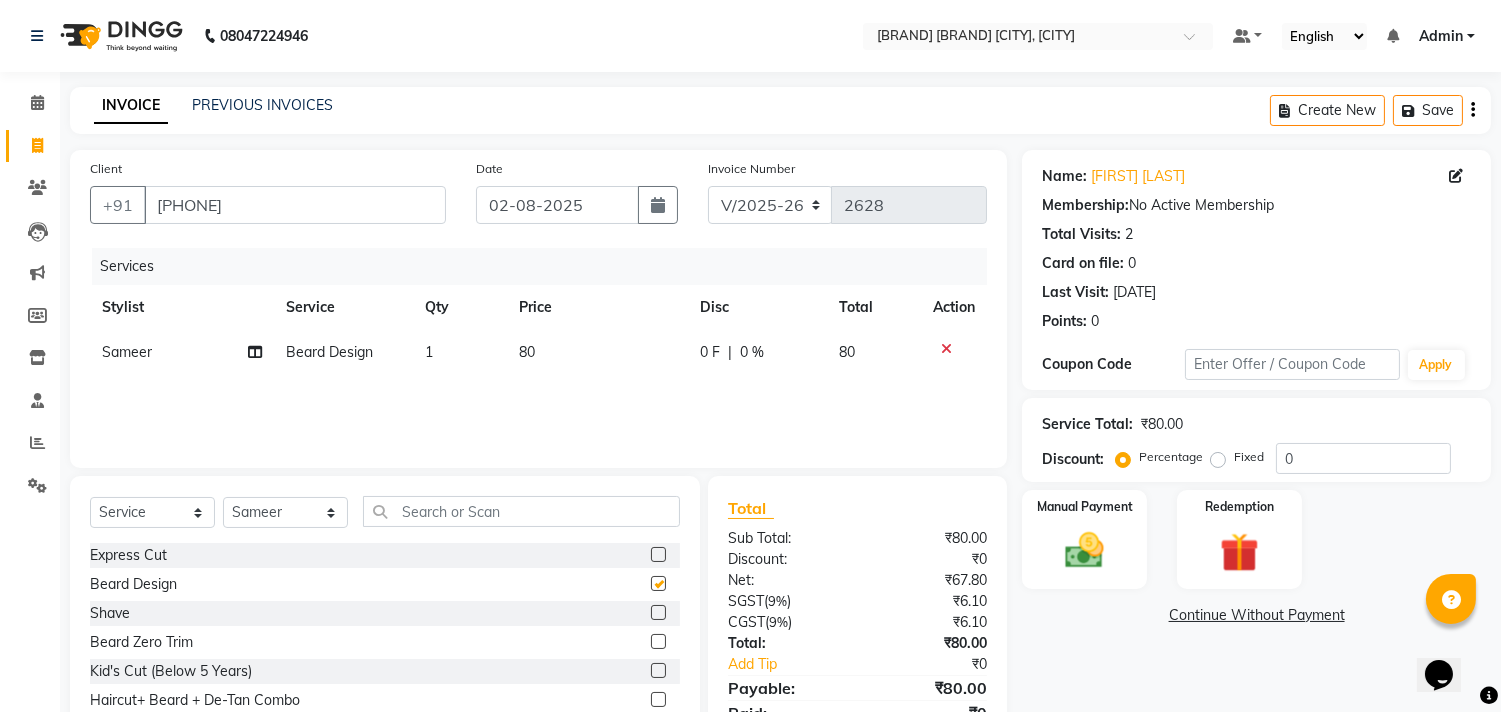 checkbox on "false" 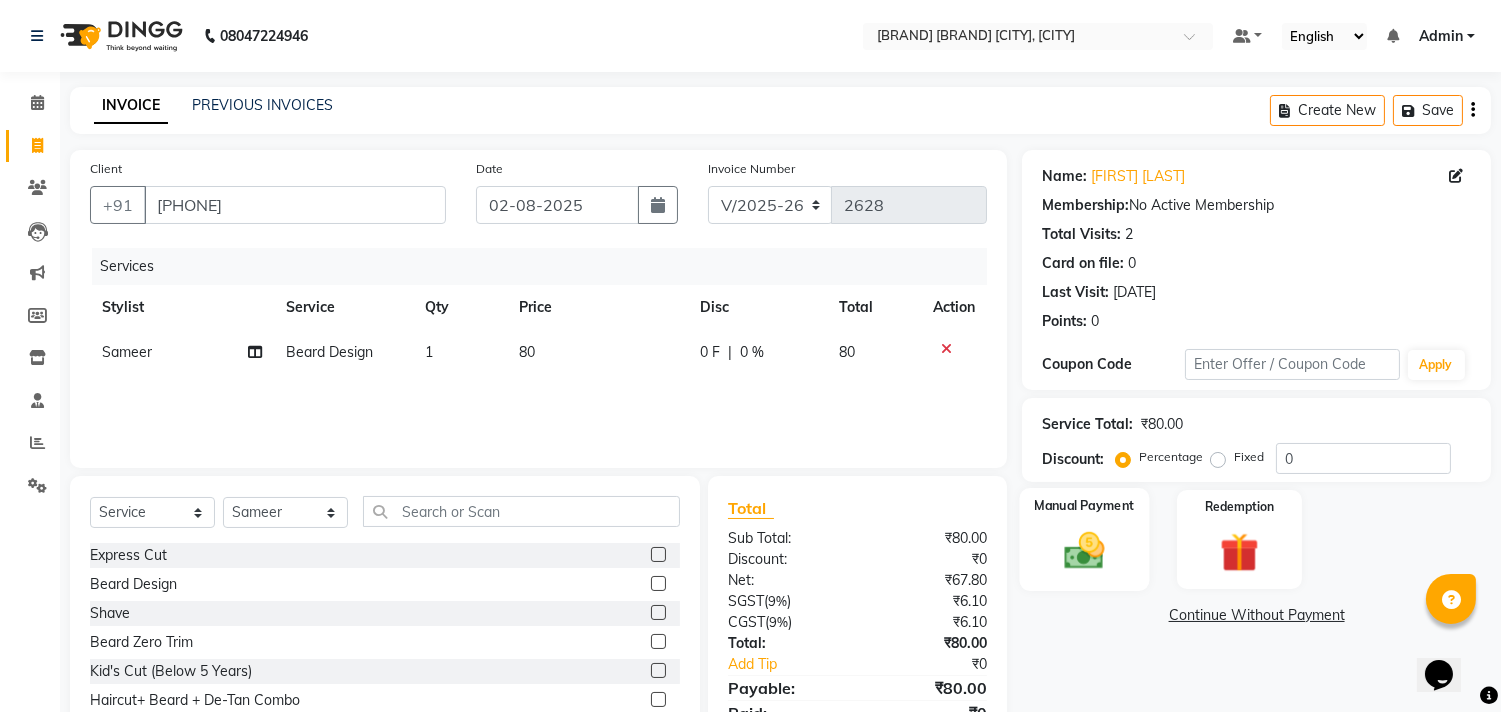 click 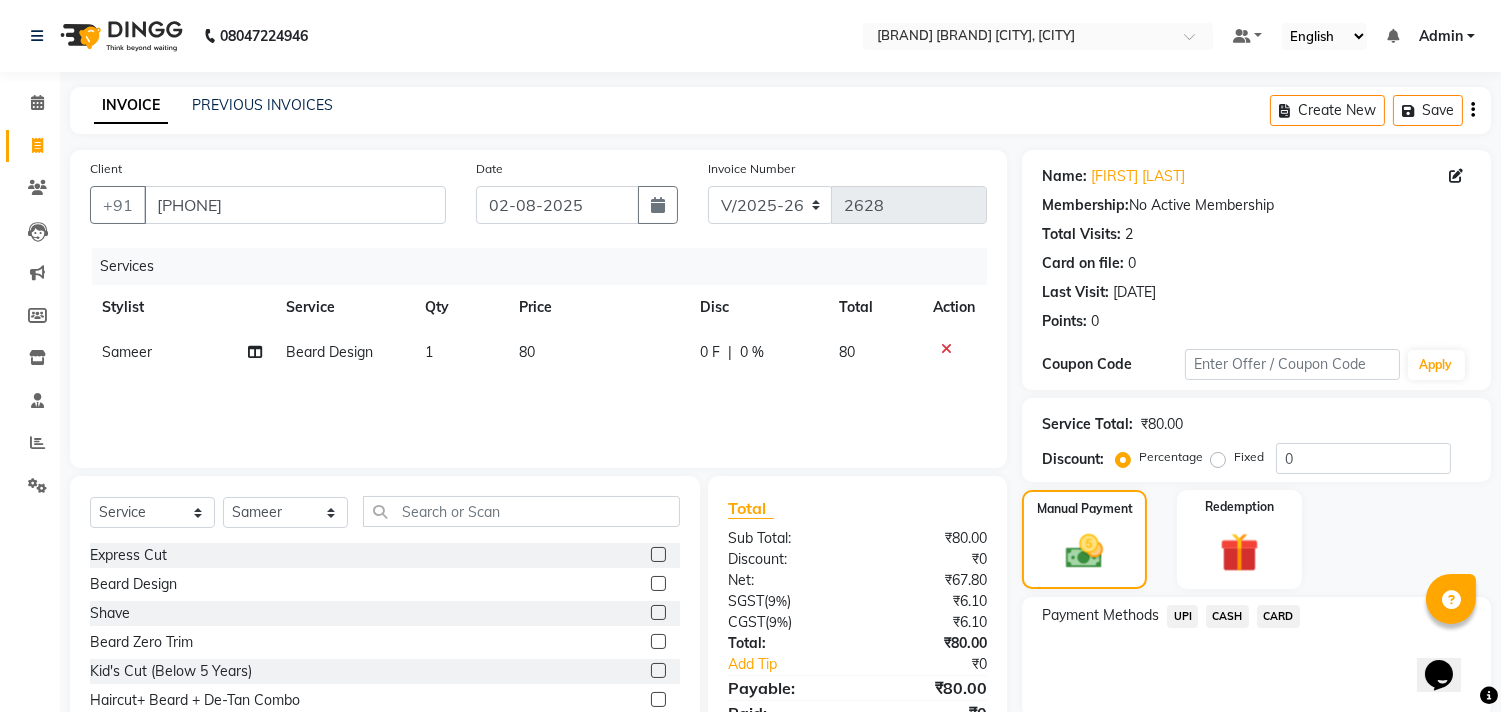 click on "UPI" 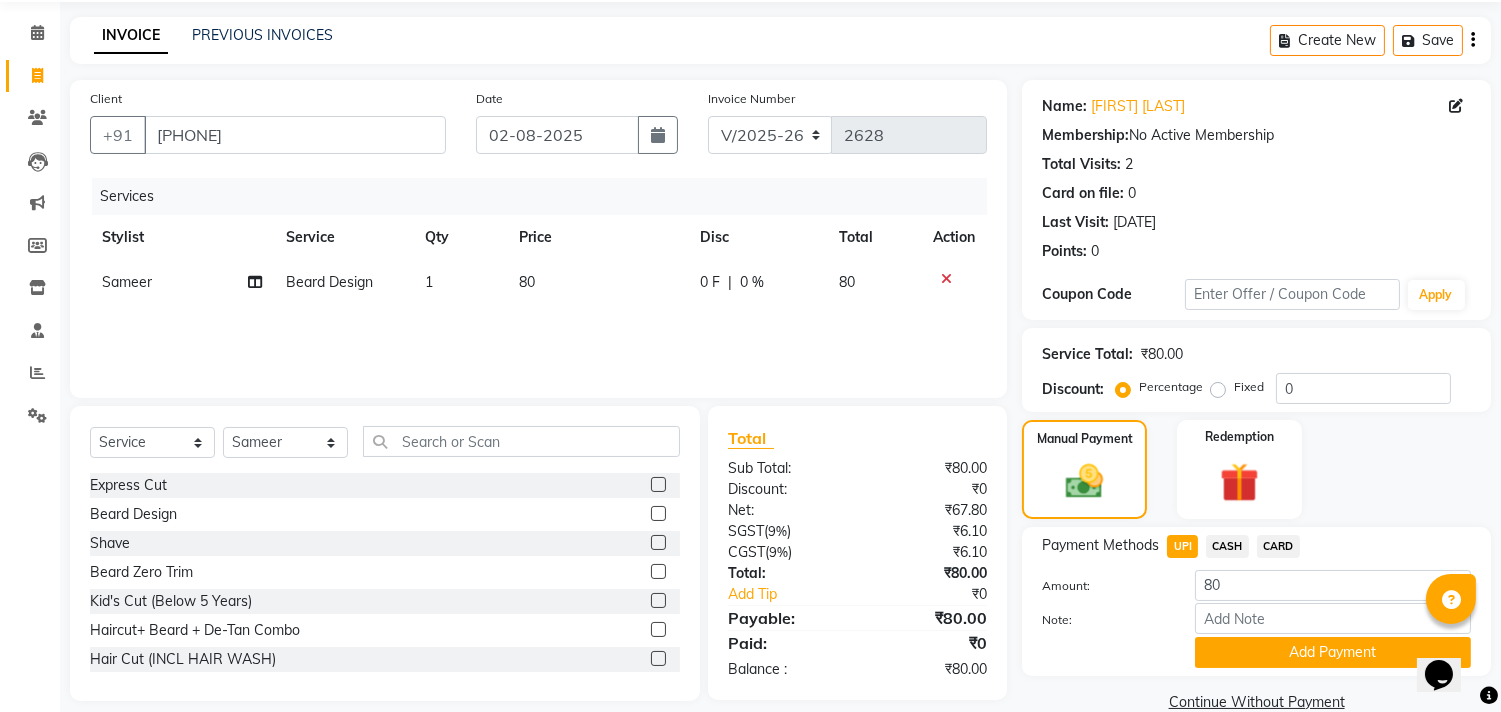 scroll, scrollTop: 104, scrollLeft: 0, axis: vertical 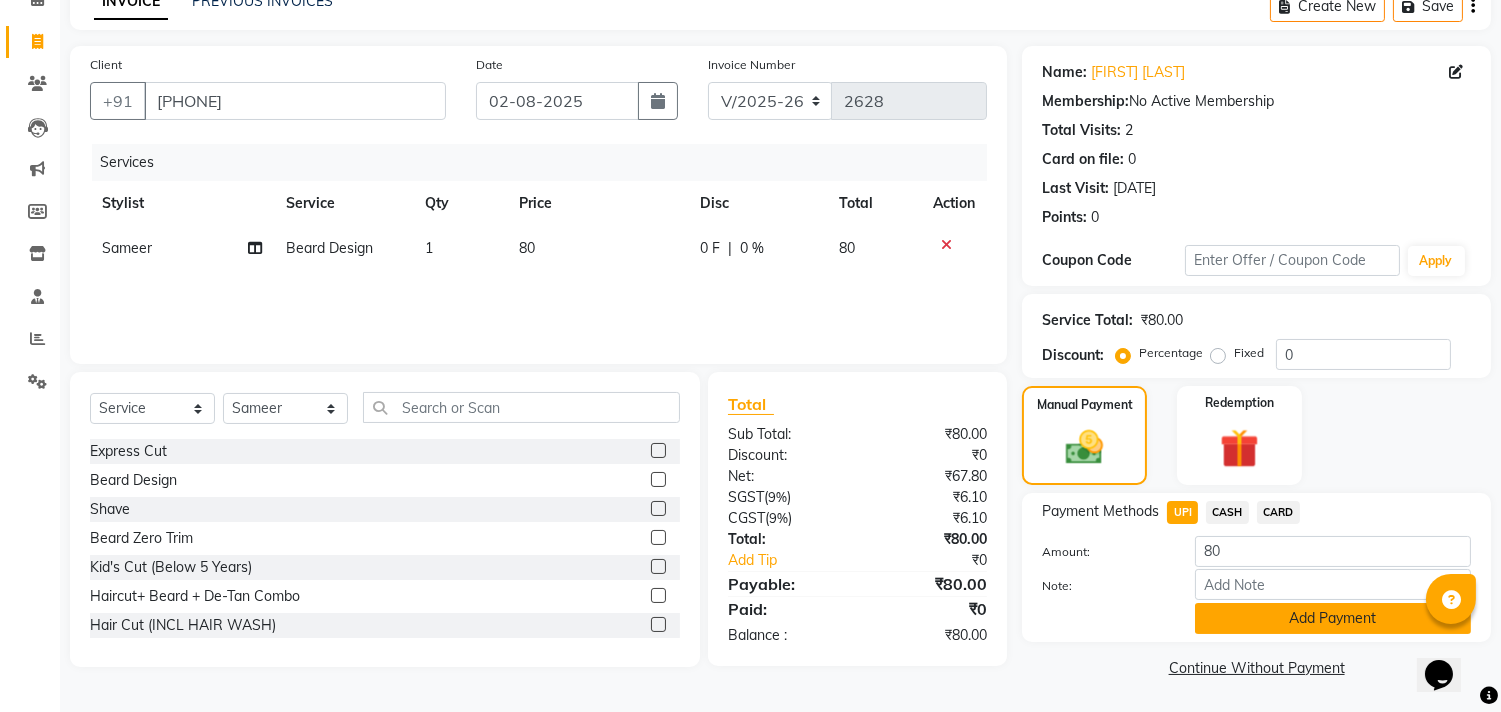 drag, startPoint x: 1191, startPoint y: 611, endPoint x: 1211, endPoint y: 615, distance: 20.396078 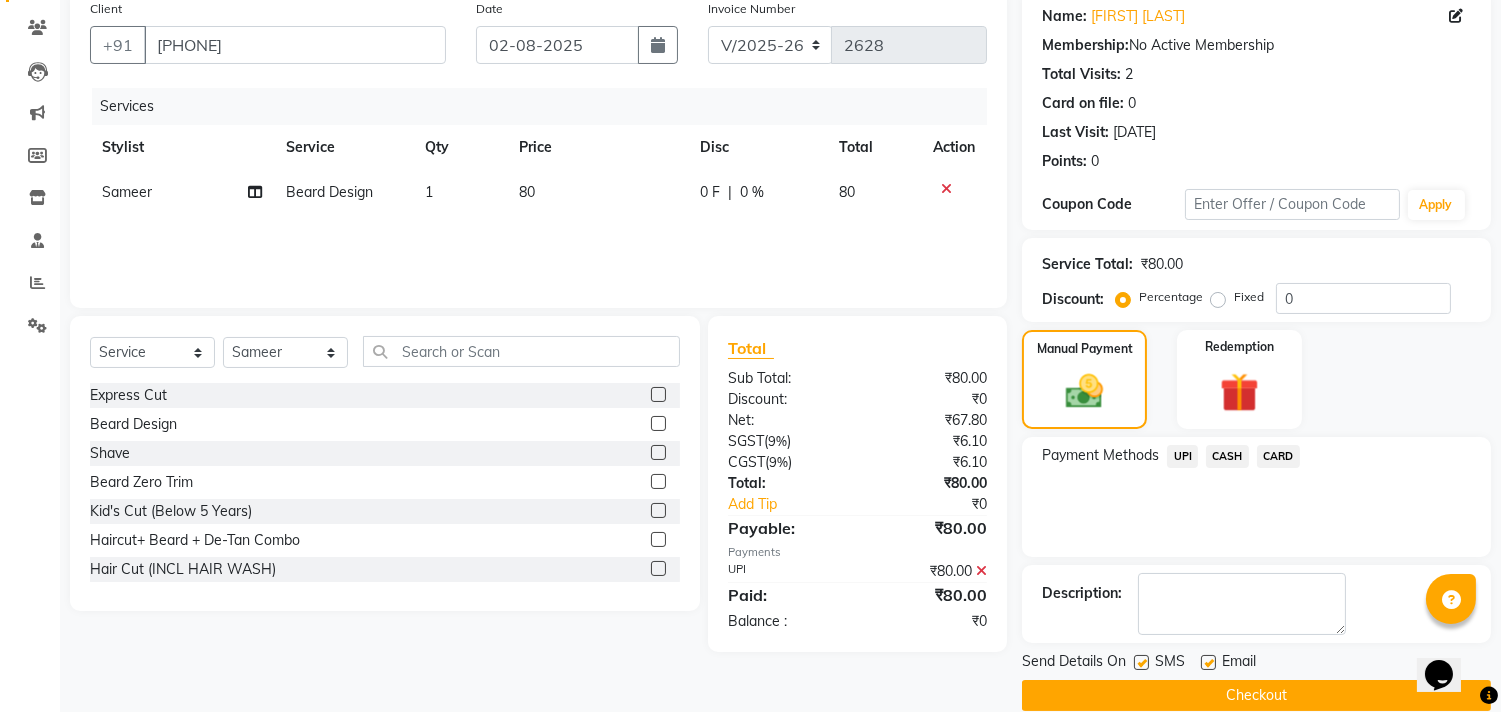 scroll, scrollTop: 187, scrollLeft: 0, axis: vertical 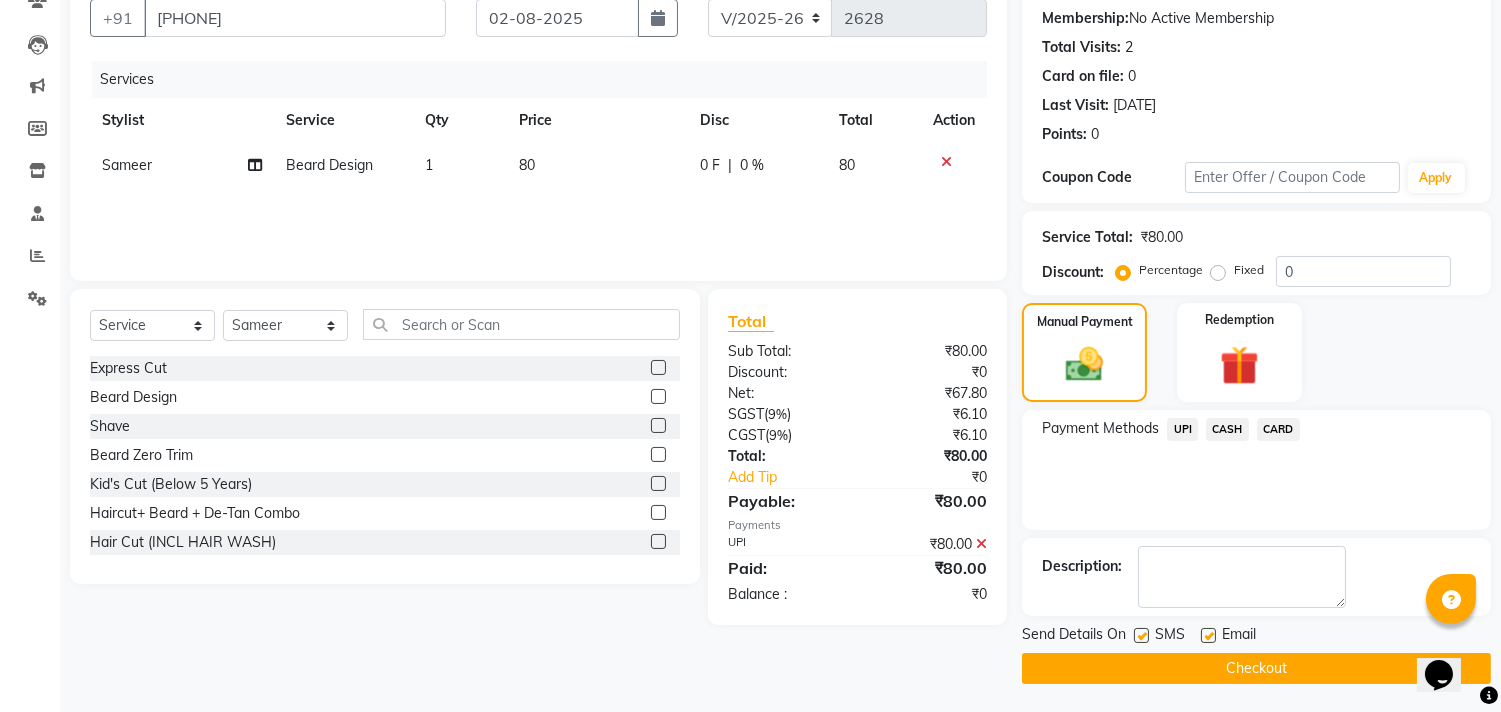 click on "Checkout" 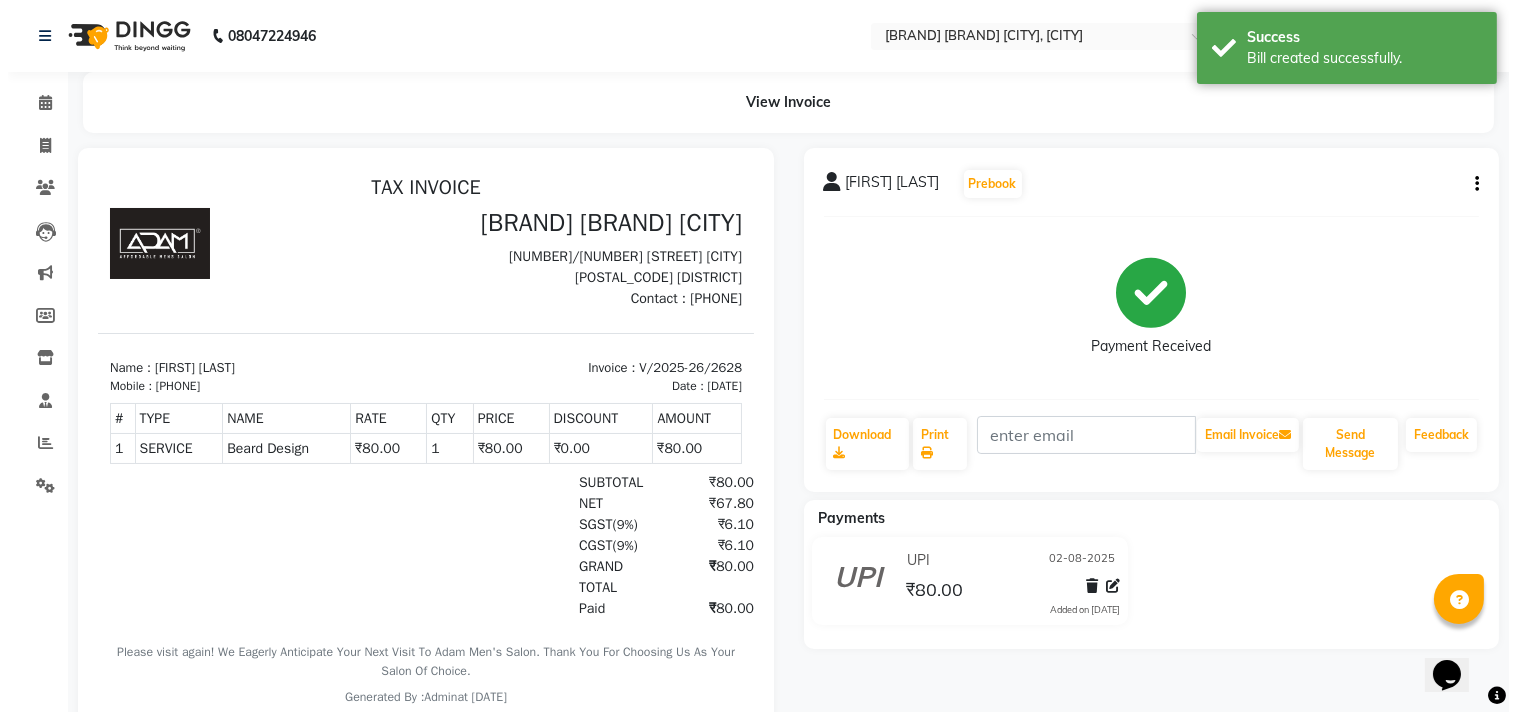 scroll, scrollTop: 0, scrollLeft: 0, axis: both 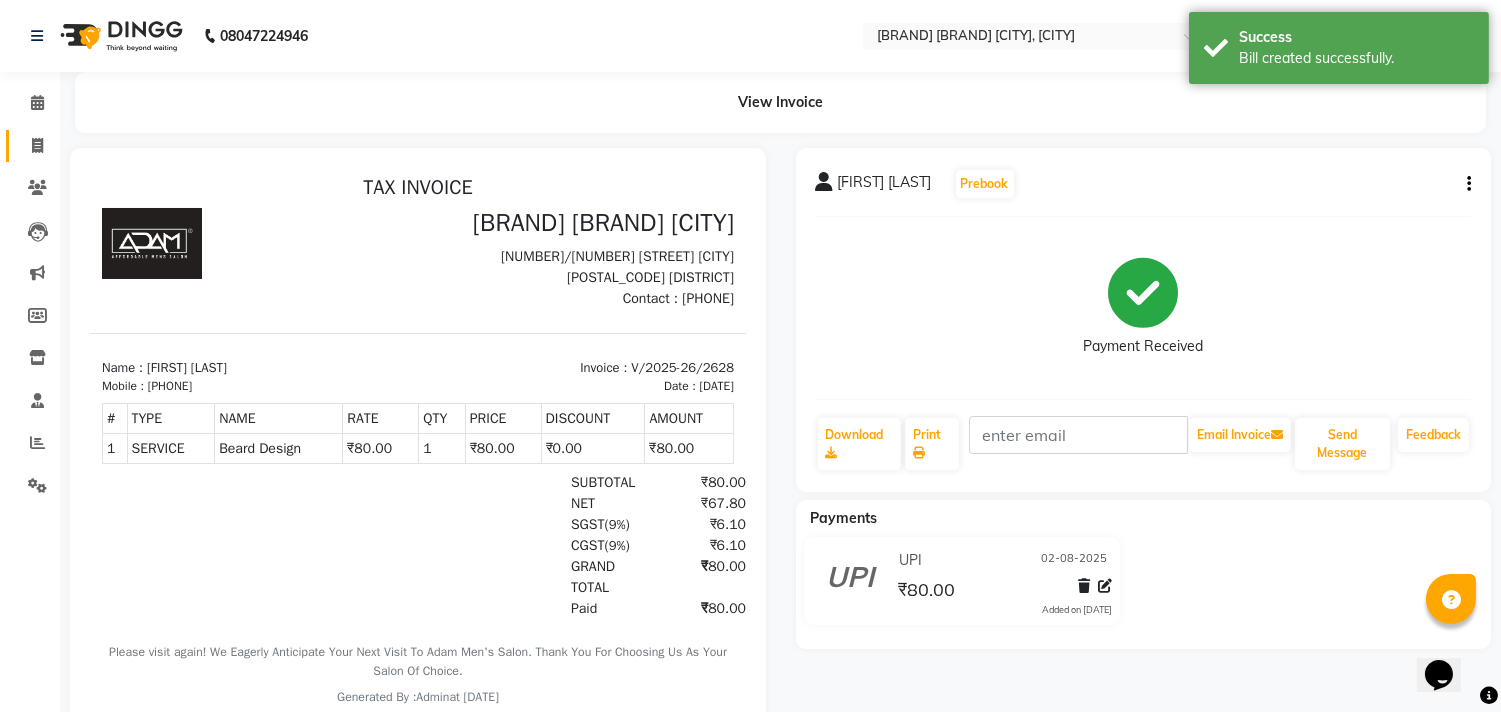 click on "Invoice" 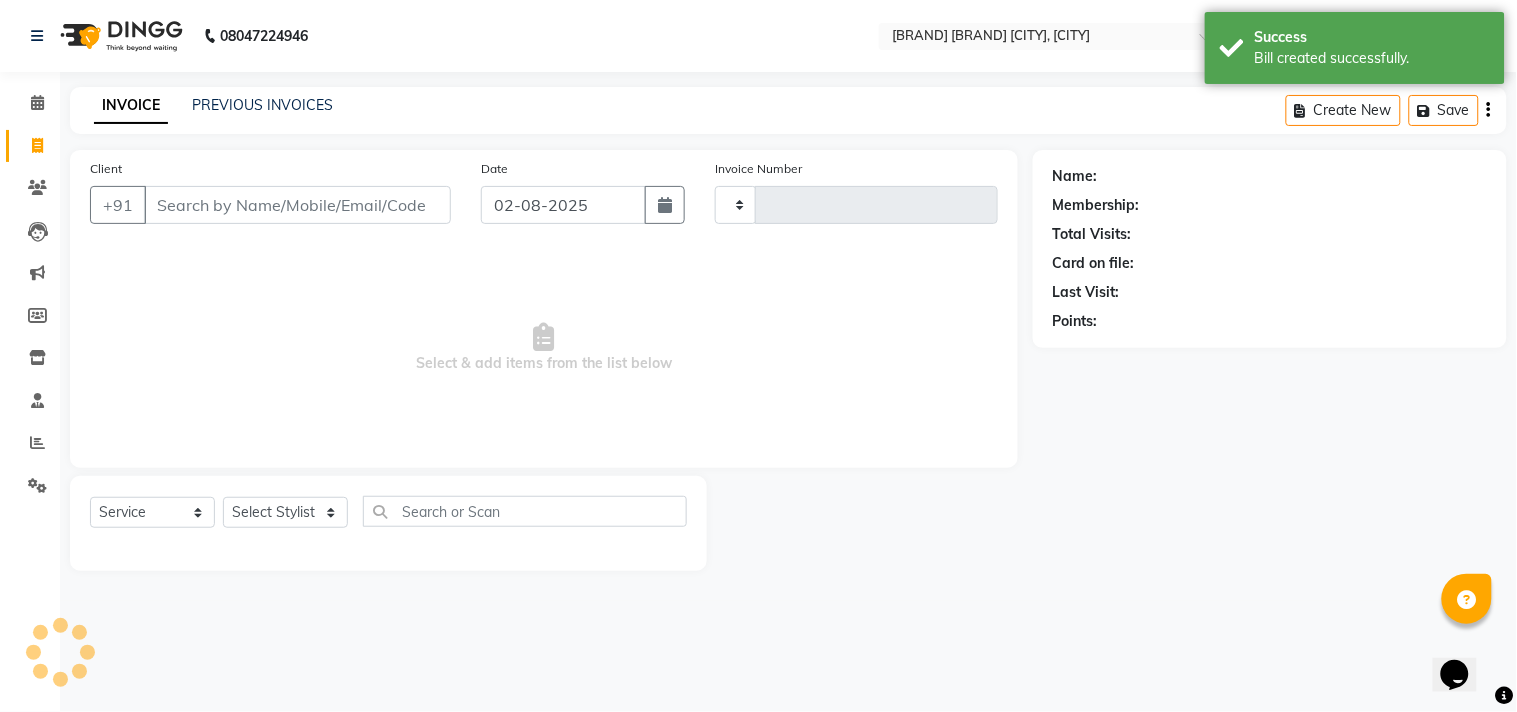 type on "2629" 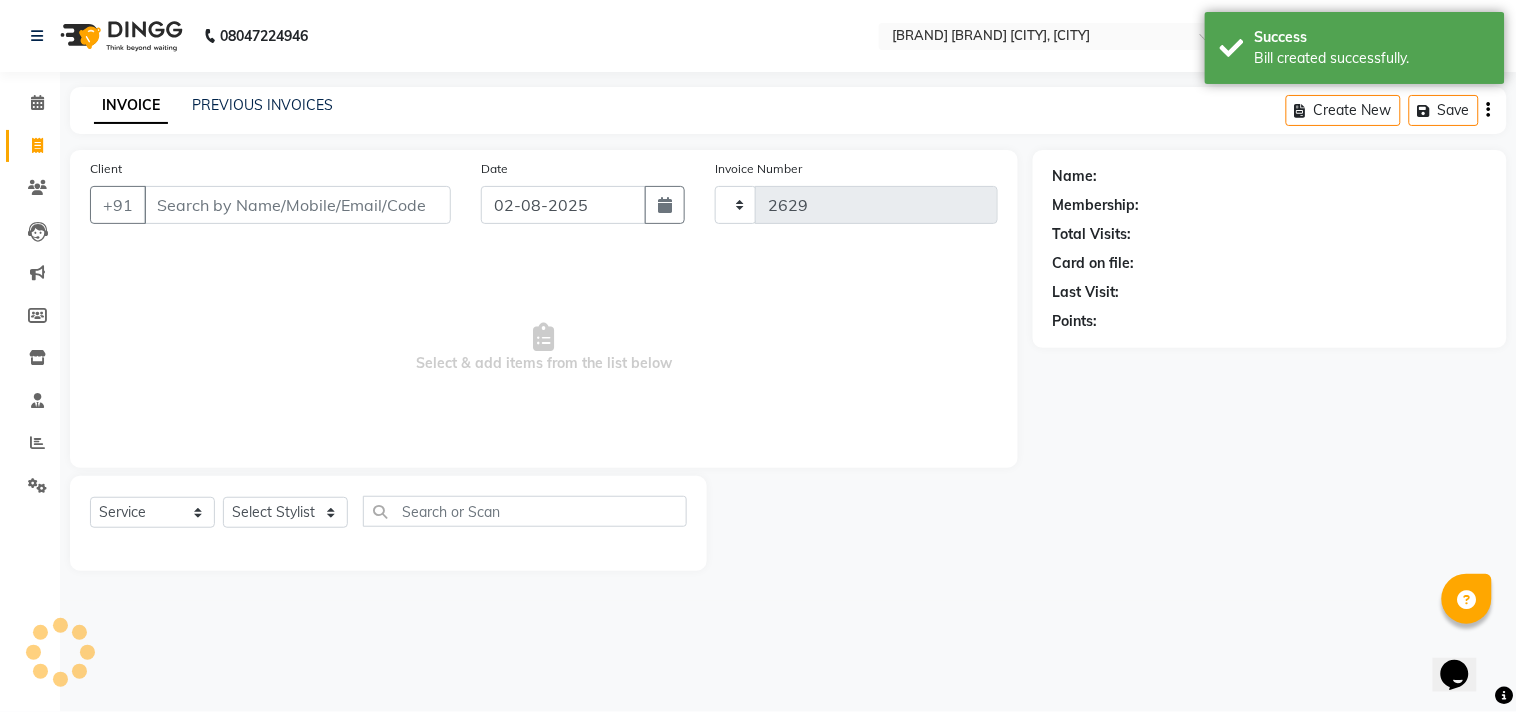 select on "8329" 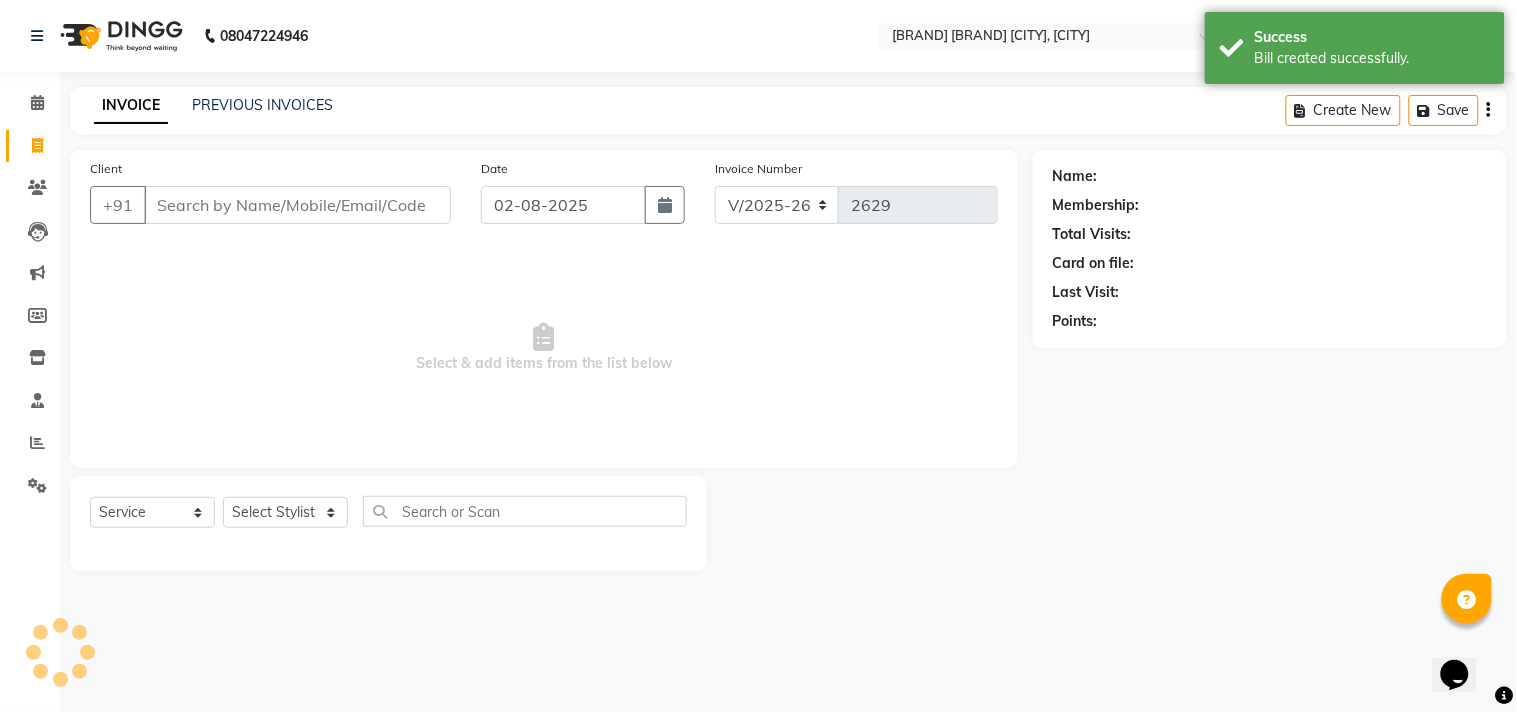 click on "INVOICE PREVIOUS INVOICES Create New   Save" 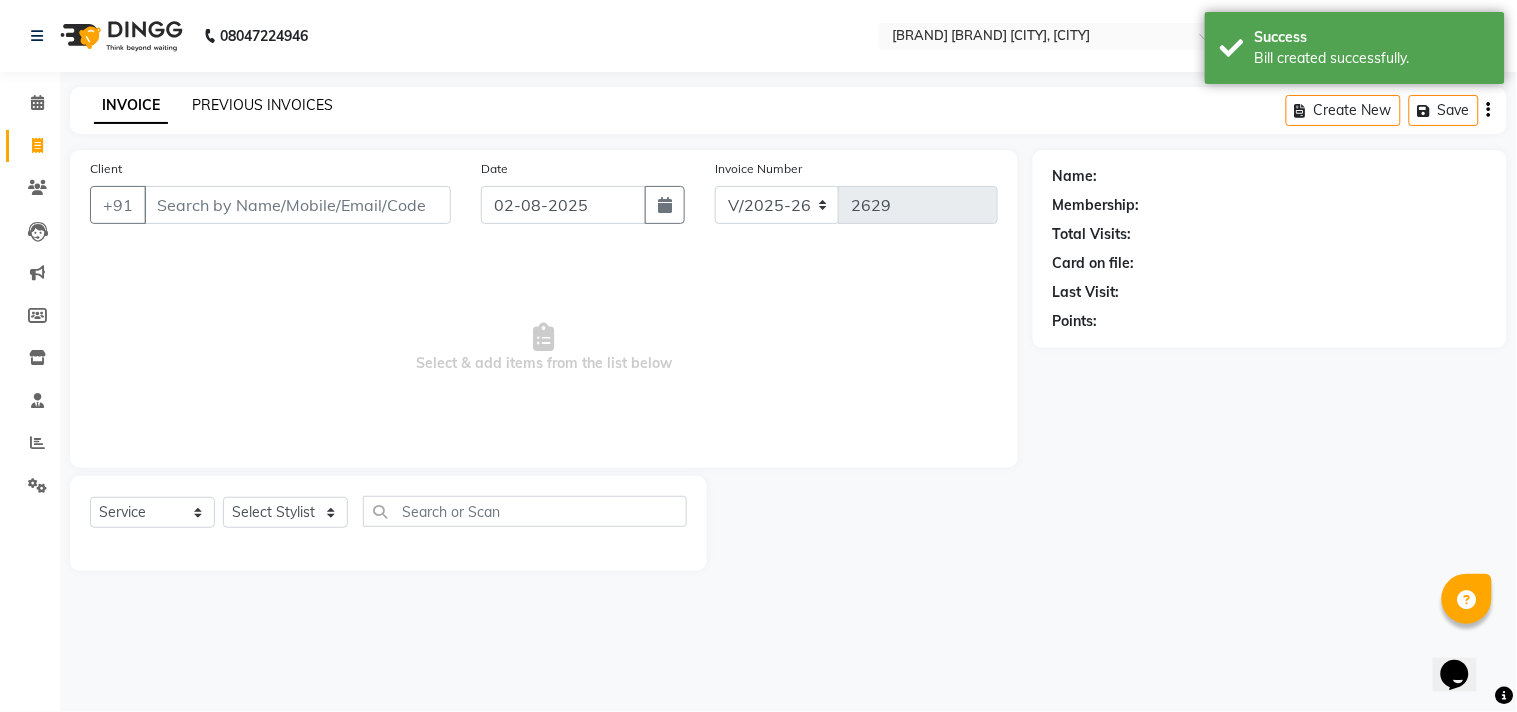 click on "PREVIOUS INVOICES" 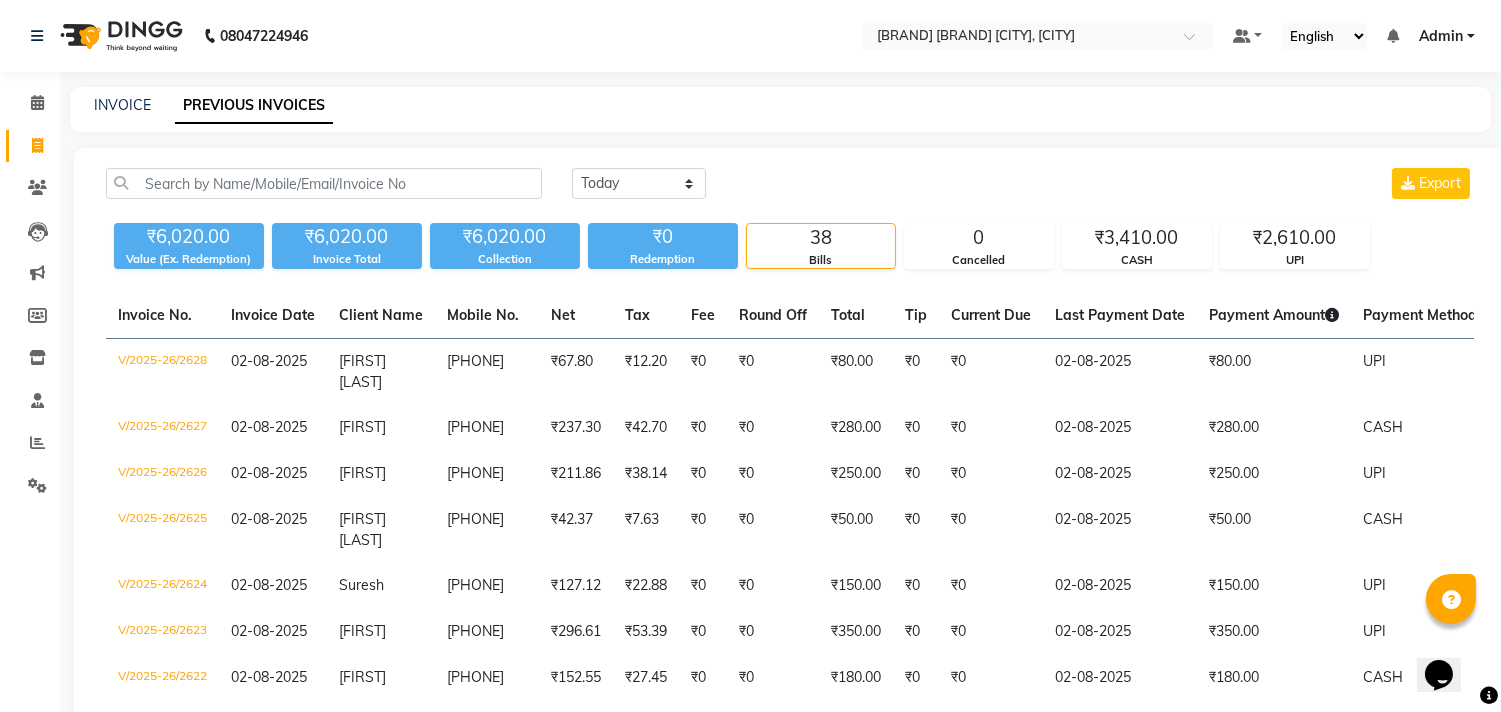 click on "Calendar" 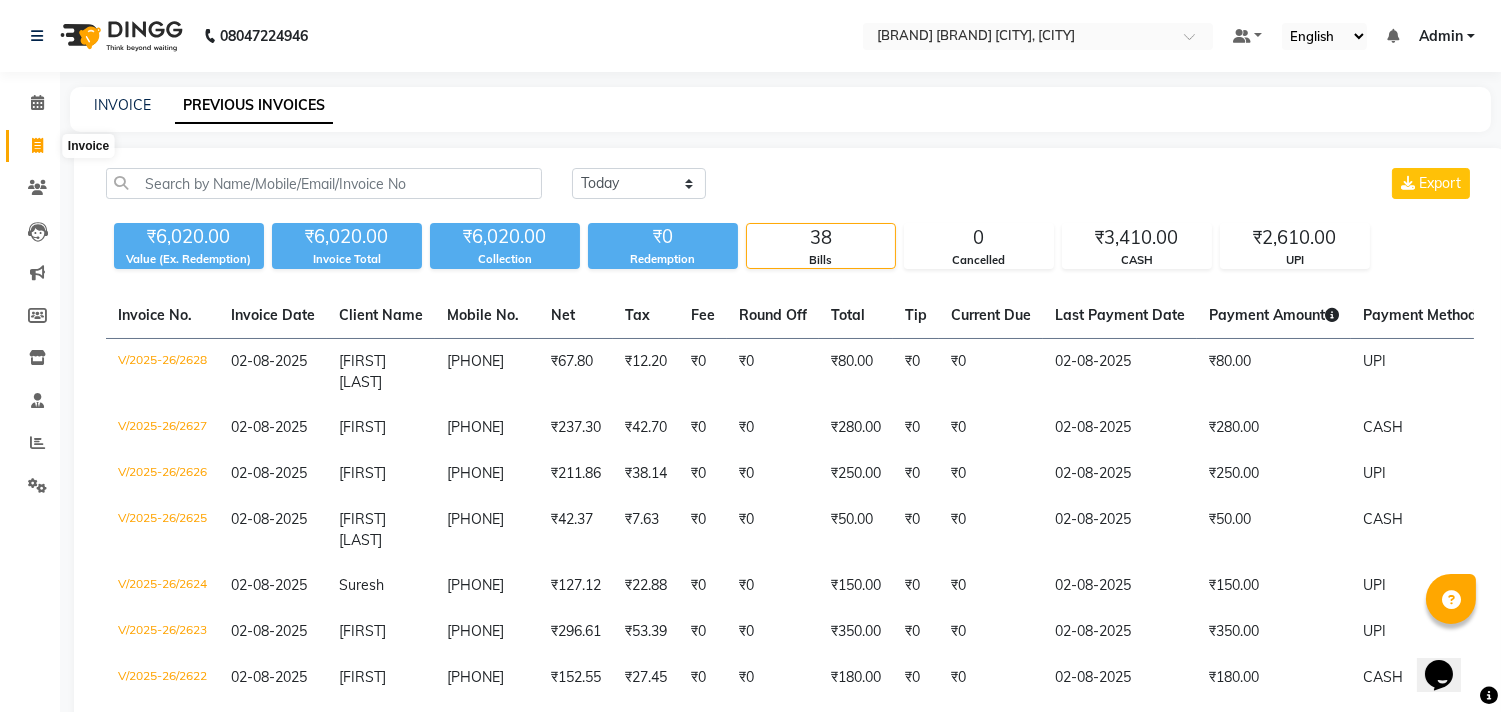 click 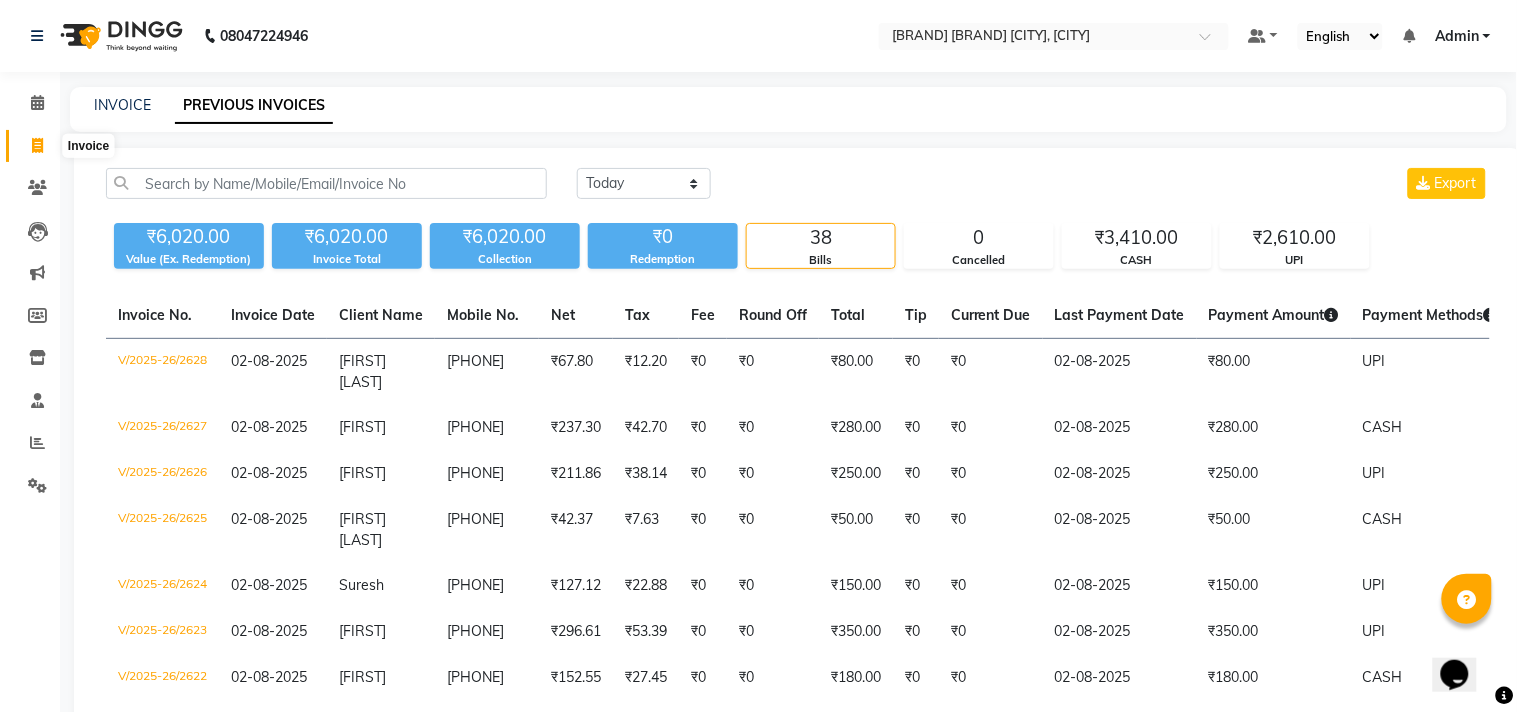 select on "service" 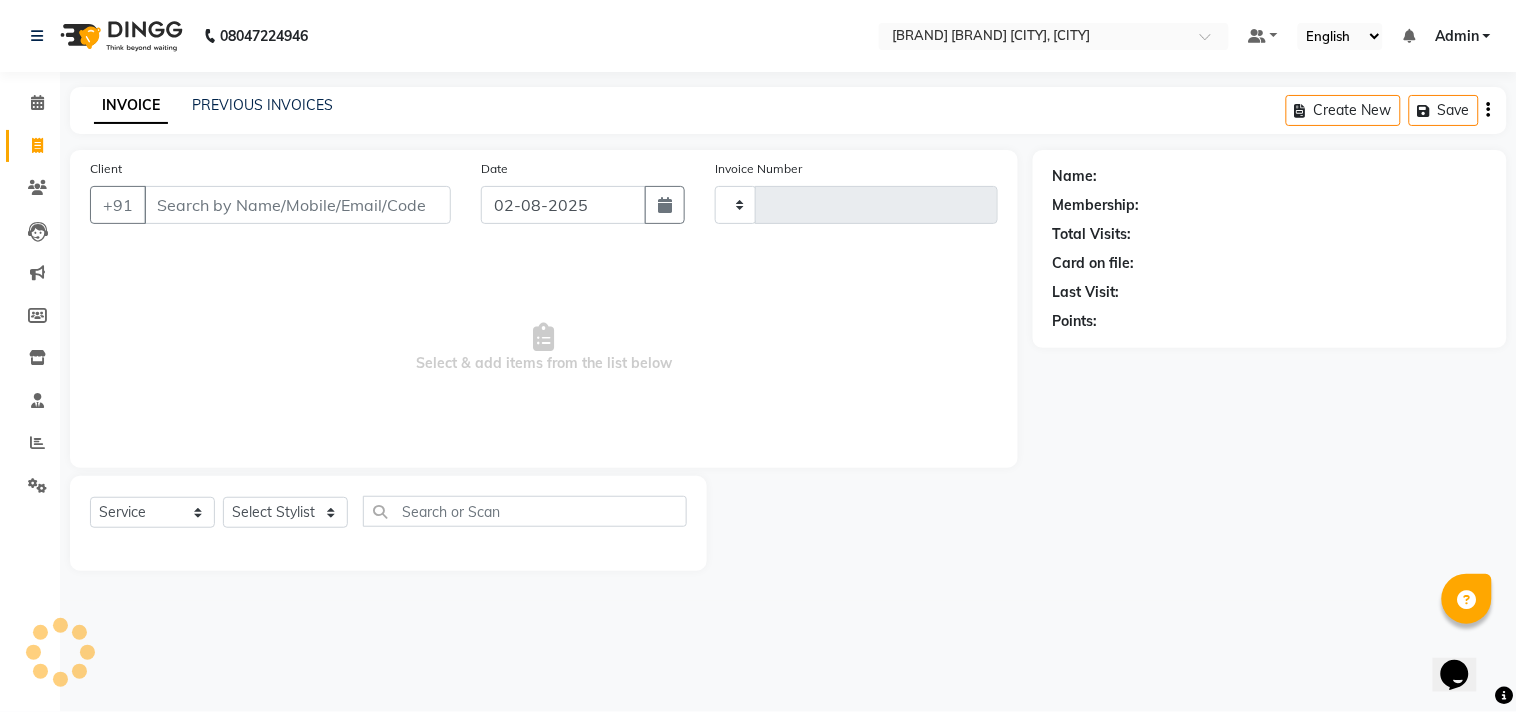 type on "2629" 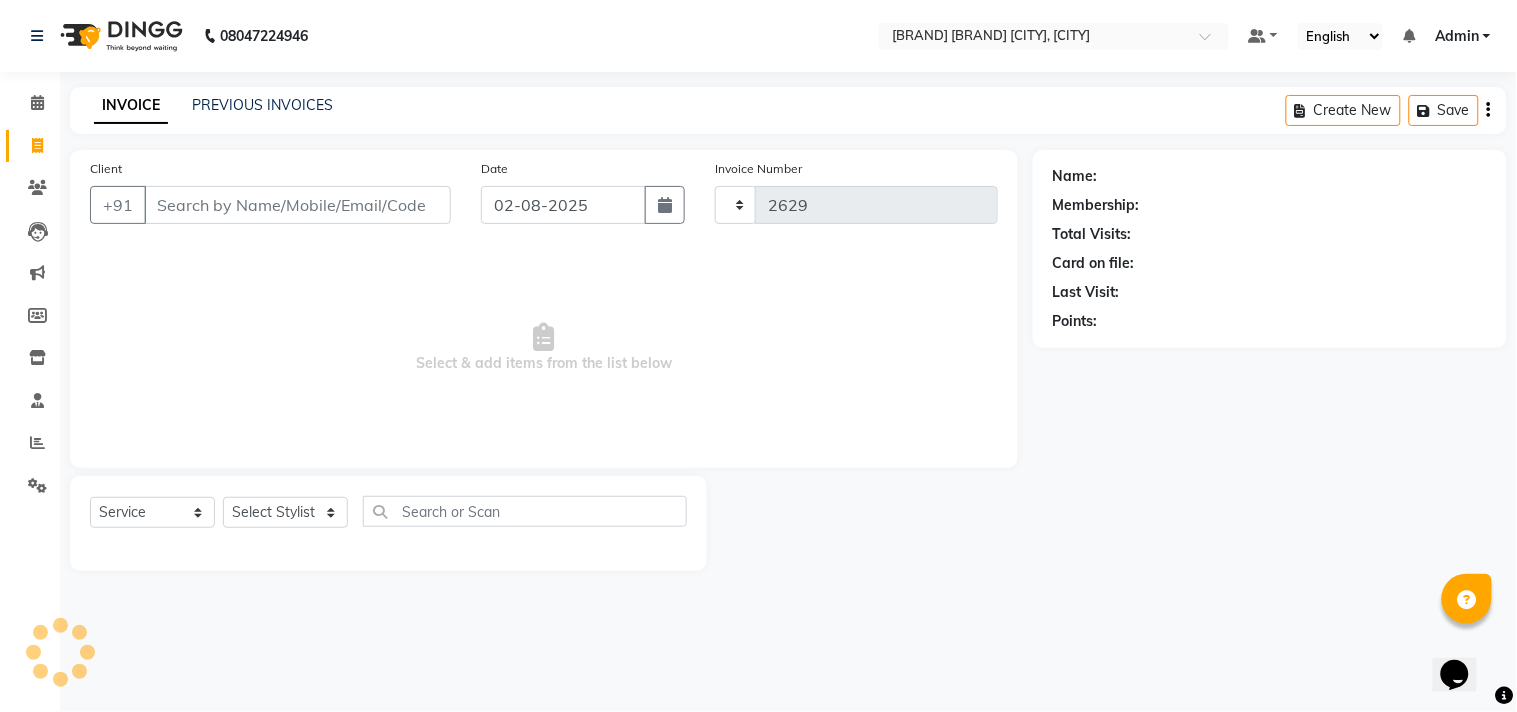 select on "8329" 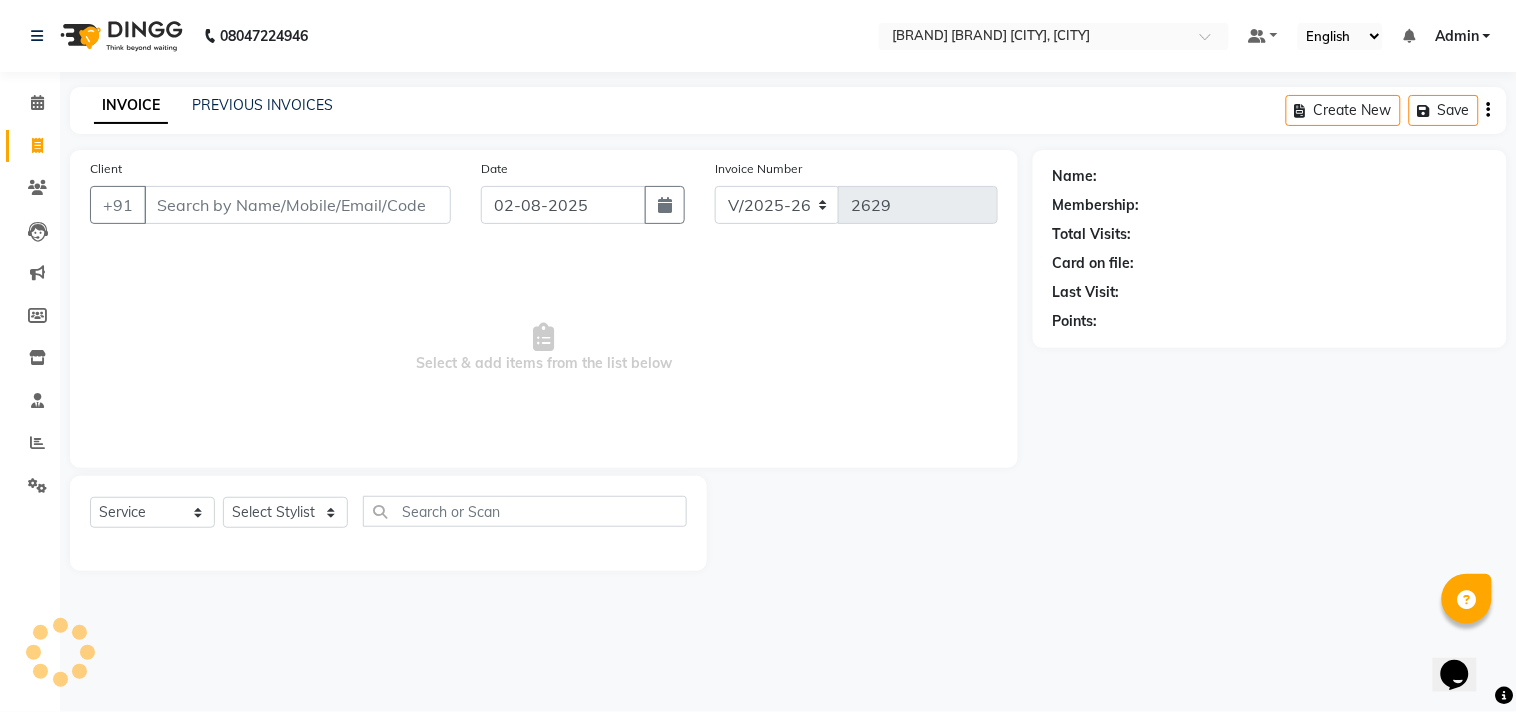 click on "Client" at bounding box center (297, 205) 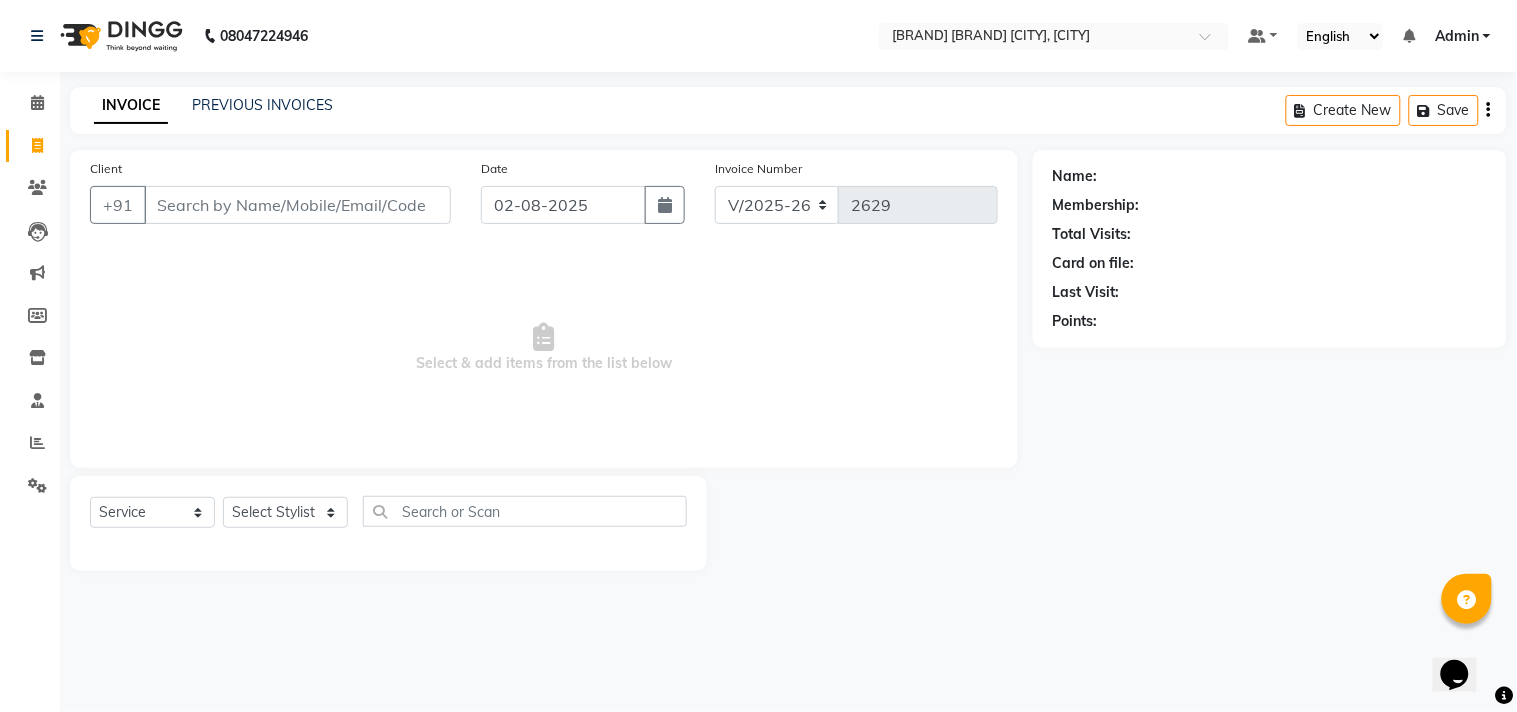 click on "Client" at bounding box center (297, 205) 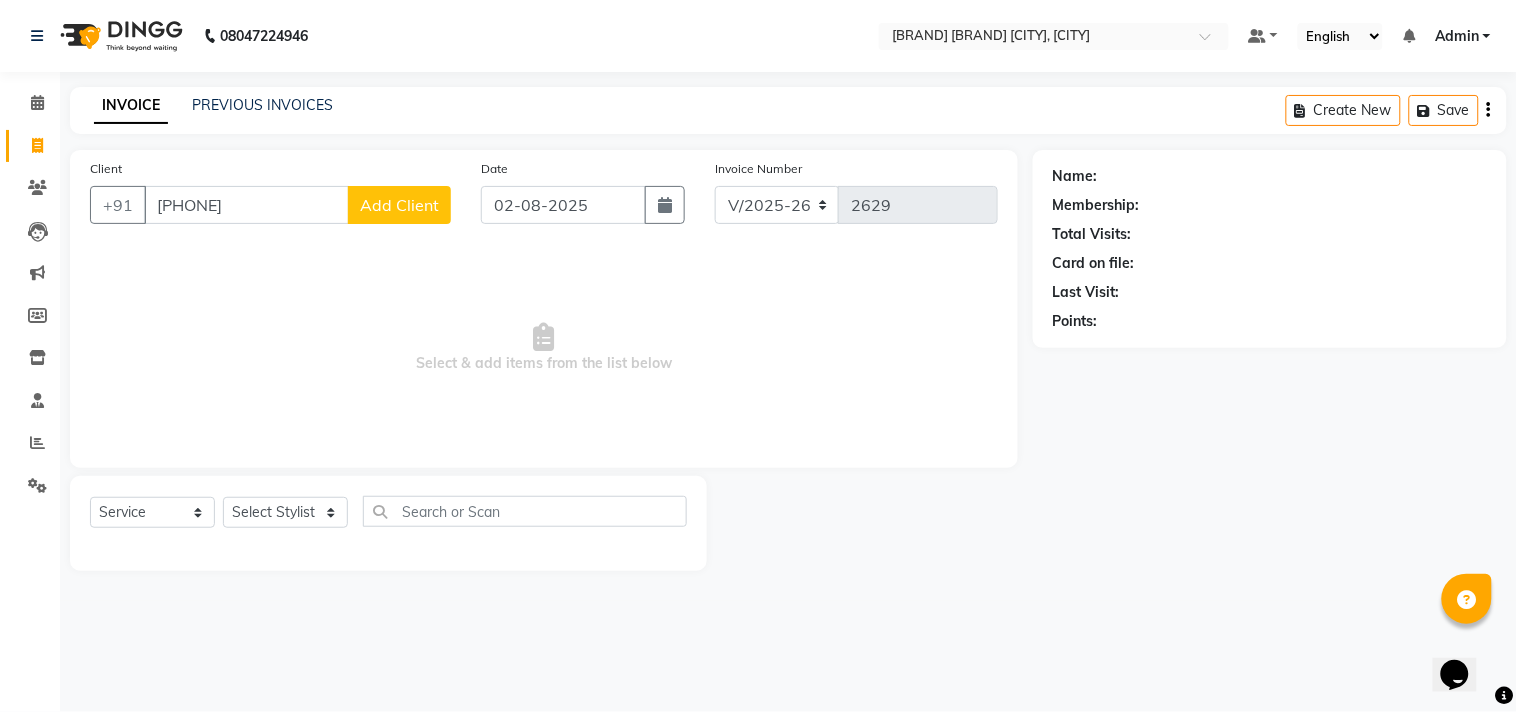 type on "[PHONE]" 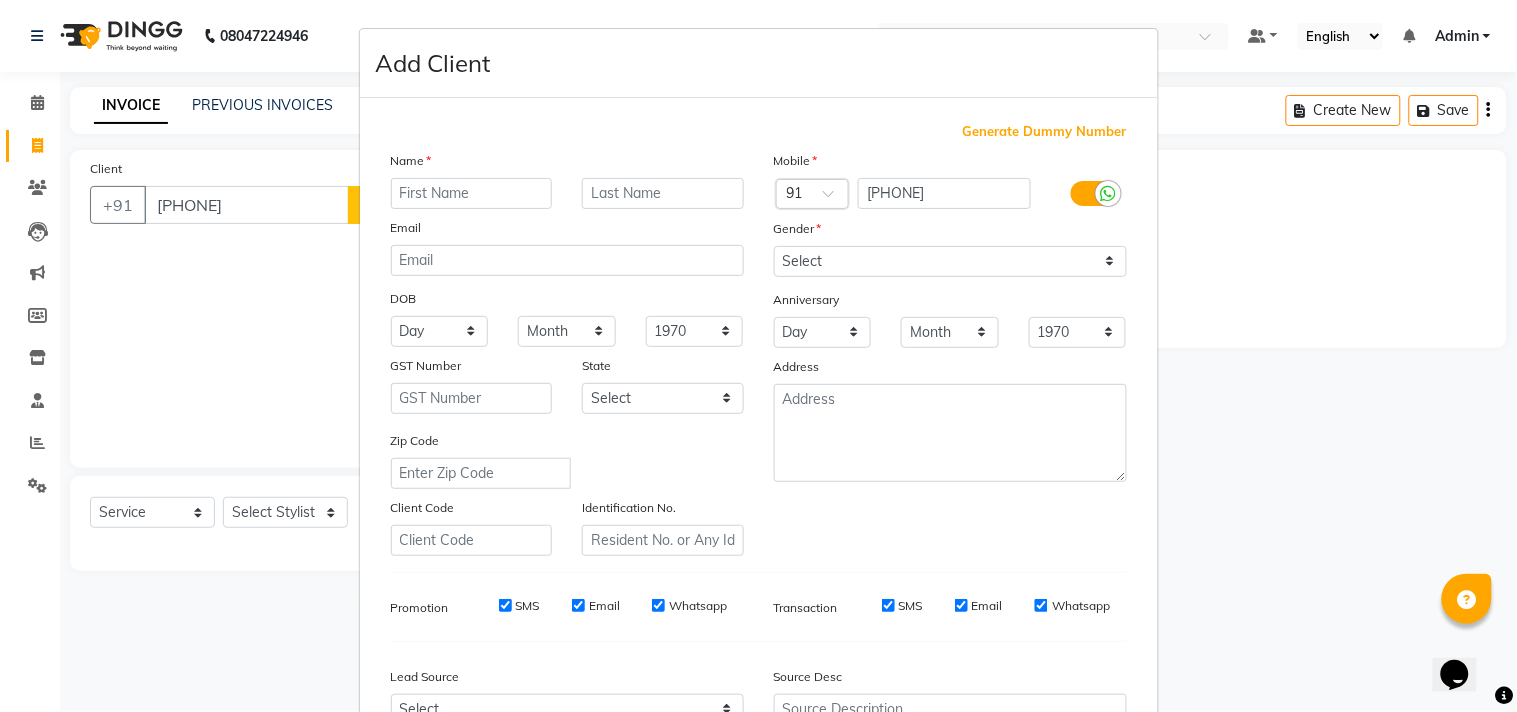 click at bounding box center [472, 193] 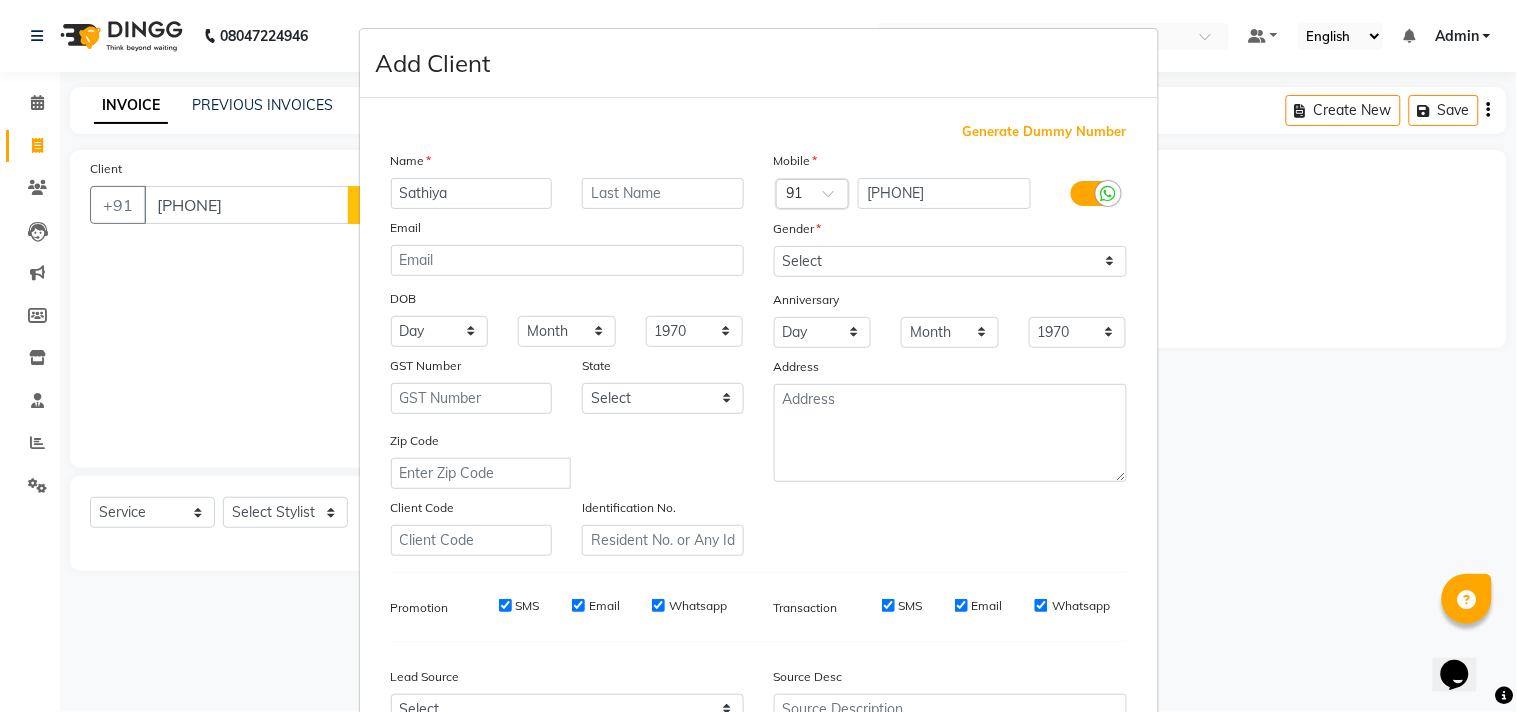 type on "Sathiya" 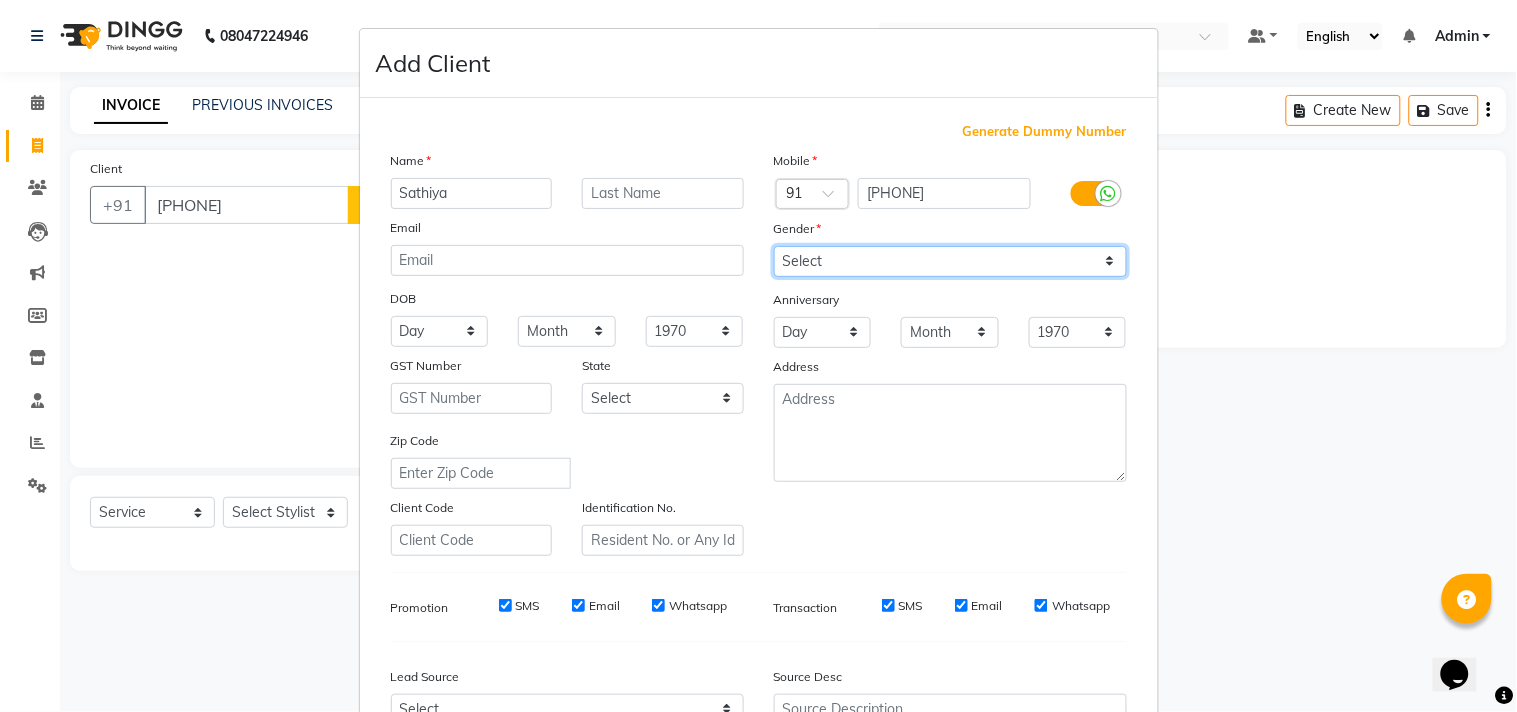 click on "Select Male Female Other Prefer Not To Say" at bounding box center [950, 261] 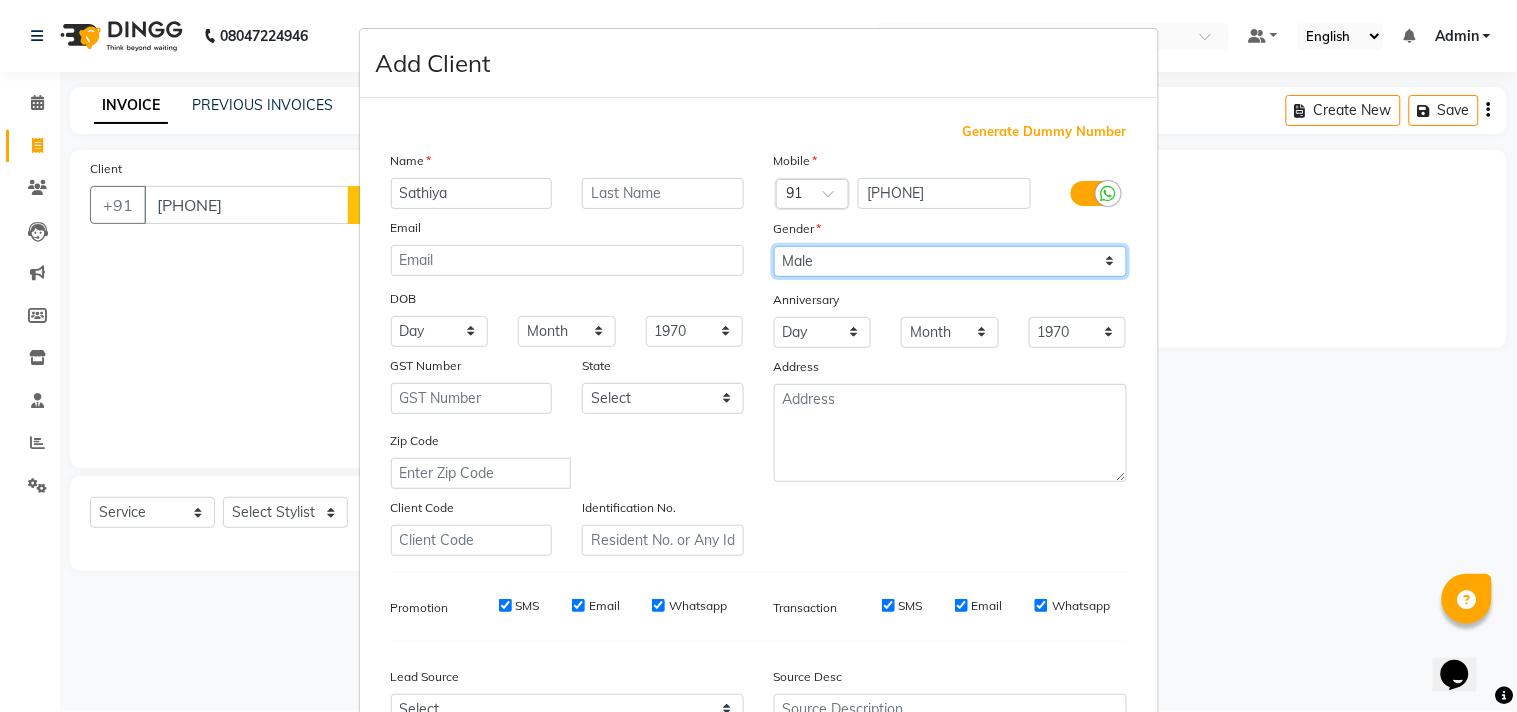 click on "Select Male Female Other Prefer Not To Say" at bounding box center (950, 261) 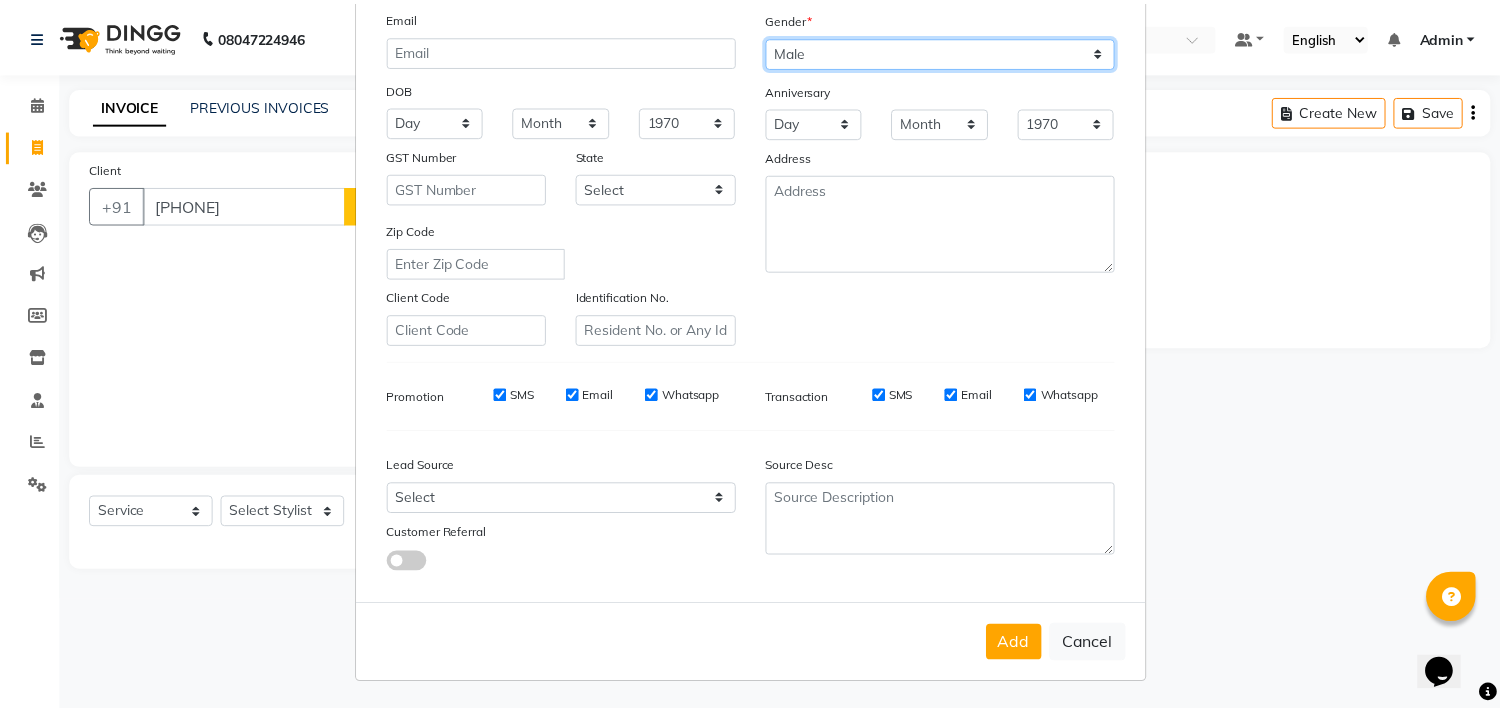 scroll, scrollTop: 212, scrollLeft: 0, axis: vertical 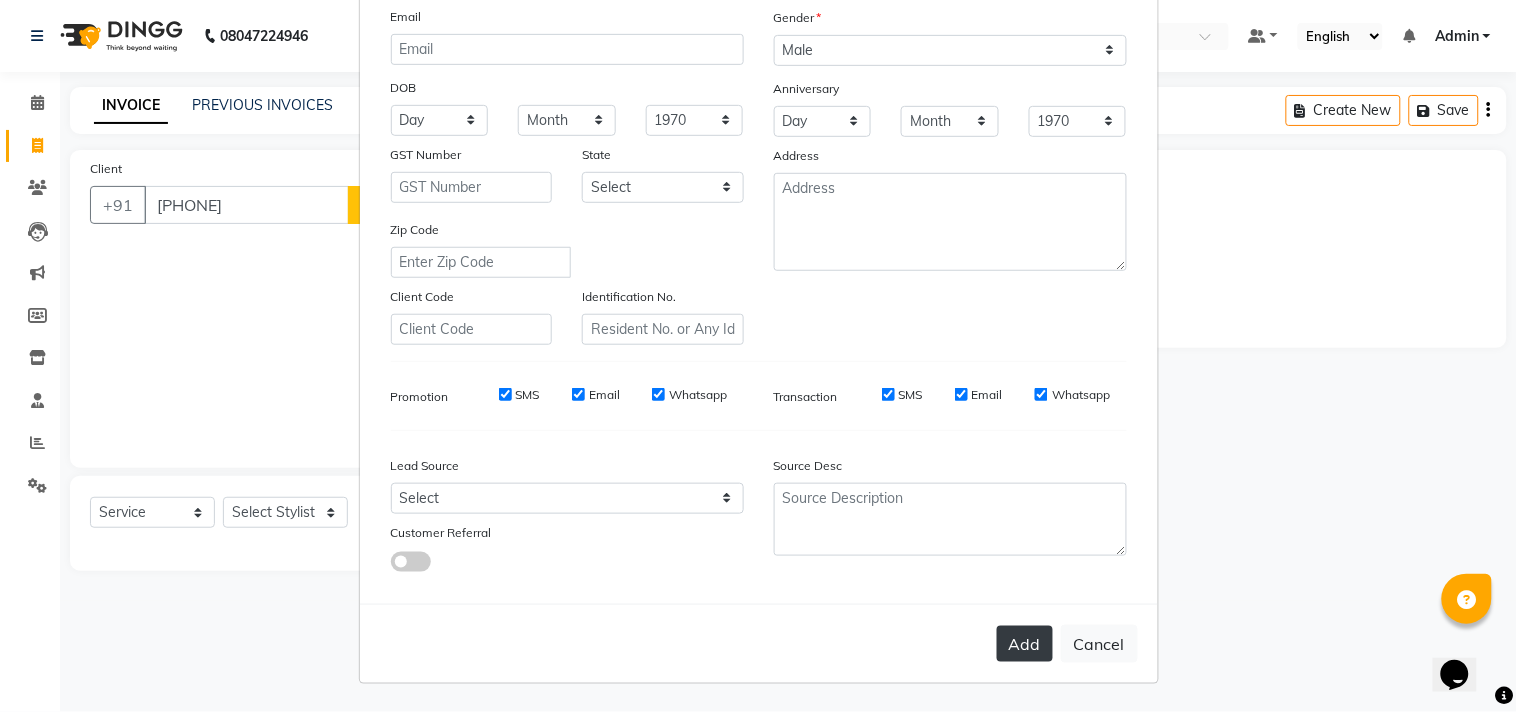 click on "Add" at bounding box center (1025, 644) 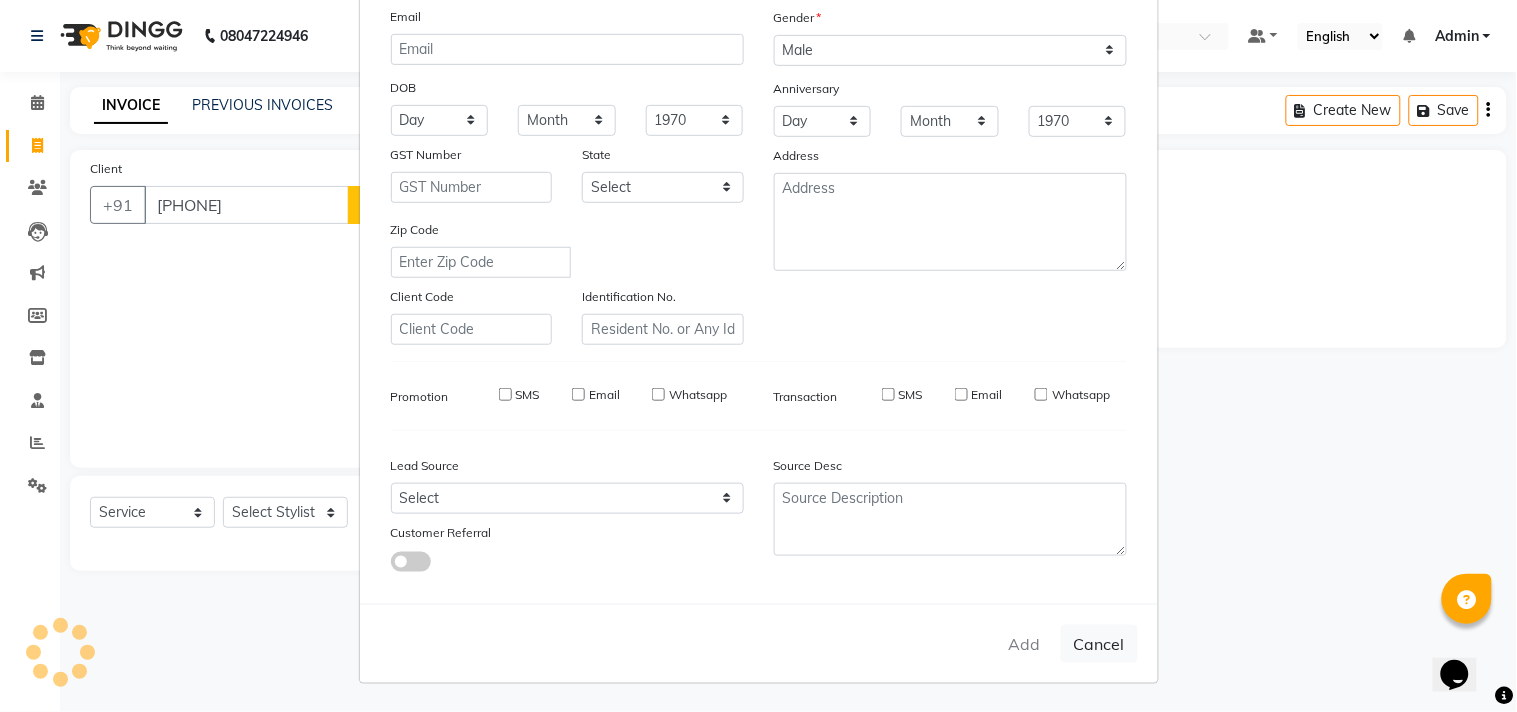 type 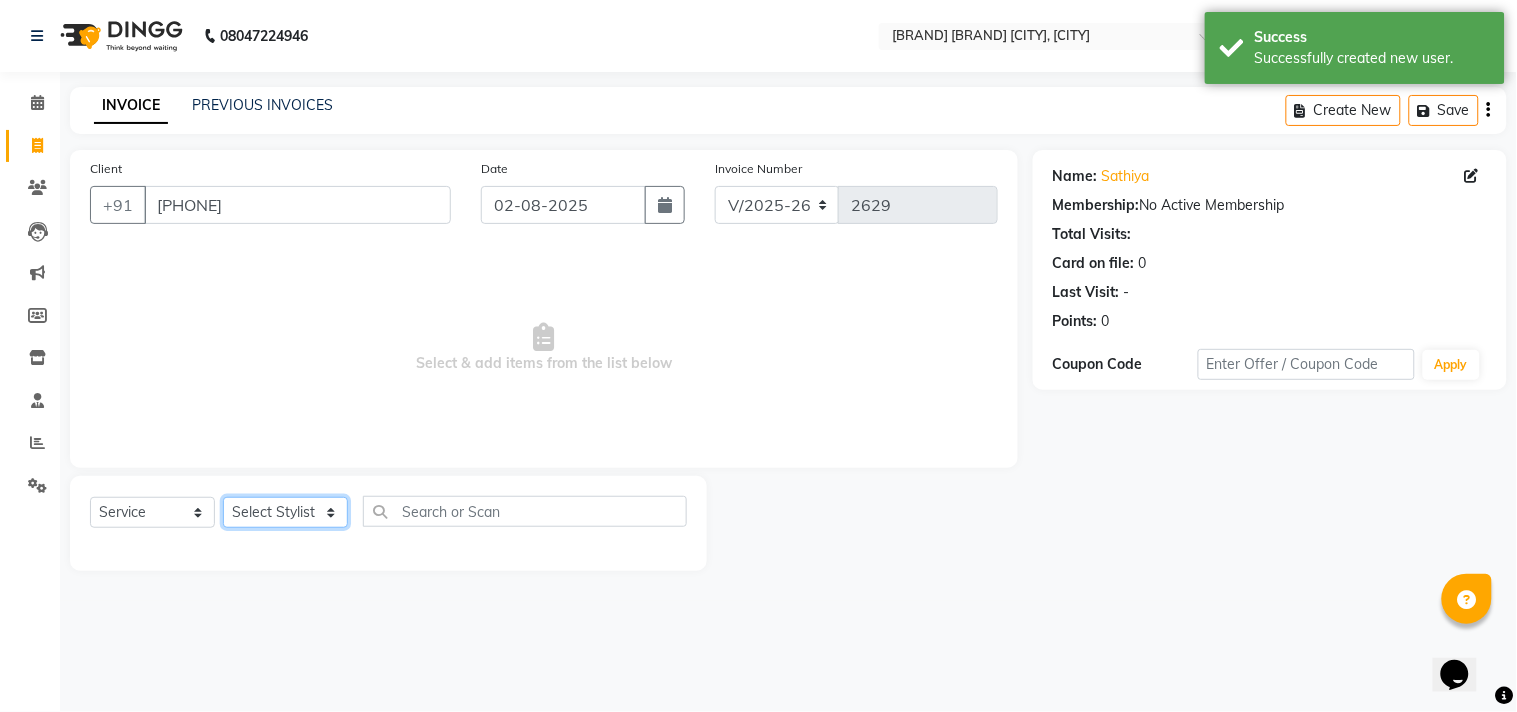 click on "Select Stylist Admin [FIRST] [LAST] [FIRST] [FIRST] [FIRST] [FIRST] [FIRST] [FIRST] [FIRST]" 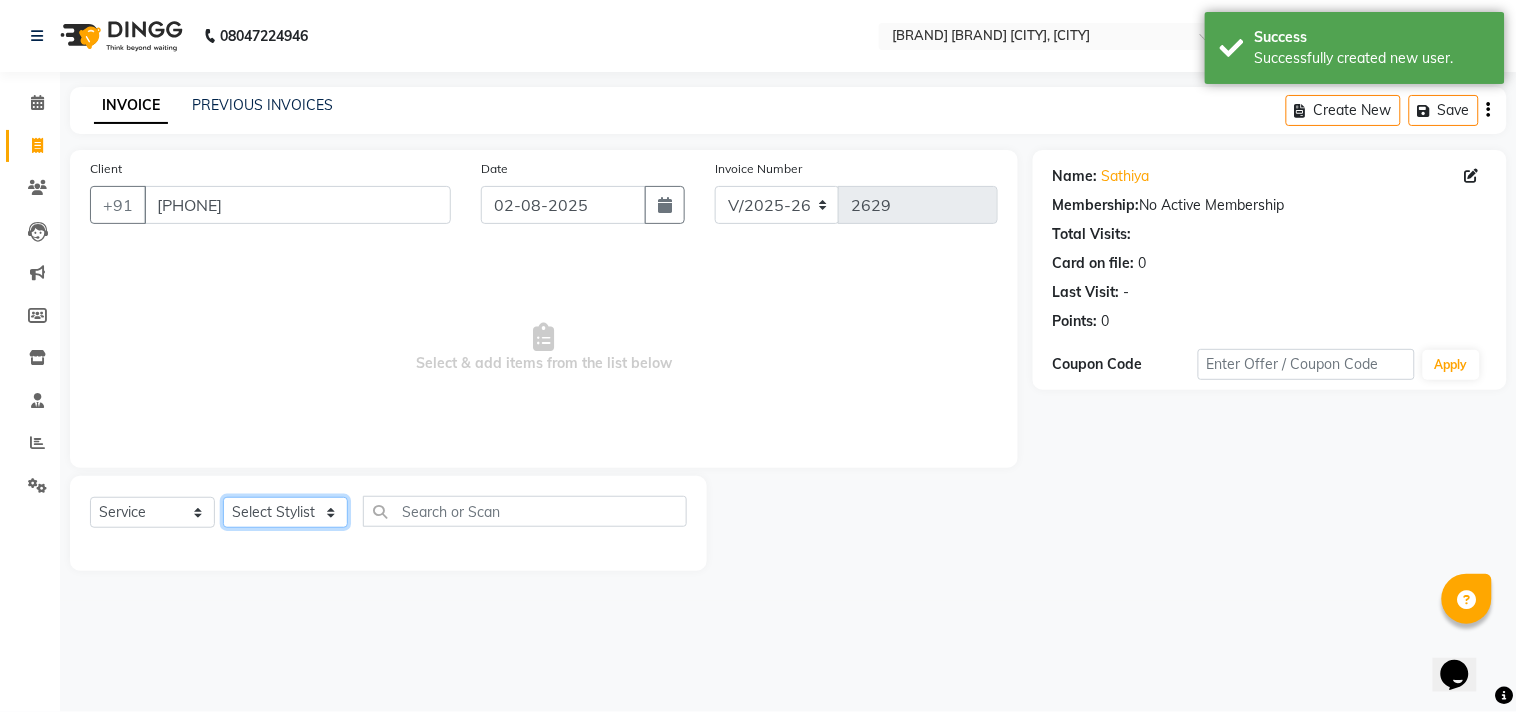 select on "86683" 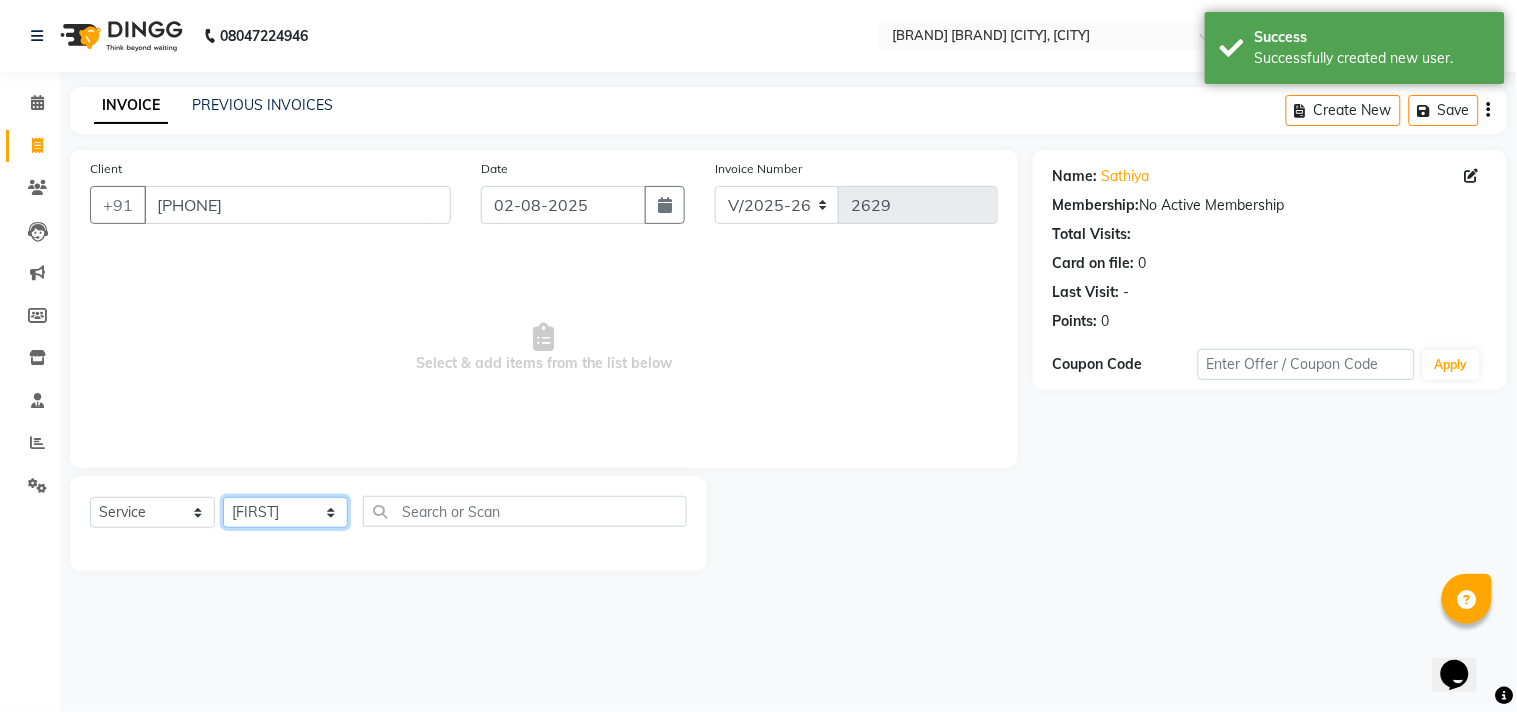 click on "Select Stylist Admin [FIRST] [LAST] [FIRST] [FIRST] [FIRST] [FIRST] [FIRST] [FIRST] [FIRST]" 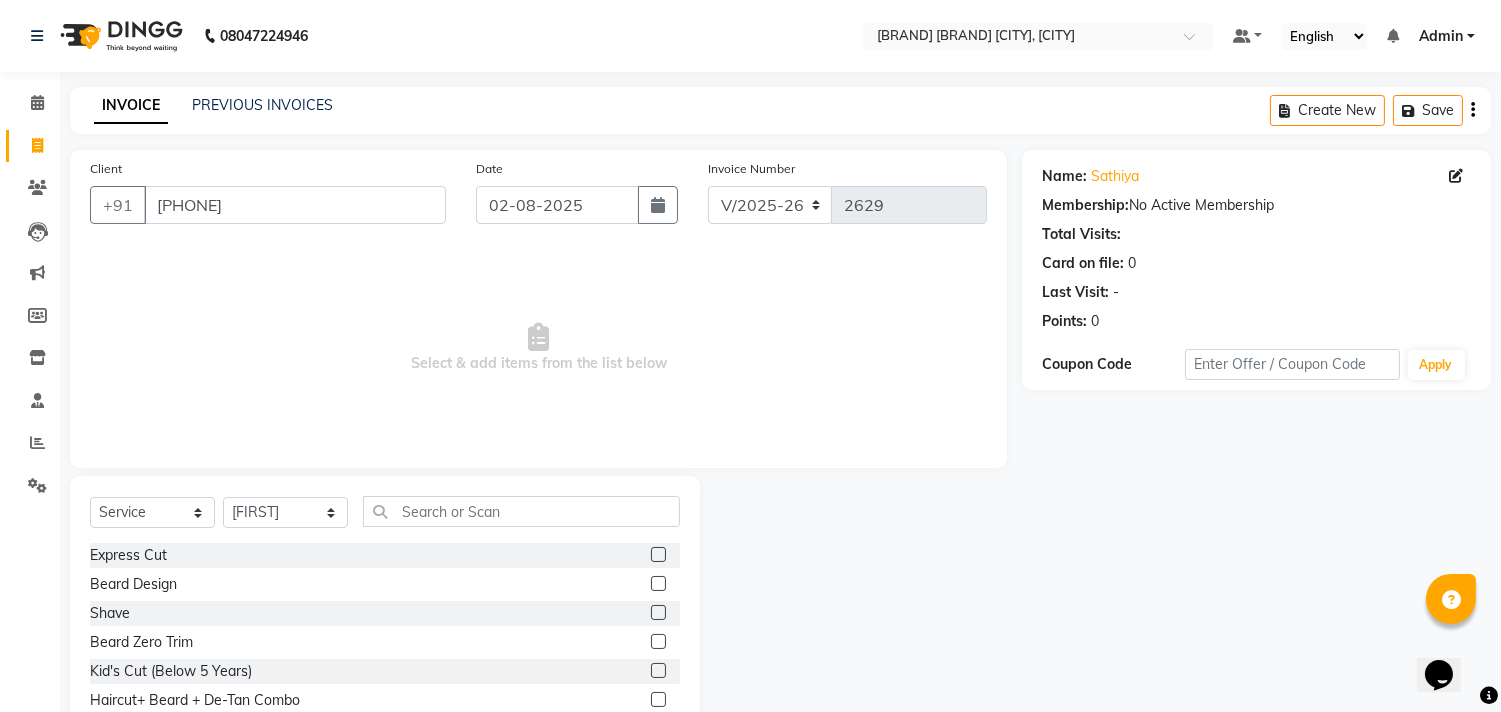 click 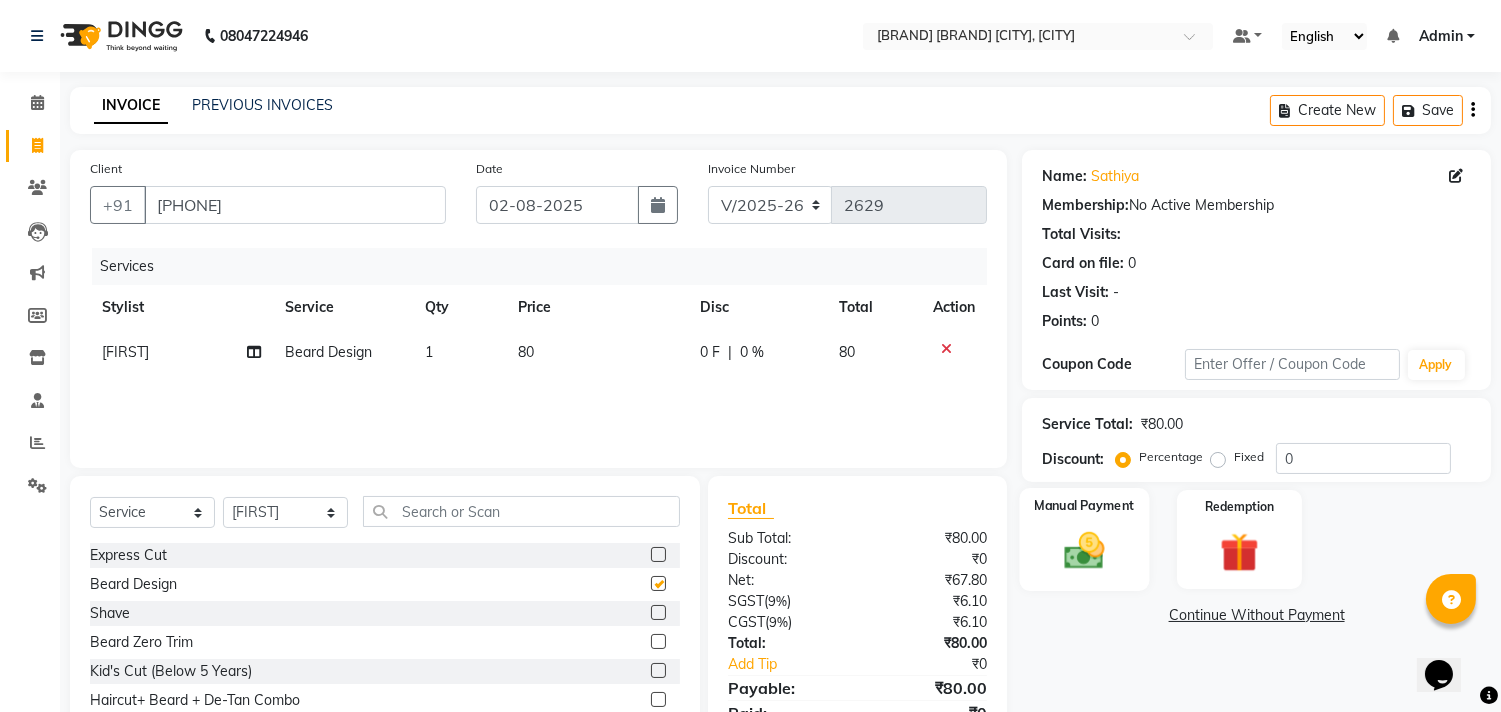 checkbox on "false" 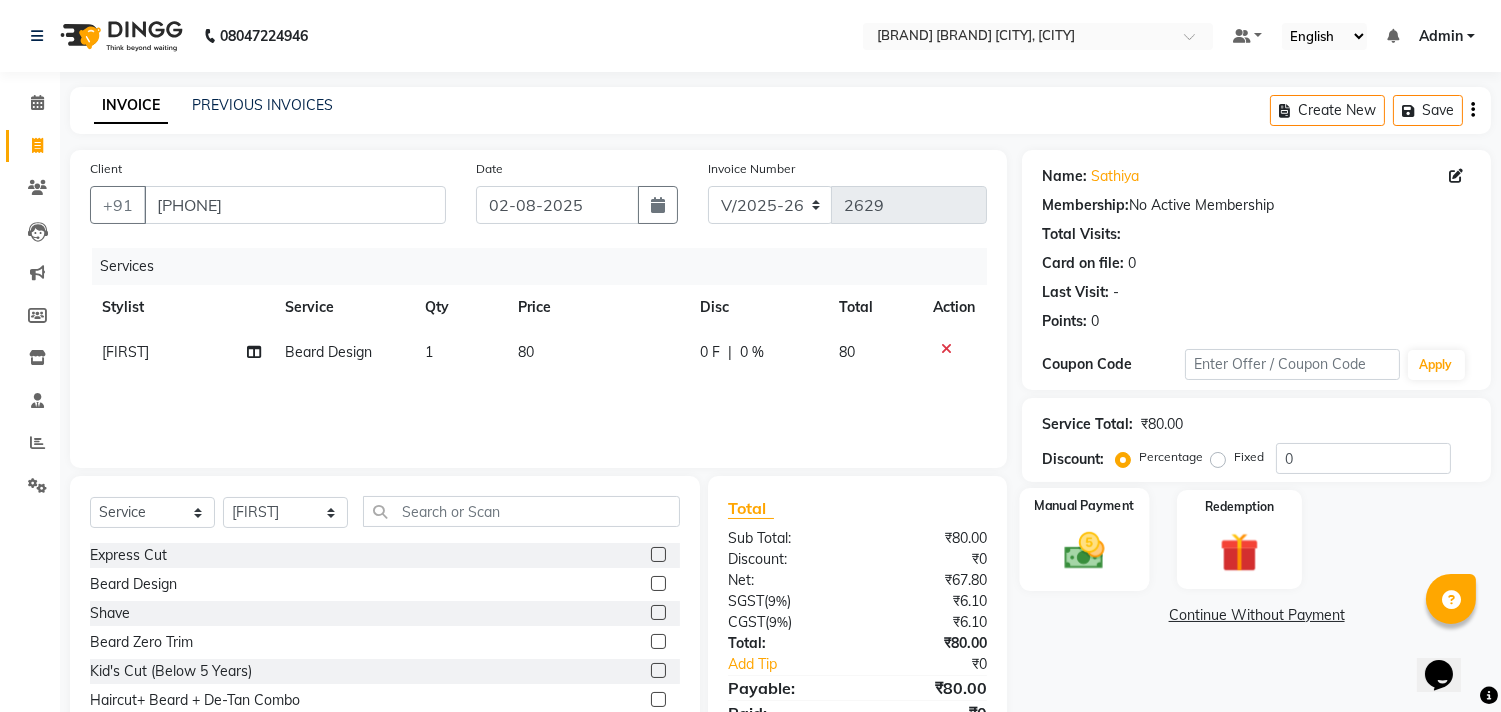 click on "Manual Payment" 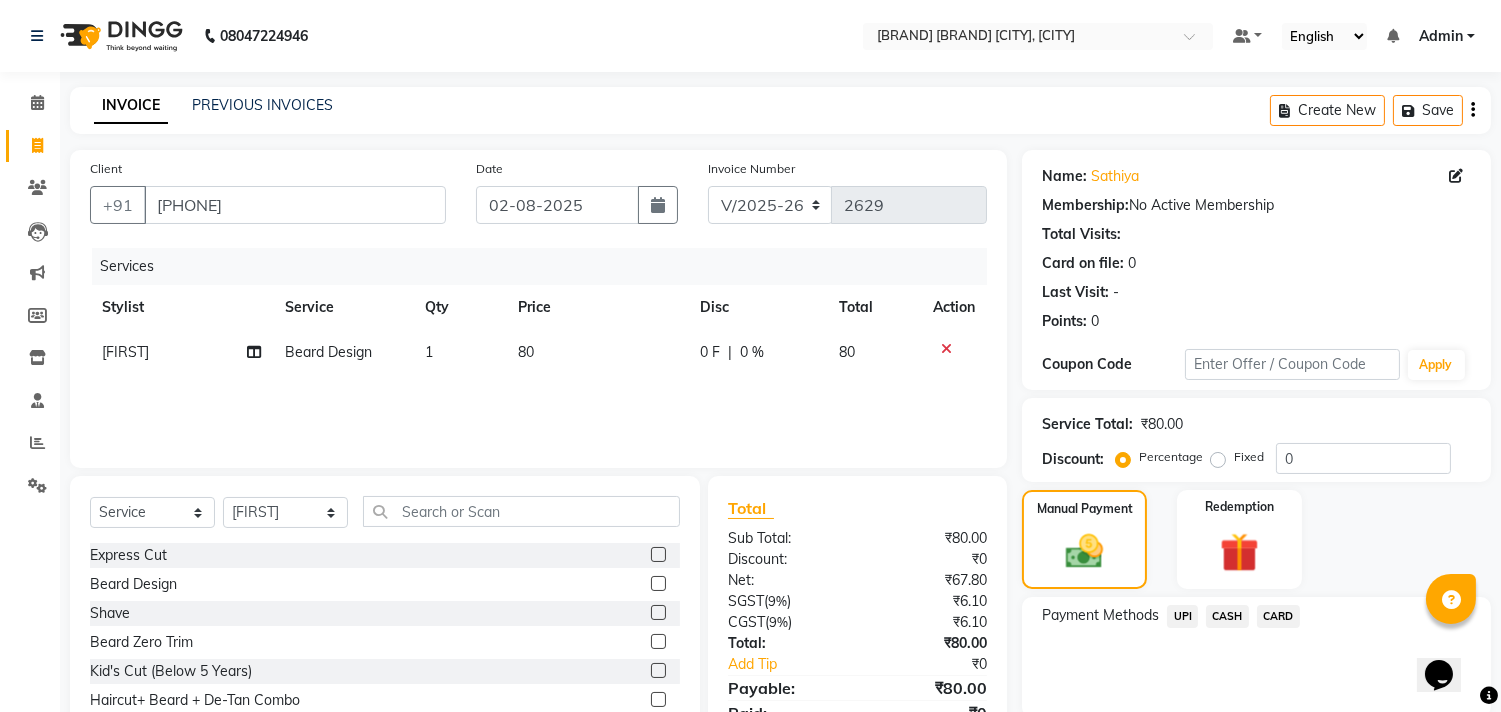 click on "UPI" 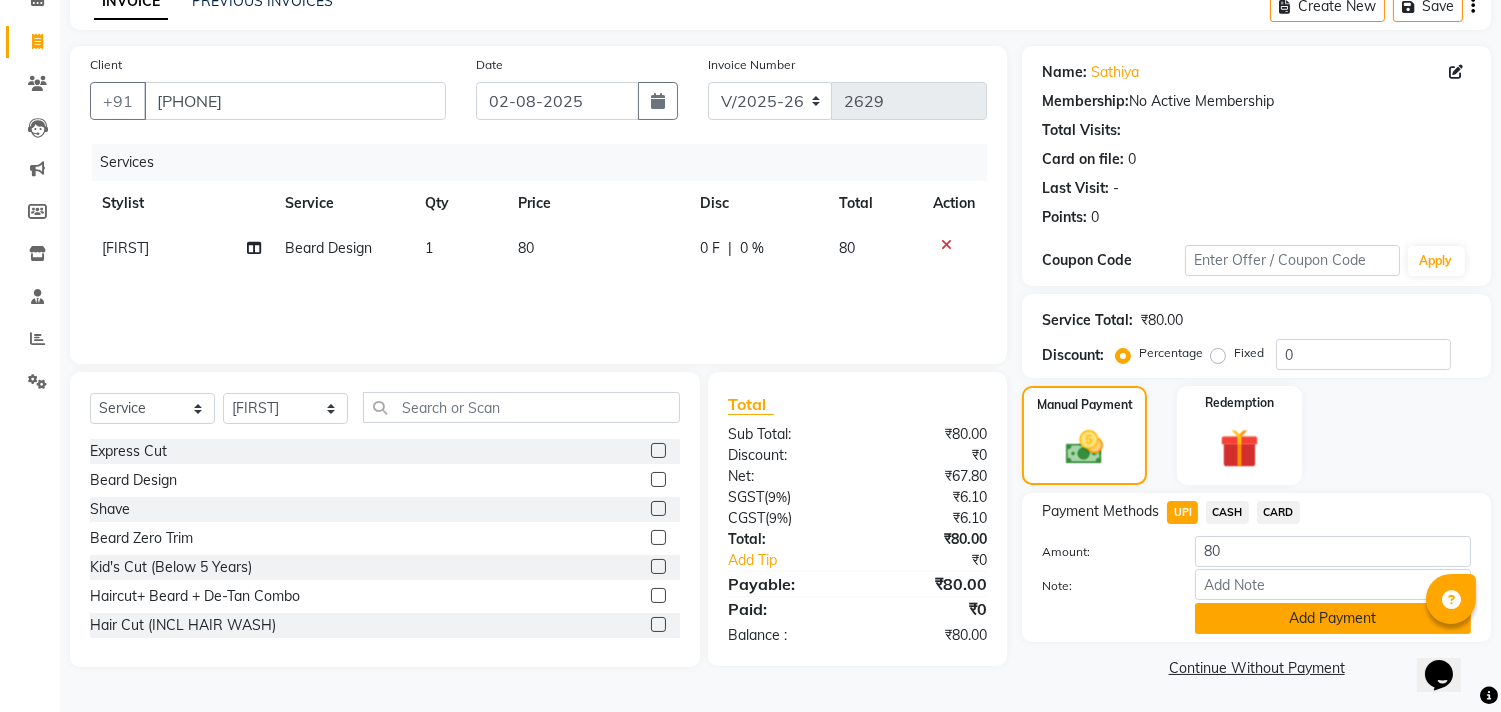 click on "Add Payment" 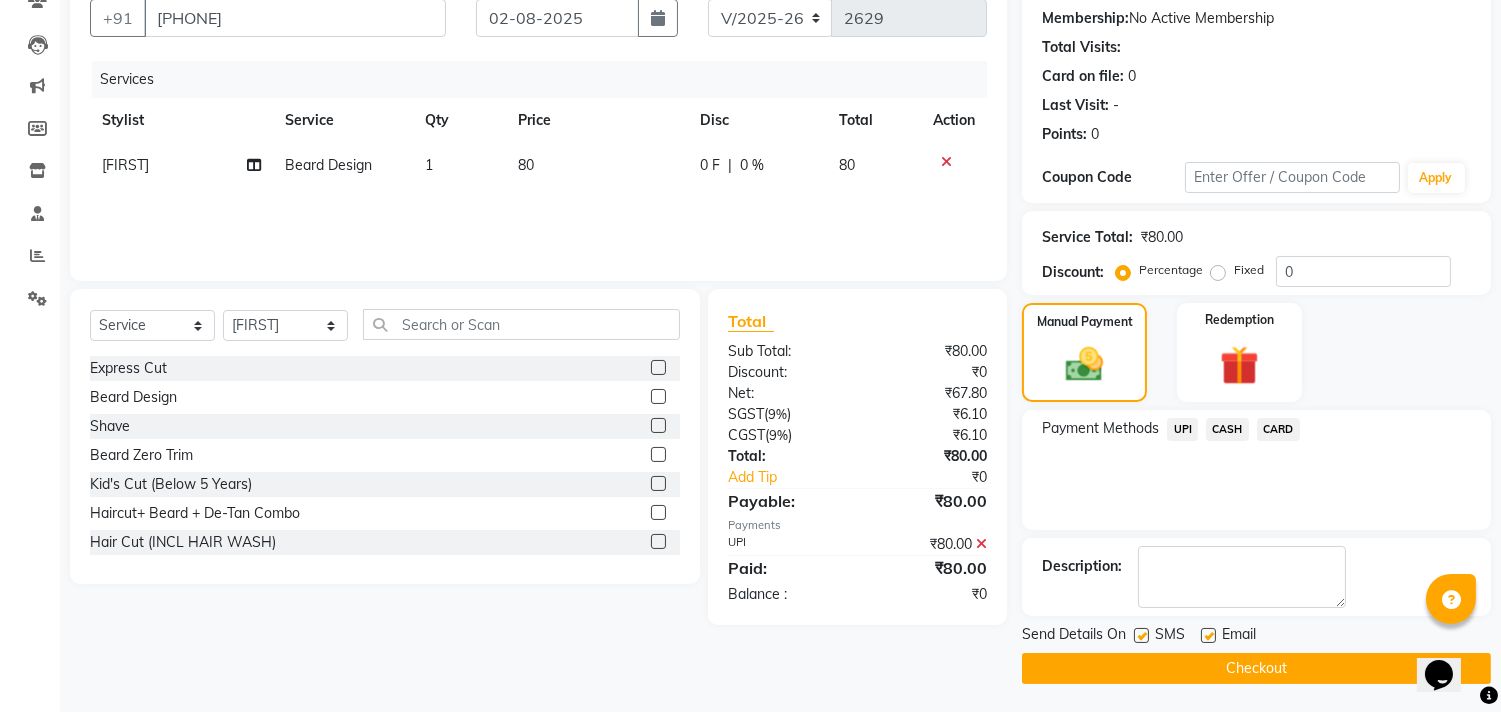 click on "Checkout" 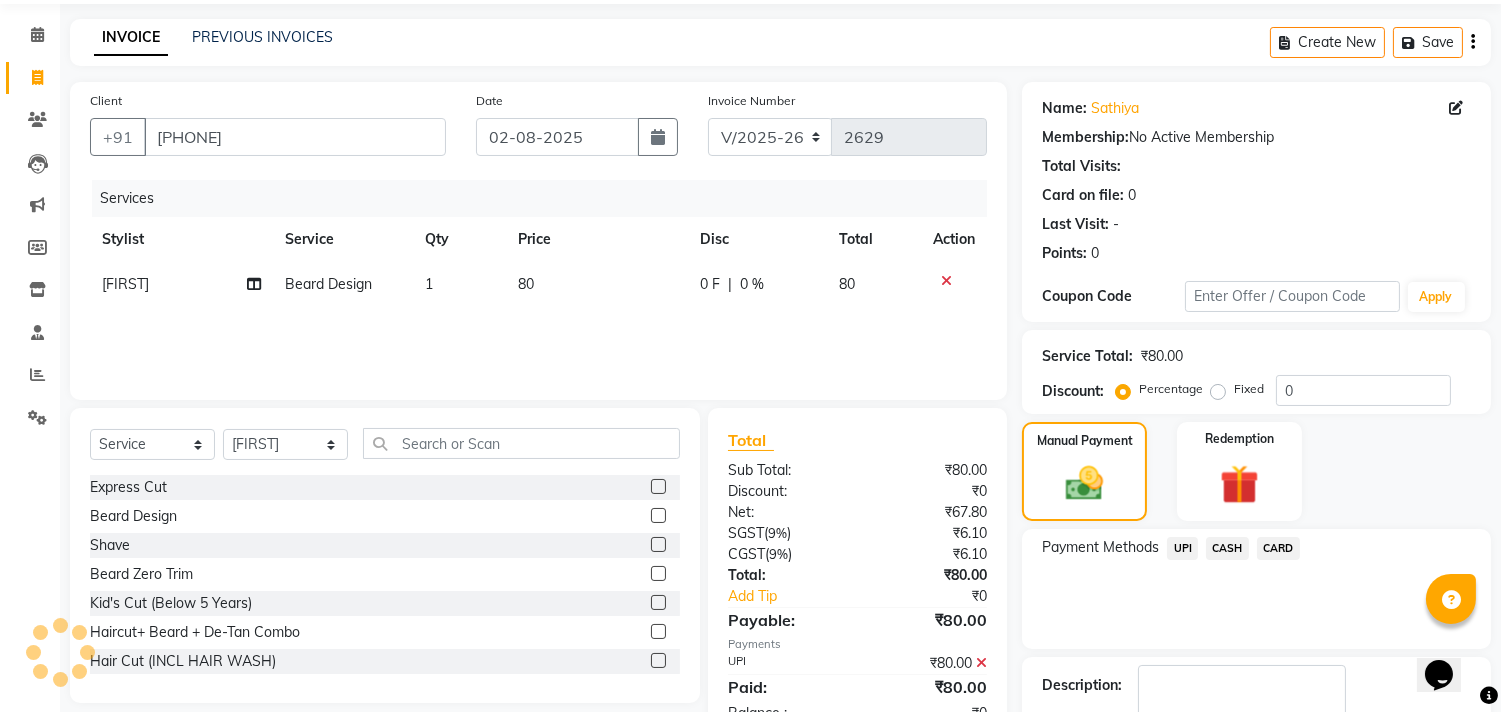 scroll, scrollTop: 12, scrollLeft: 0, axis: vertical 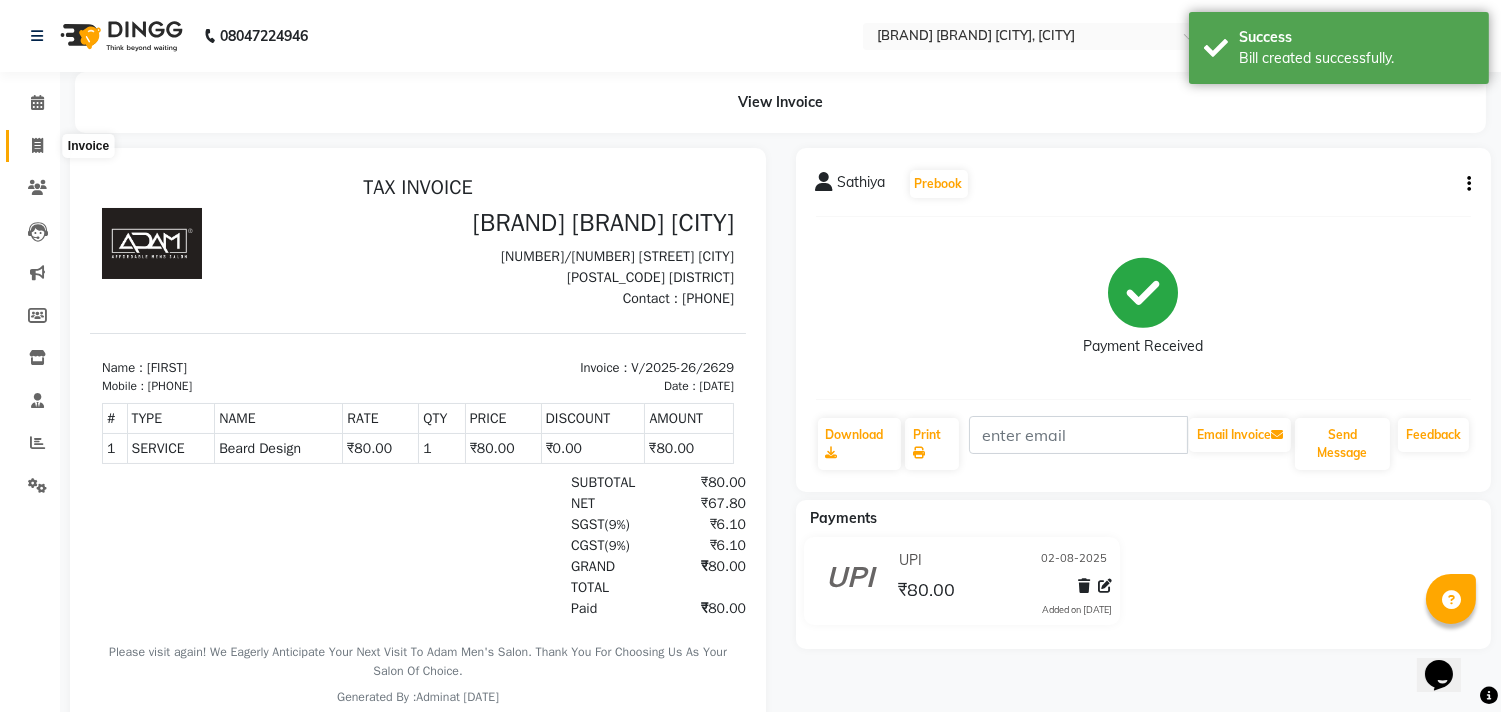 click 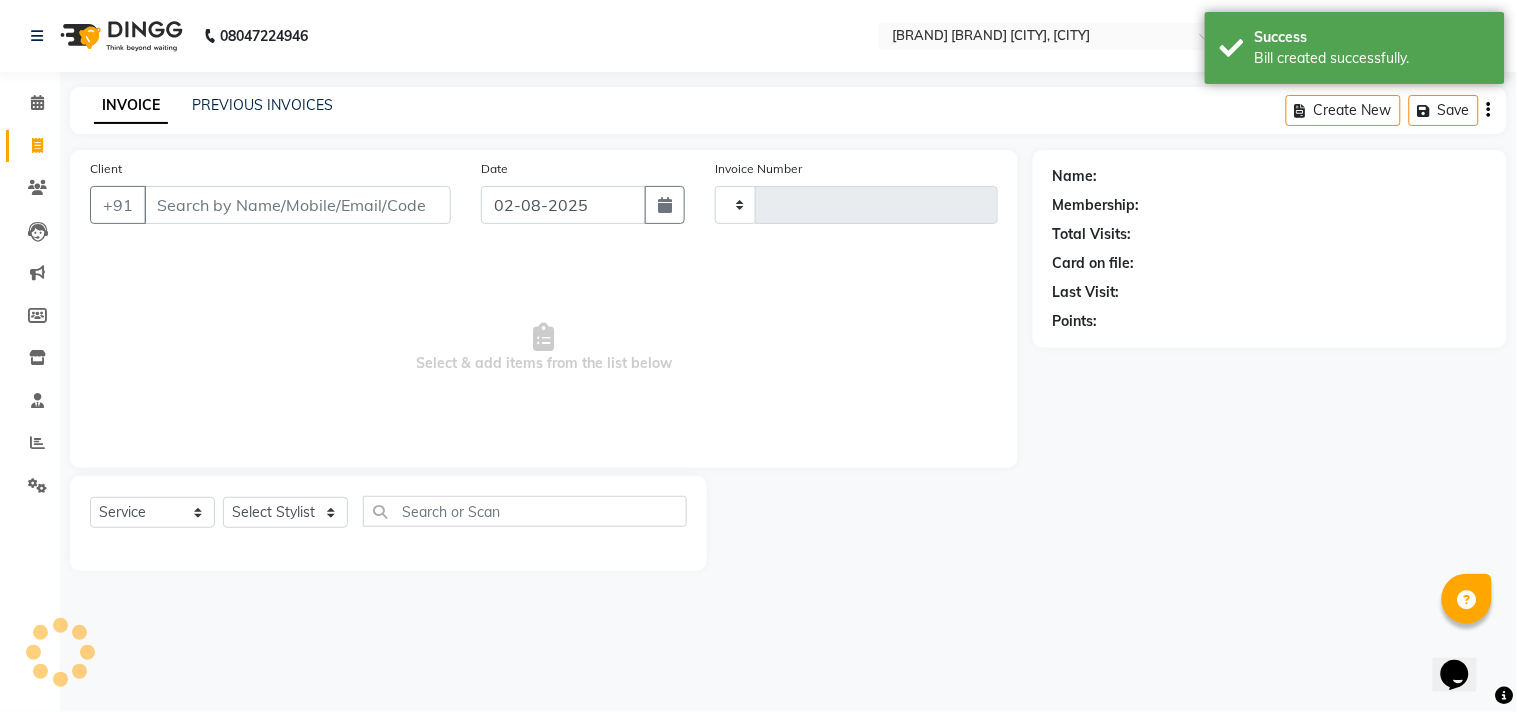type on "2630" 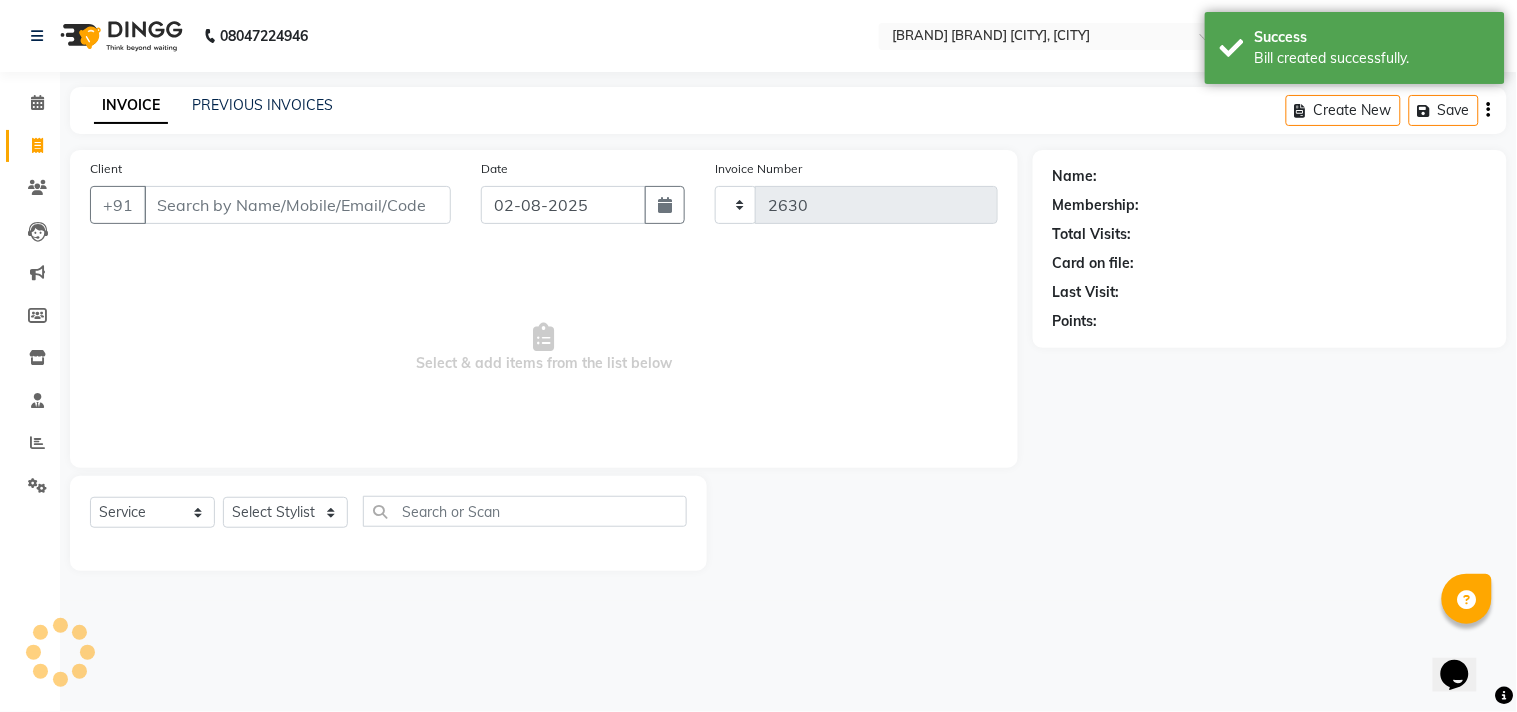 select on "8329" 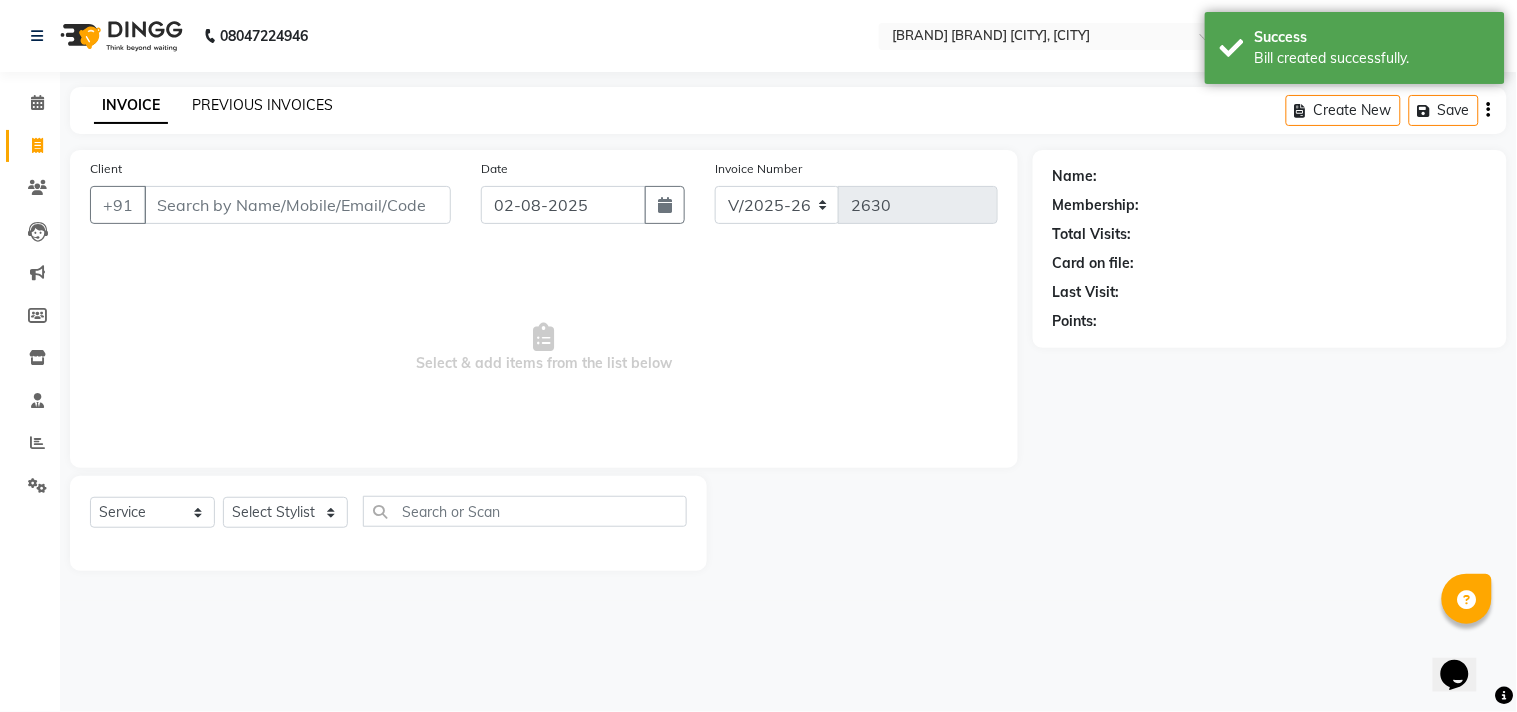 click on "PREVIOUS INVOICES" 